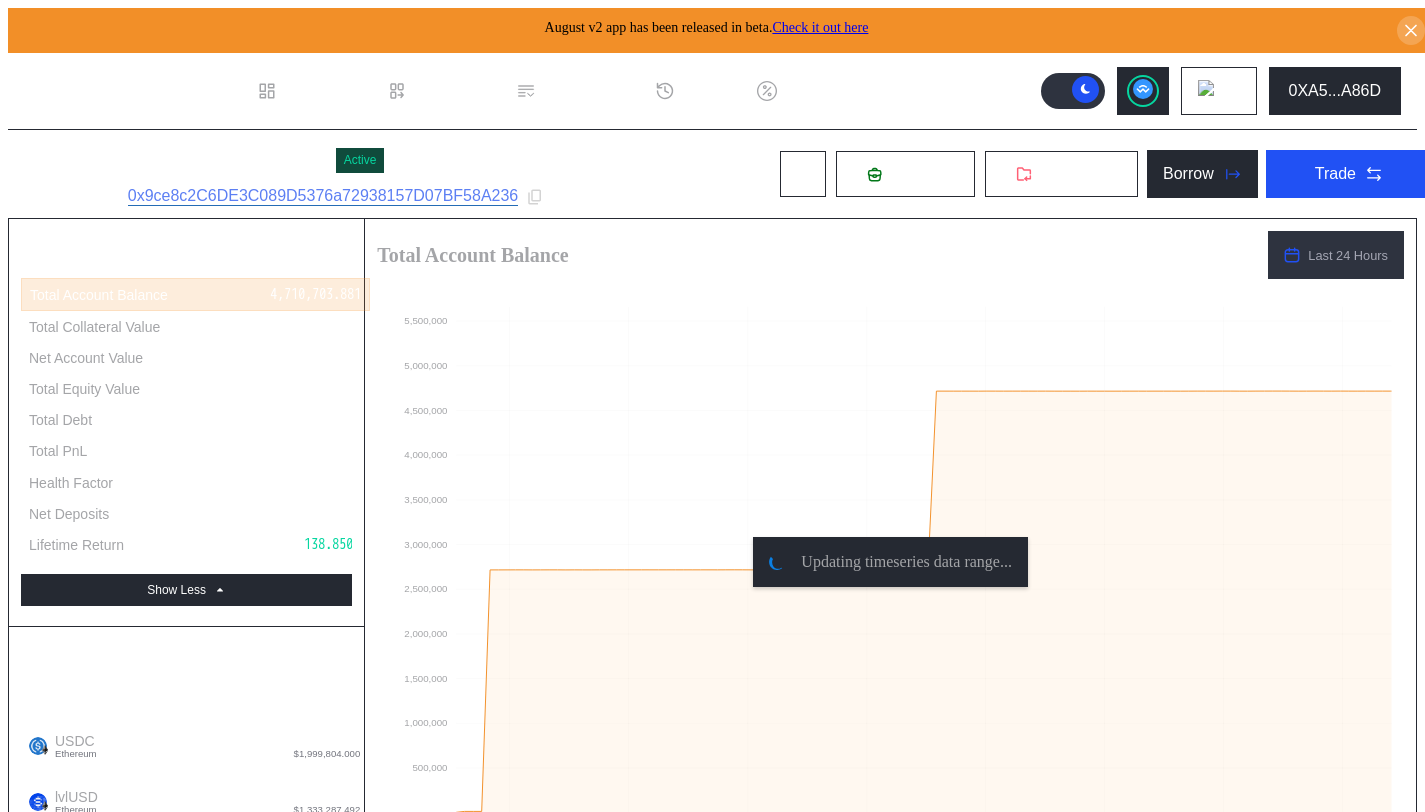 select on "*" 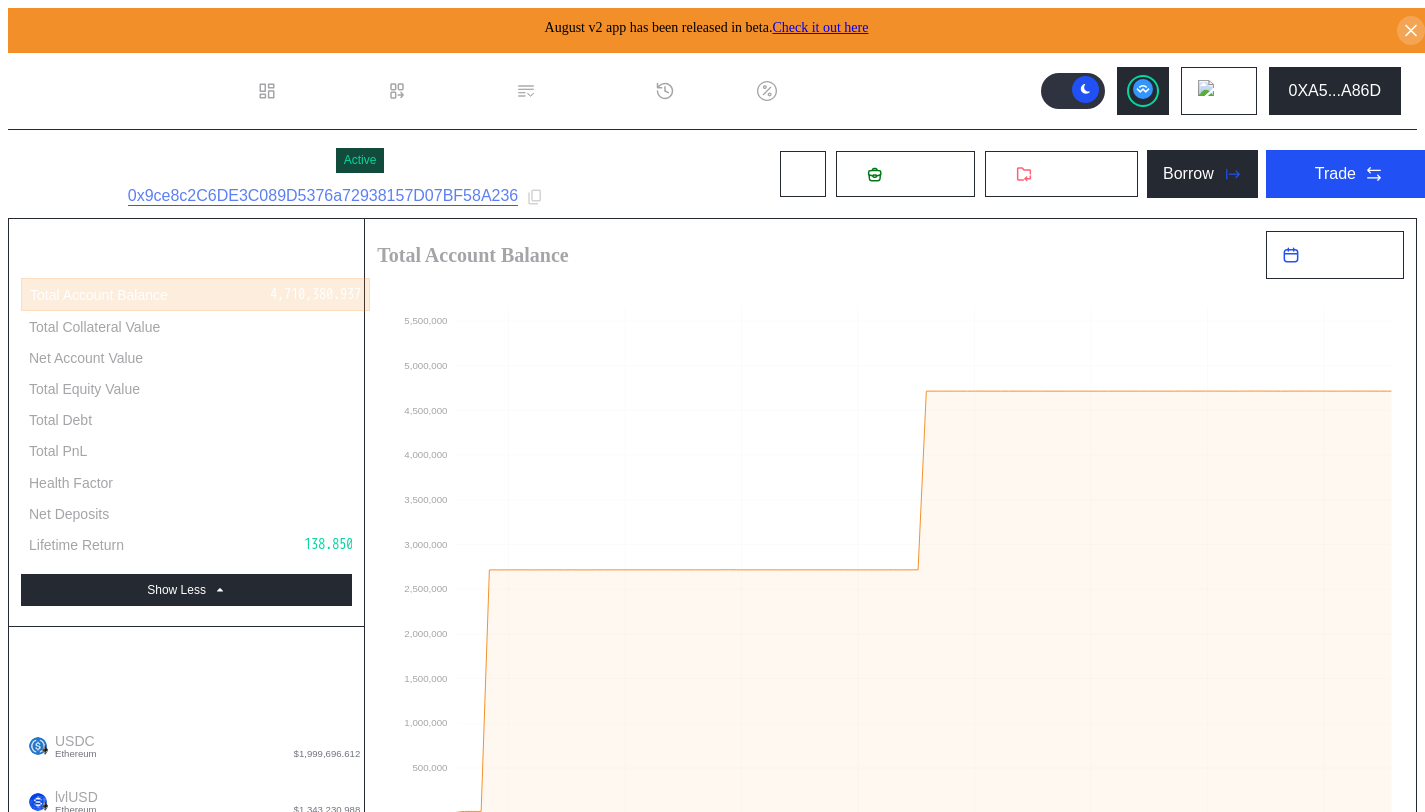 click on "Borrow Trade" at bounding box center [1290, 174] 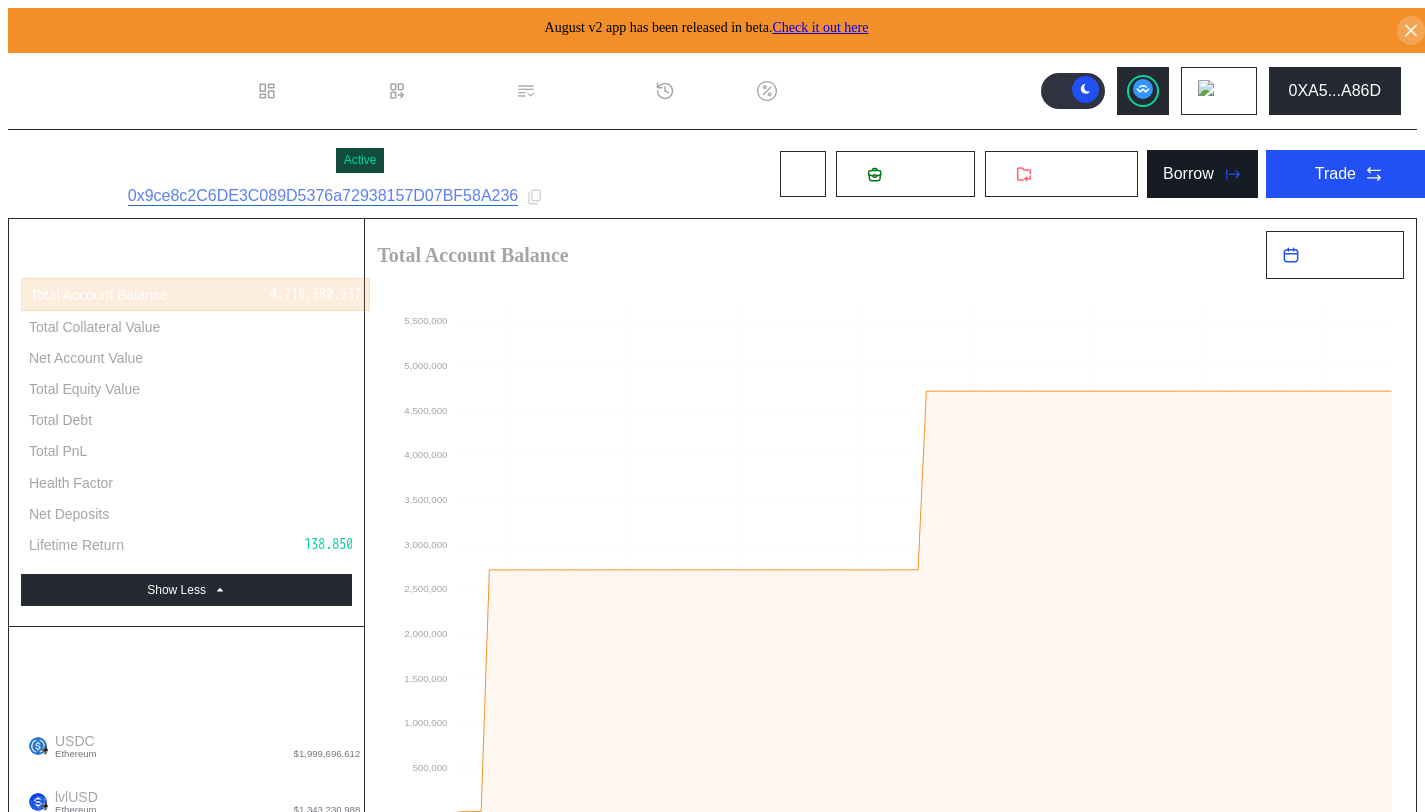 click 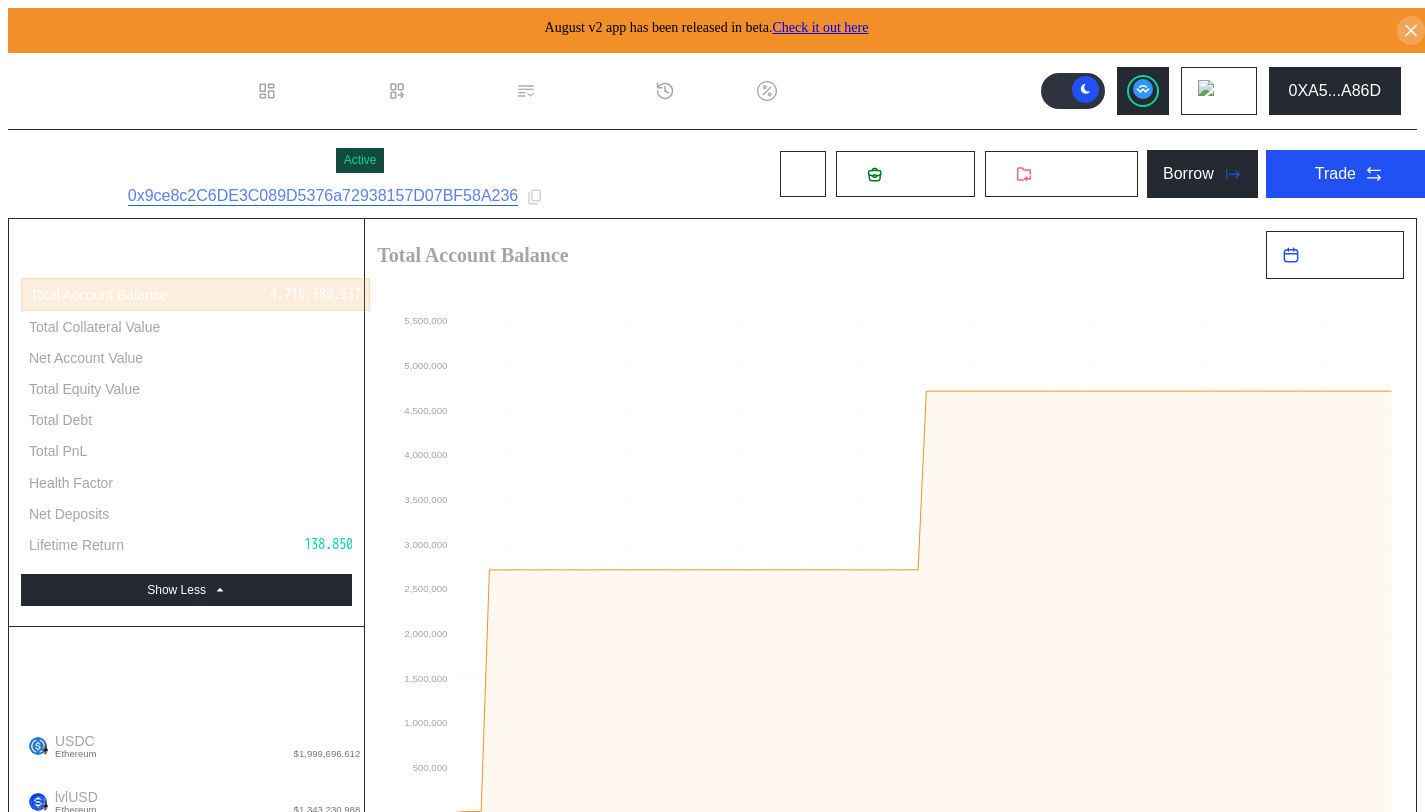click on "Repay Interest" at bounding box center (301, 1958) 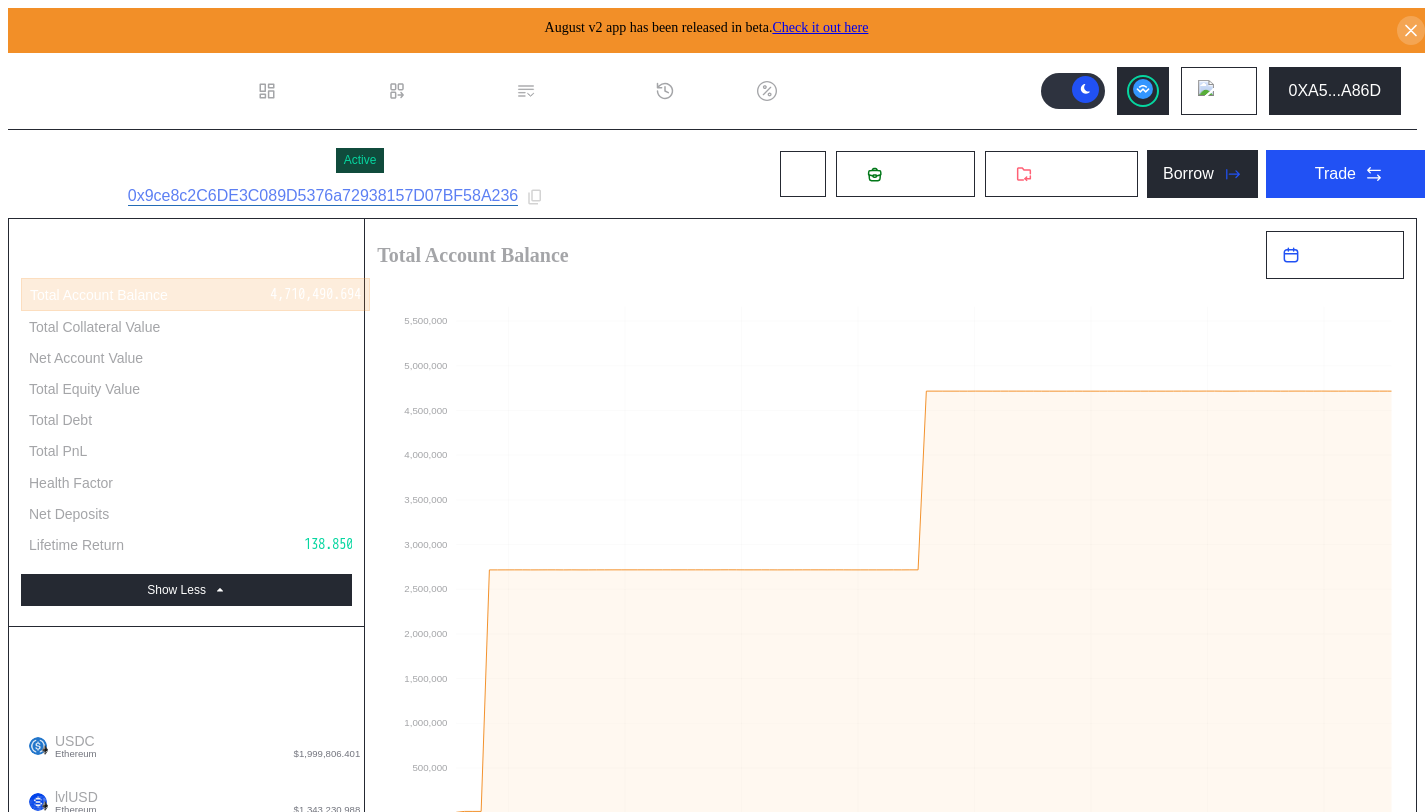 click on "Accept New Loan APR" at bounding box center (301, 1923) 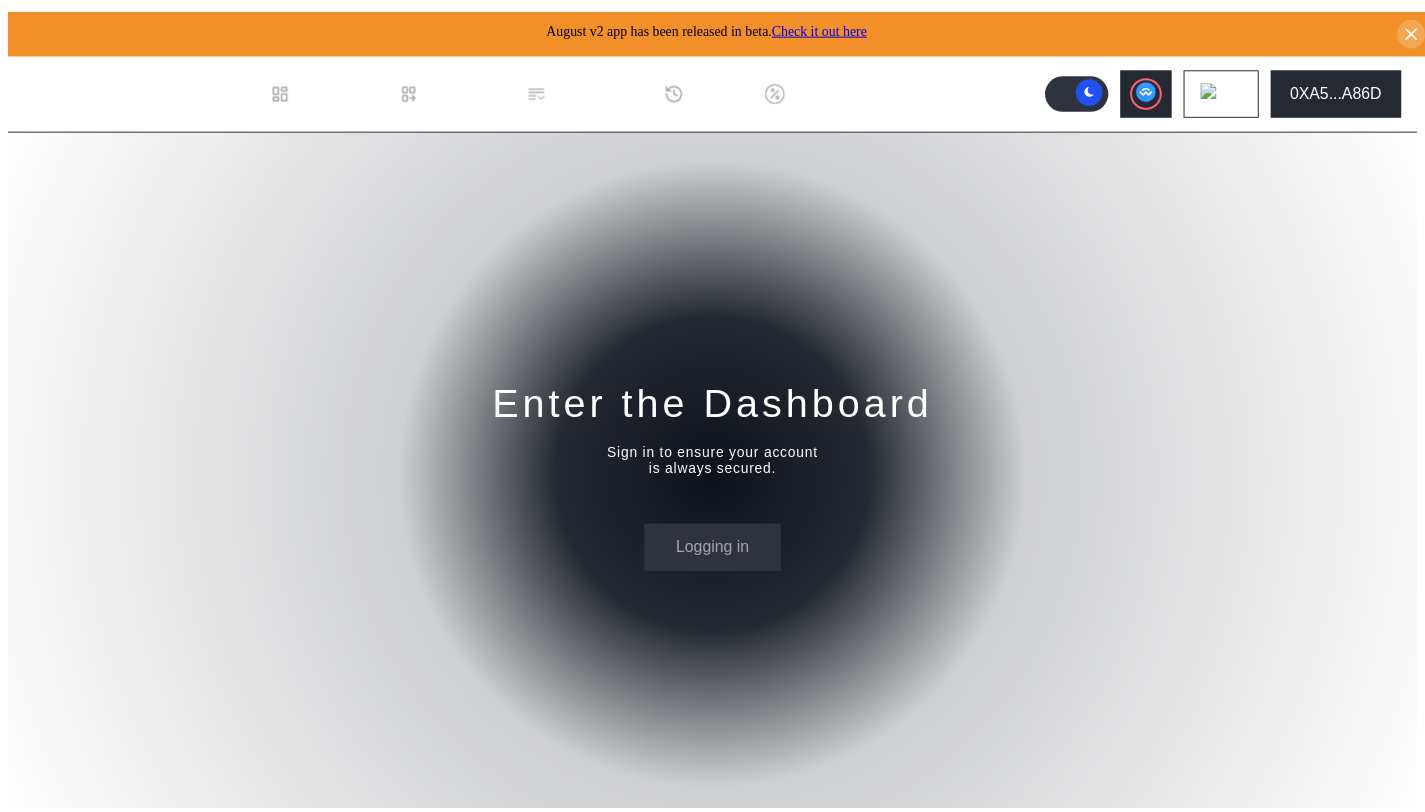 scroll, scrollTop: 0, scrollLeft: 0, axis: both 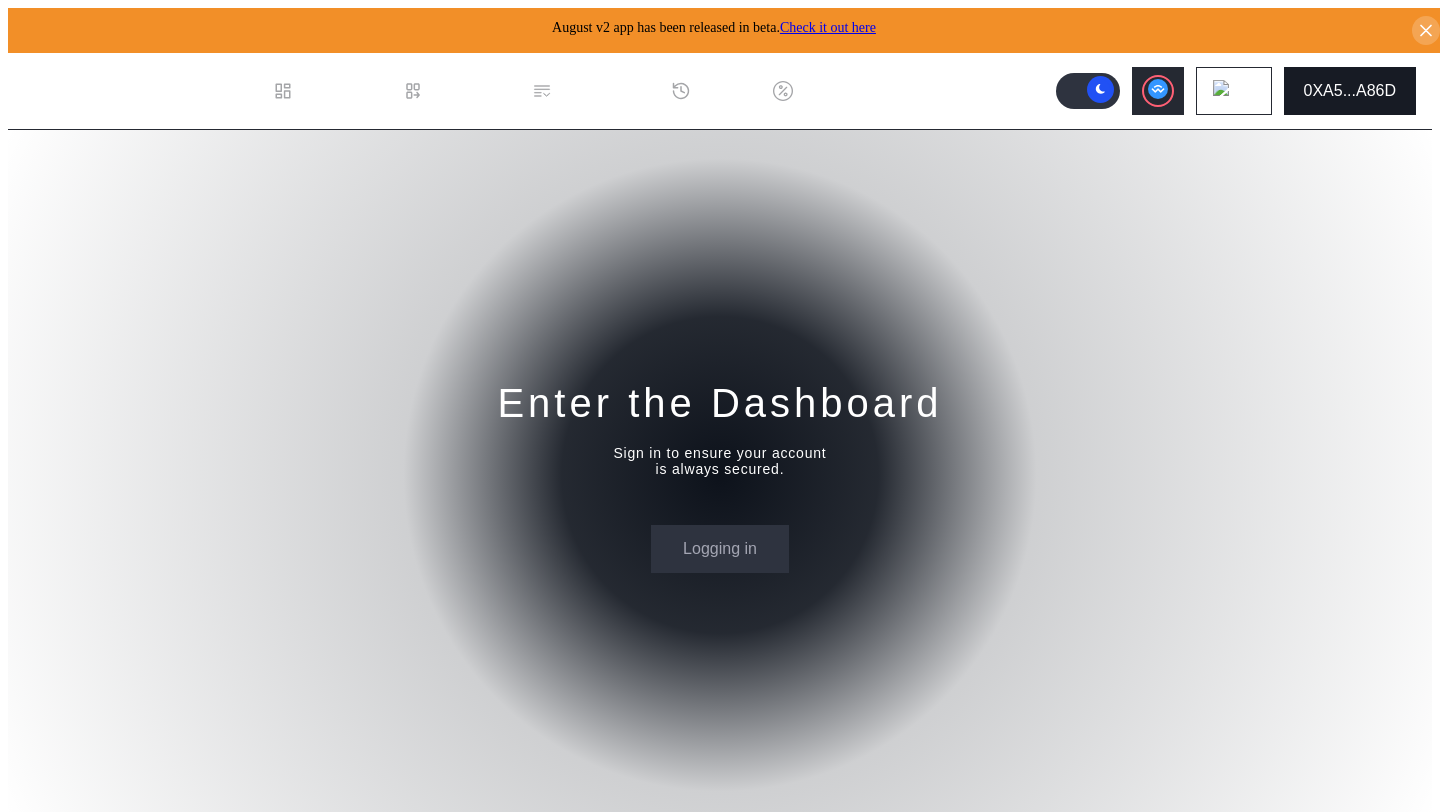 click on "0XA5...A86D" at bounding box center (1350, 91) 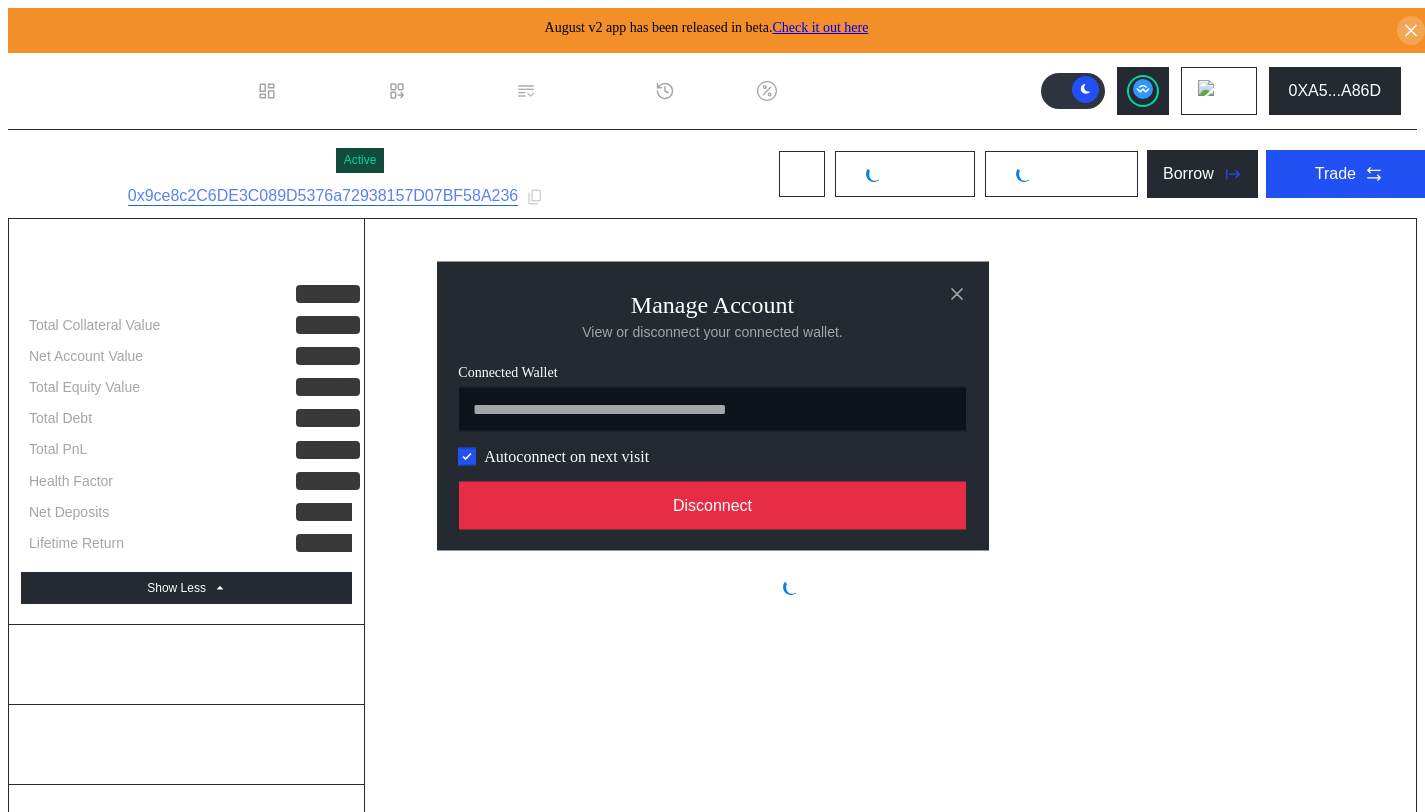 click on "Disconnect" at bounding box center (713, 506) 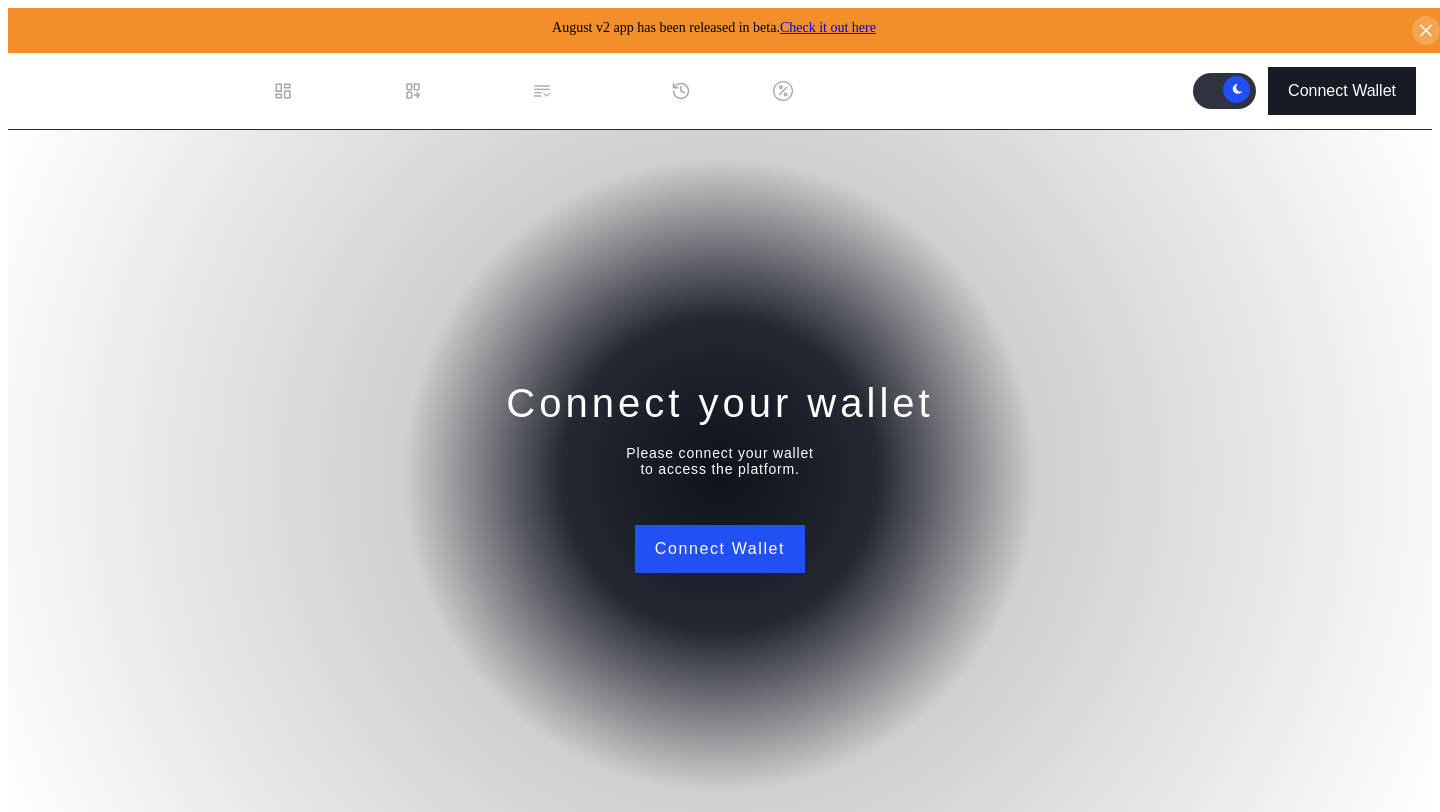 click on "Connect Wallet" at bounding box center [1342, 91] 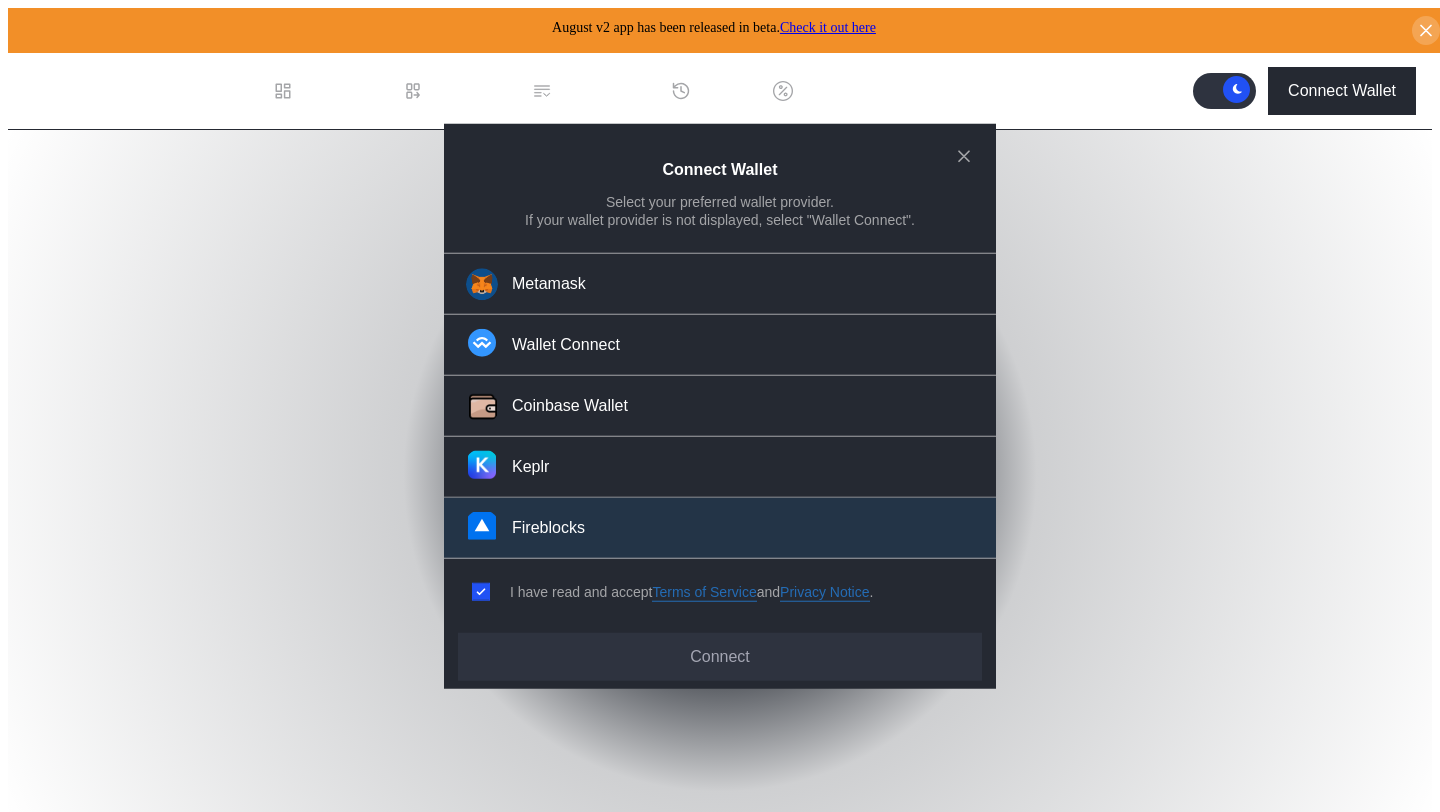 click on "Fireblocks" at bounding box center [548, 527] 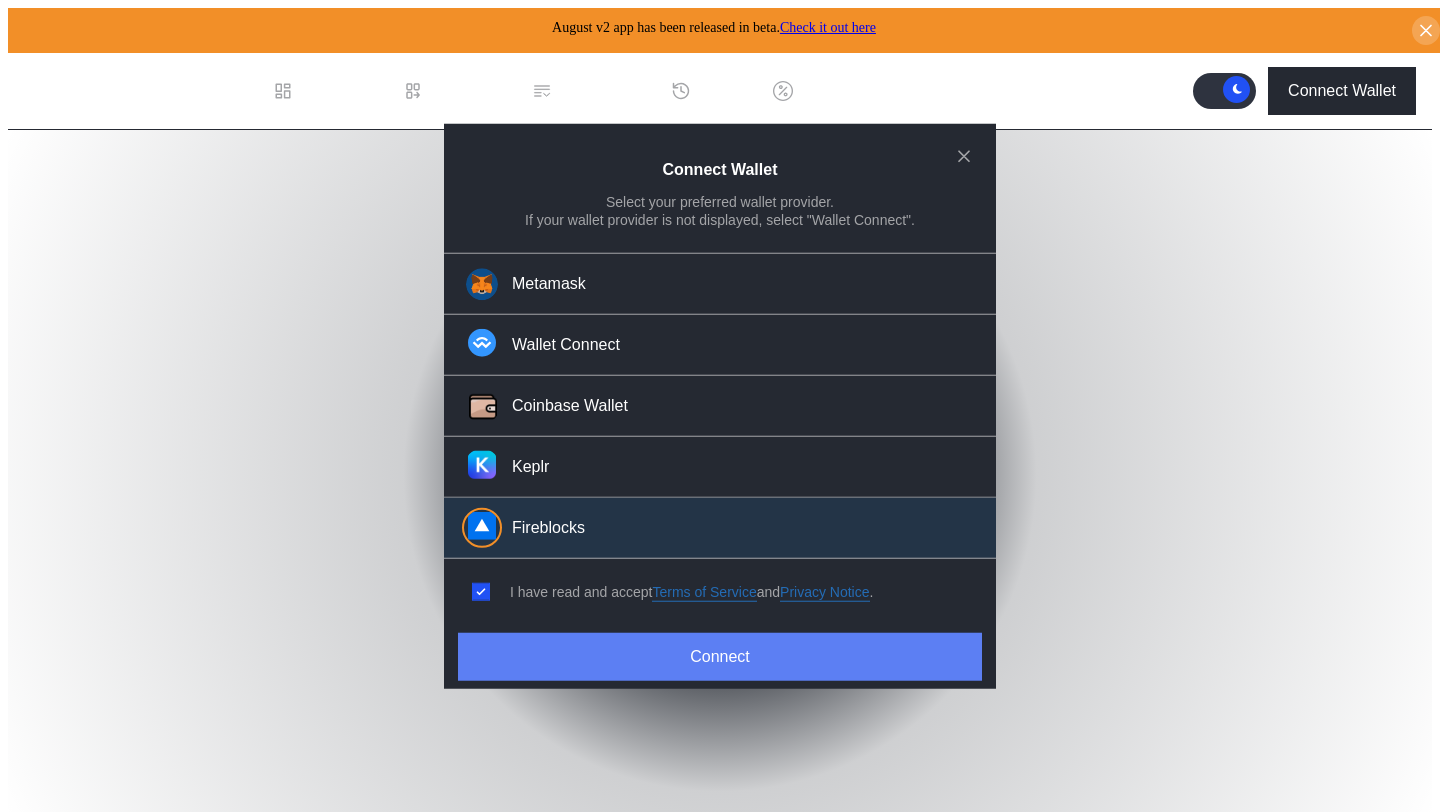 click on "Connect" at bounding box center [720, 656] 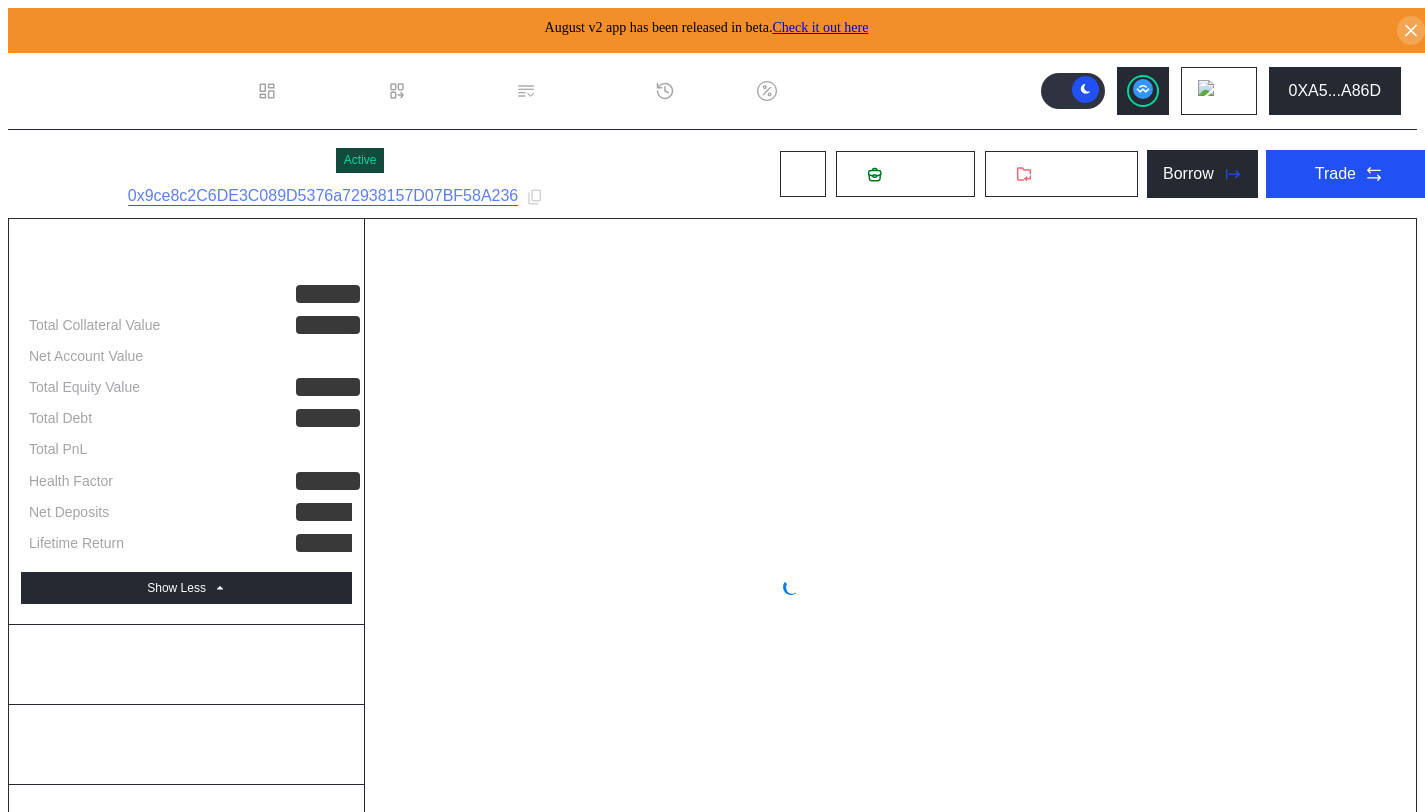 select on "*" 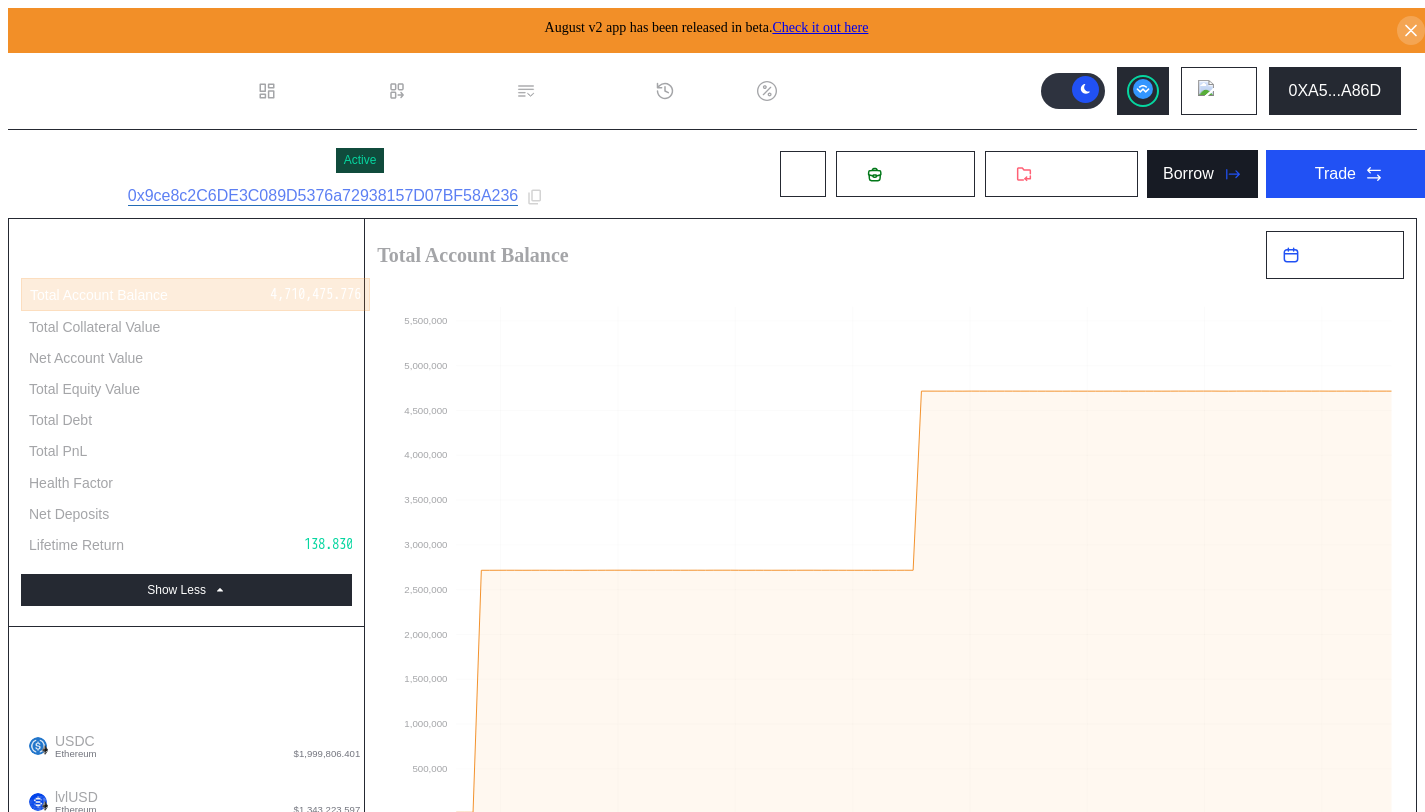 click on "Borrow" at bounding box center [1202, 174] 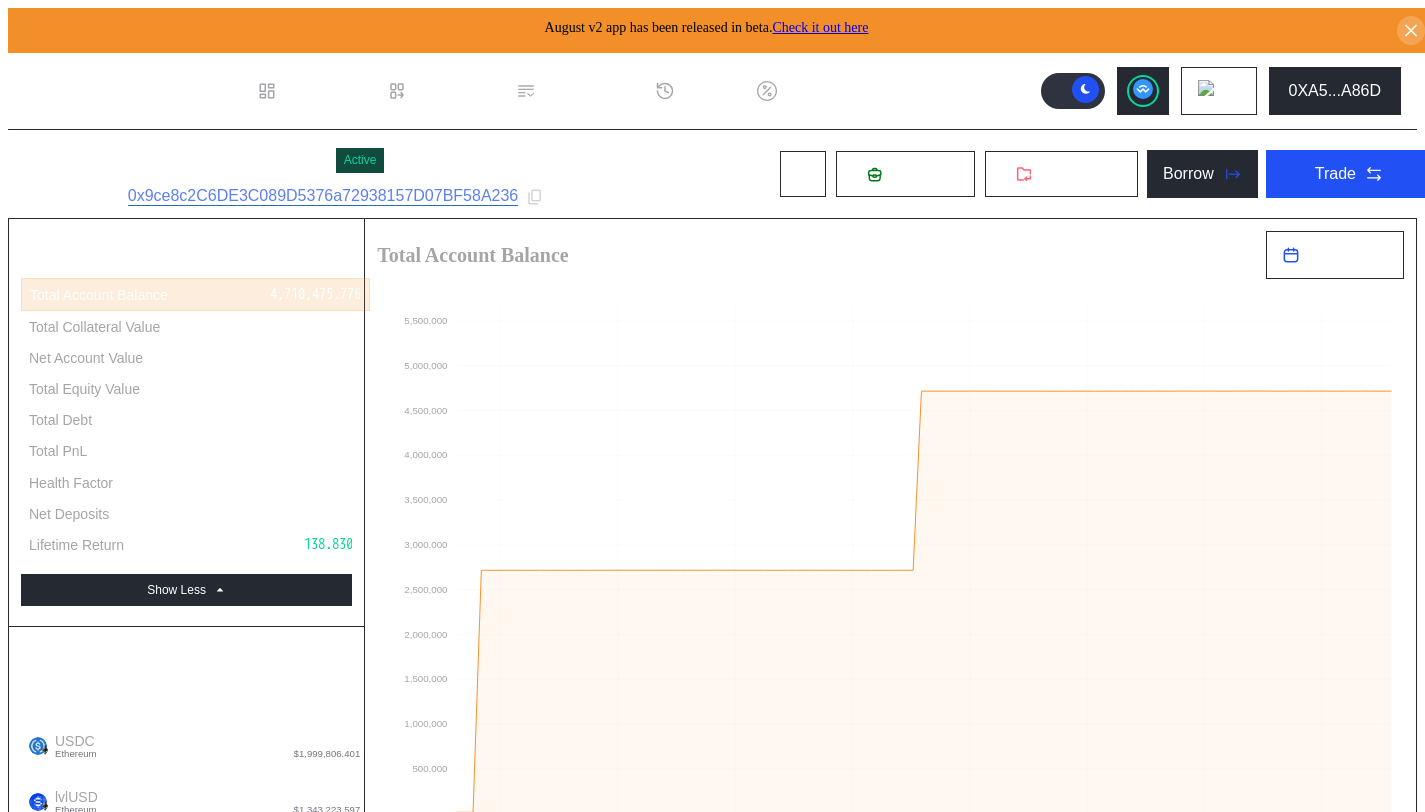 click on "Accept New Loan APR" at bounding box center (301, 1923) 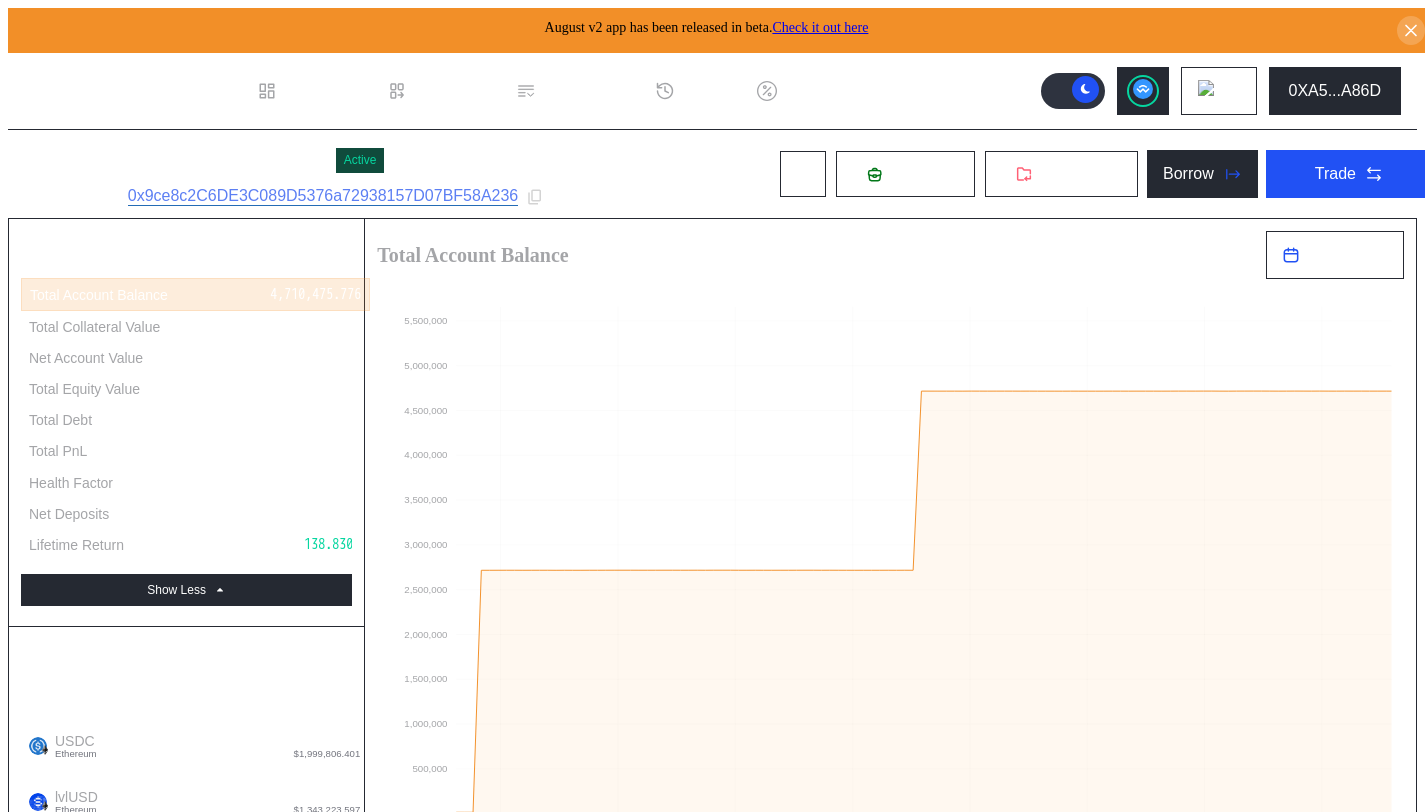 click on "Transaction Failed: Error: Module call operation failed" at bounding box center [722, 1784] 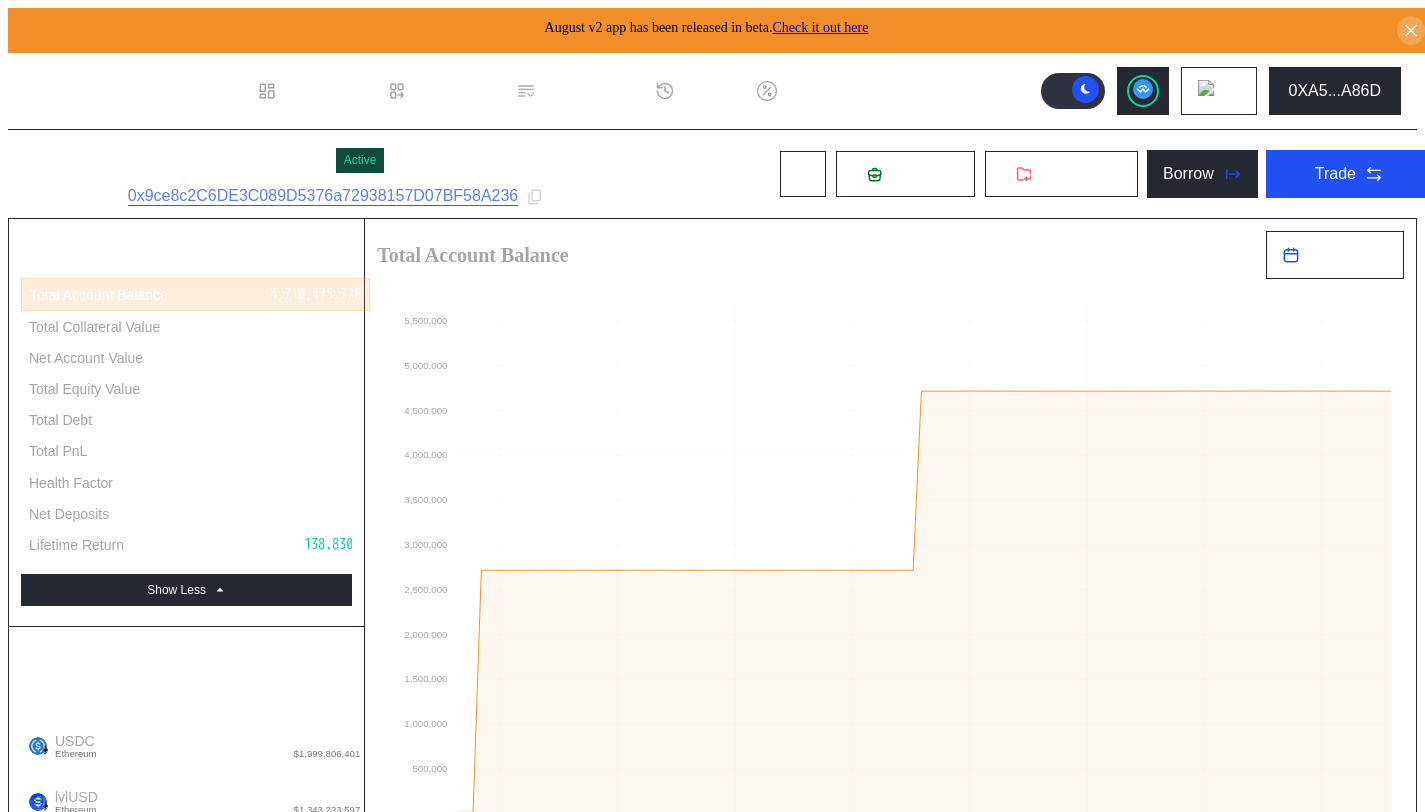 click at bounding box center [298, 2036] 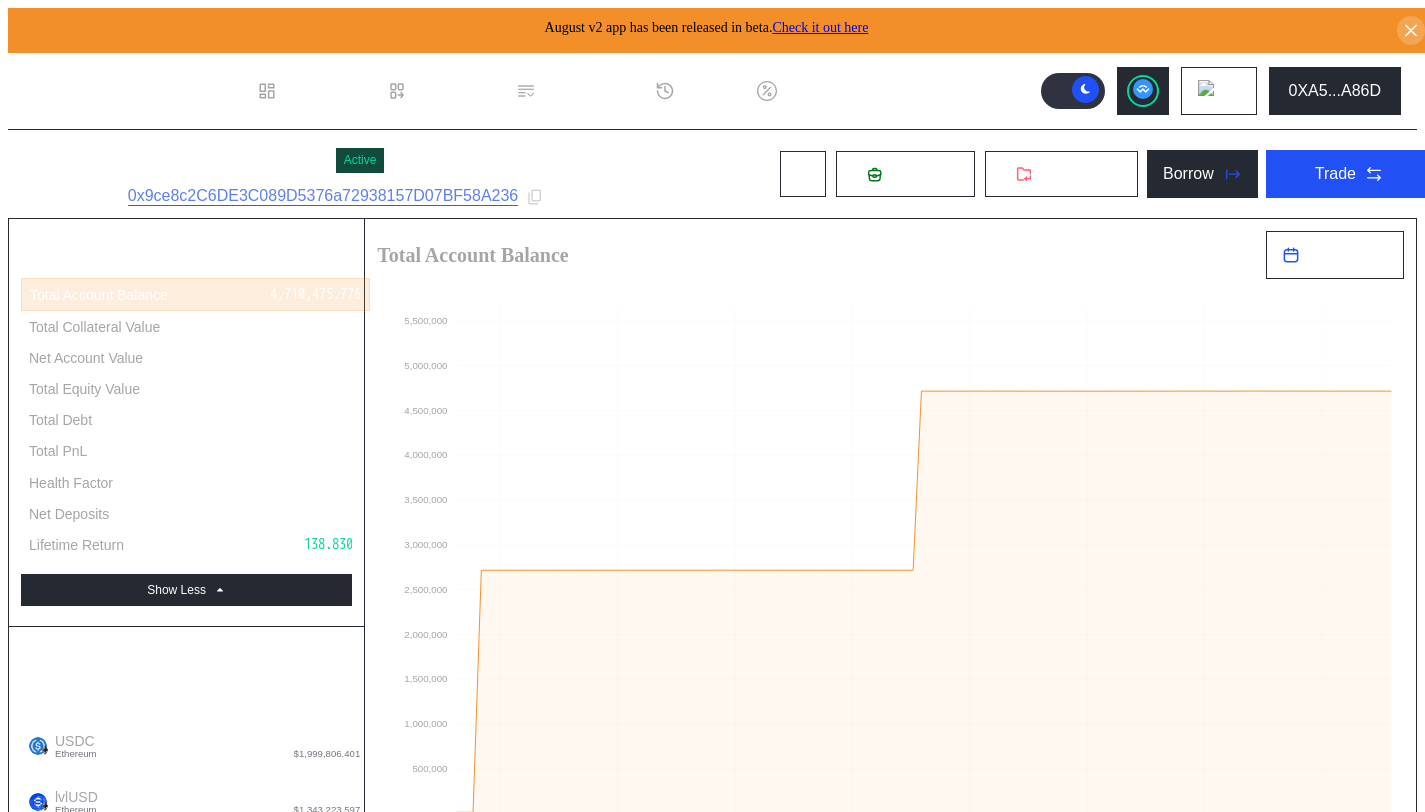 click on "Repay Interest" at bounding box center (100, 2254) 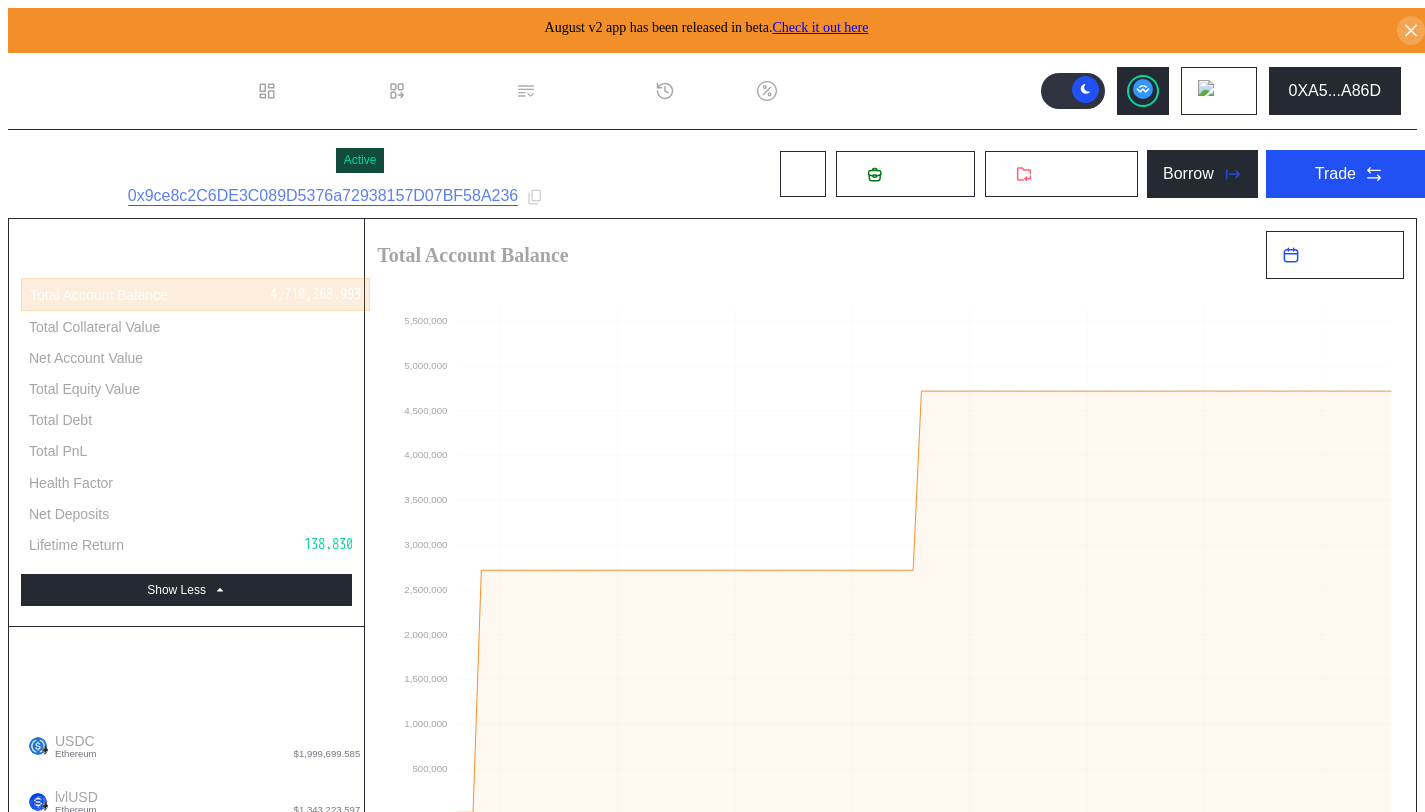 scroll, scrollTop: 0, scrollLeft: 0, axis: both 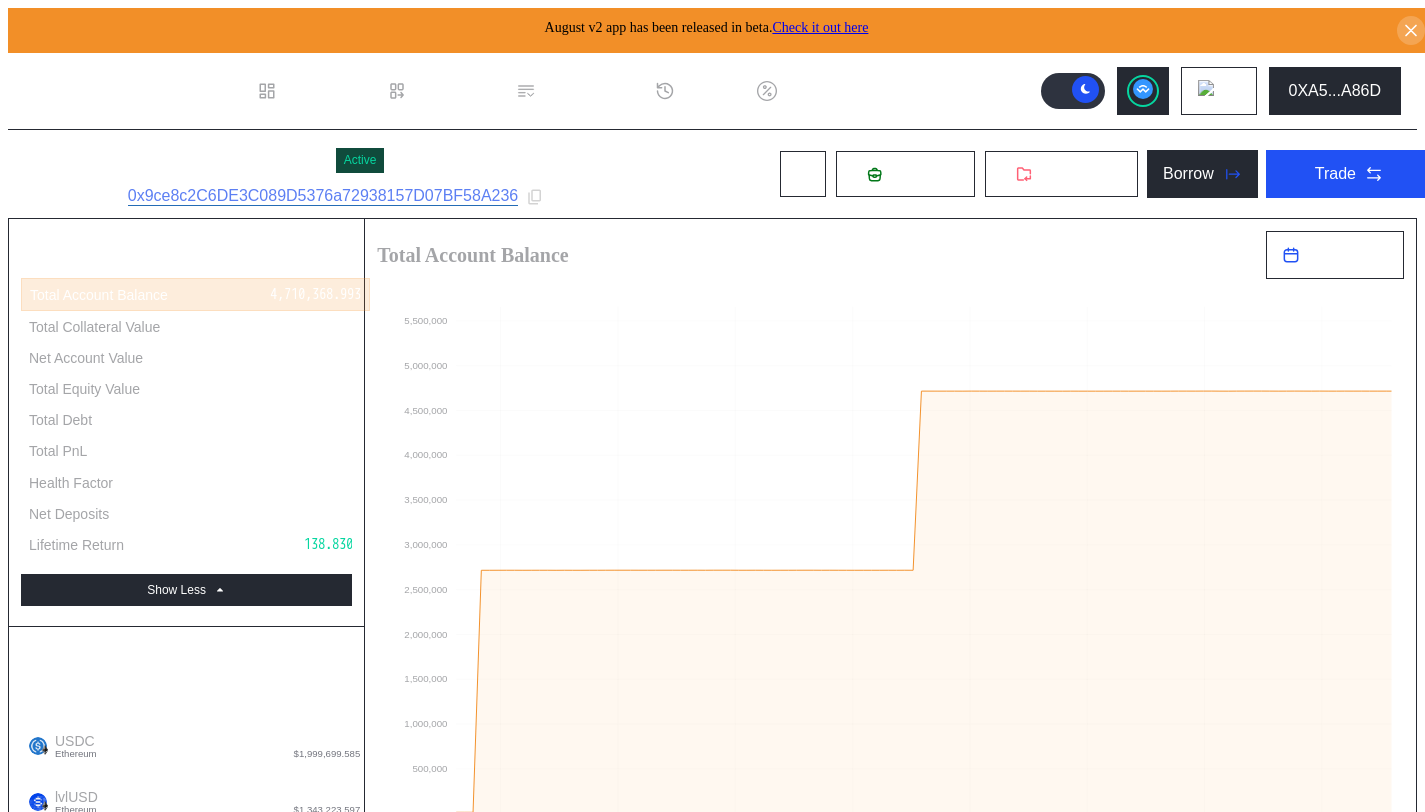 click on "Accept APR" at bounding box center (309, 2303) 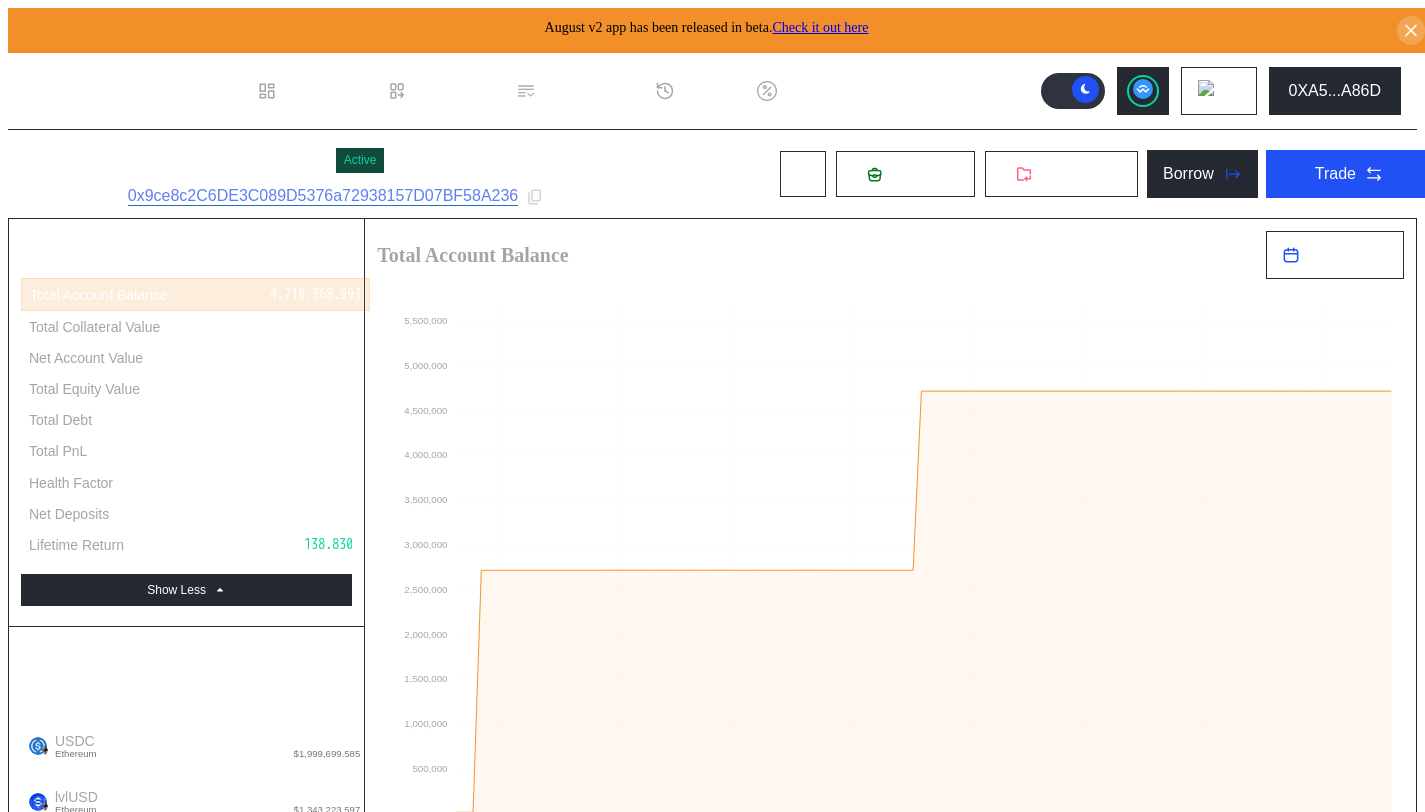 click at bounding box center (298, 2100) 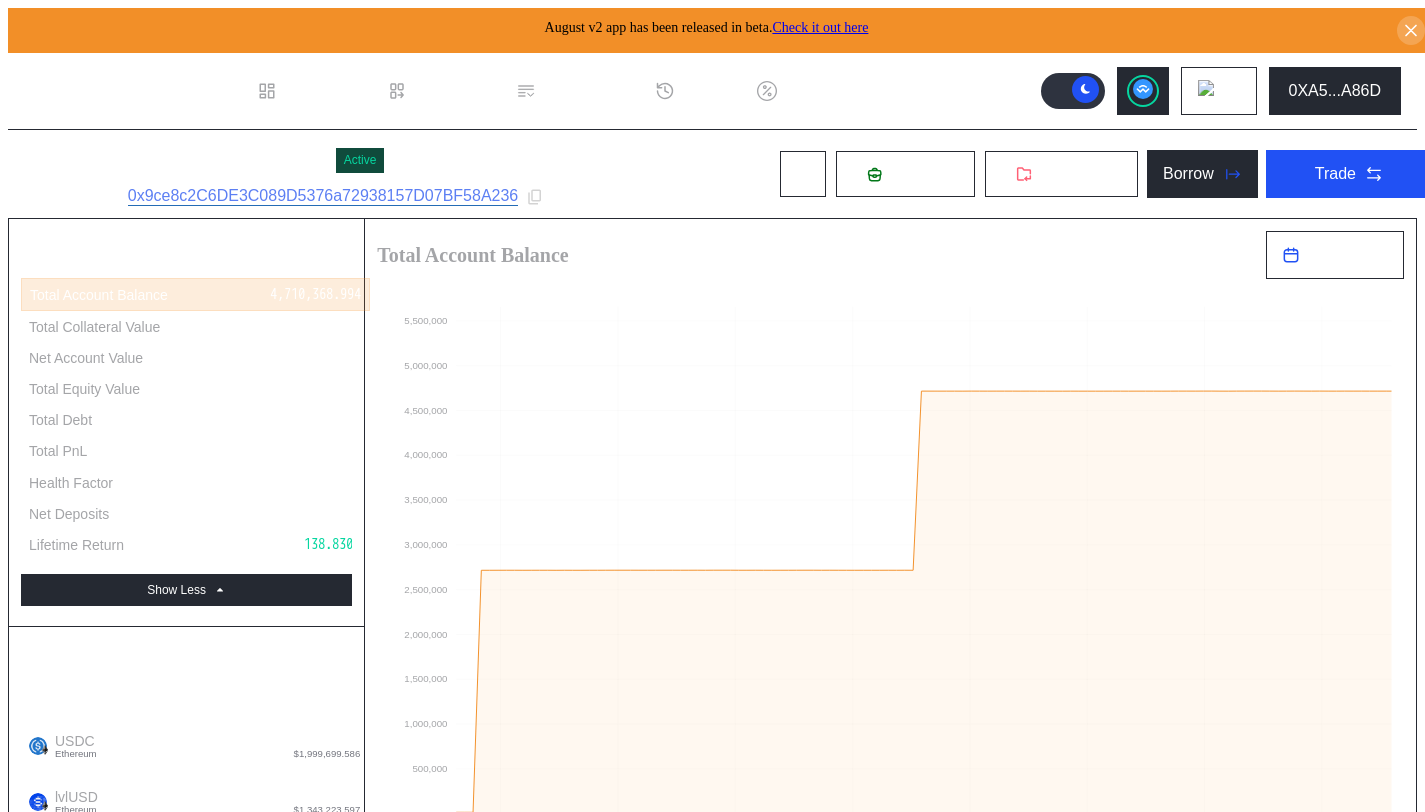 click on "Accept New Loan APR" at bounding box center (309, 2271) 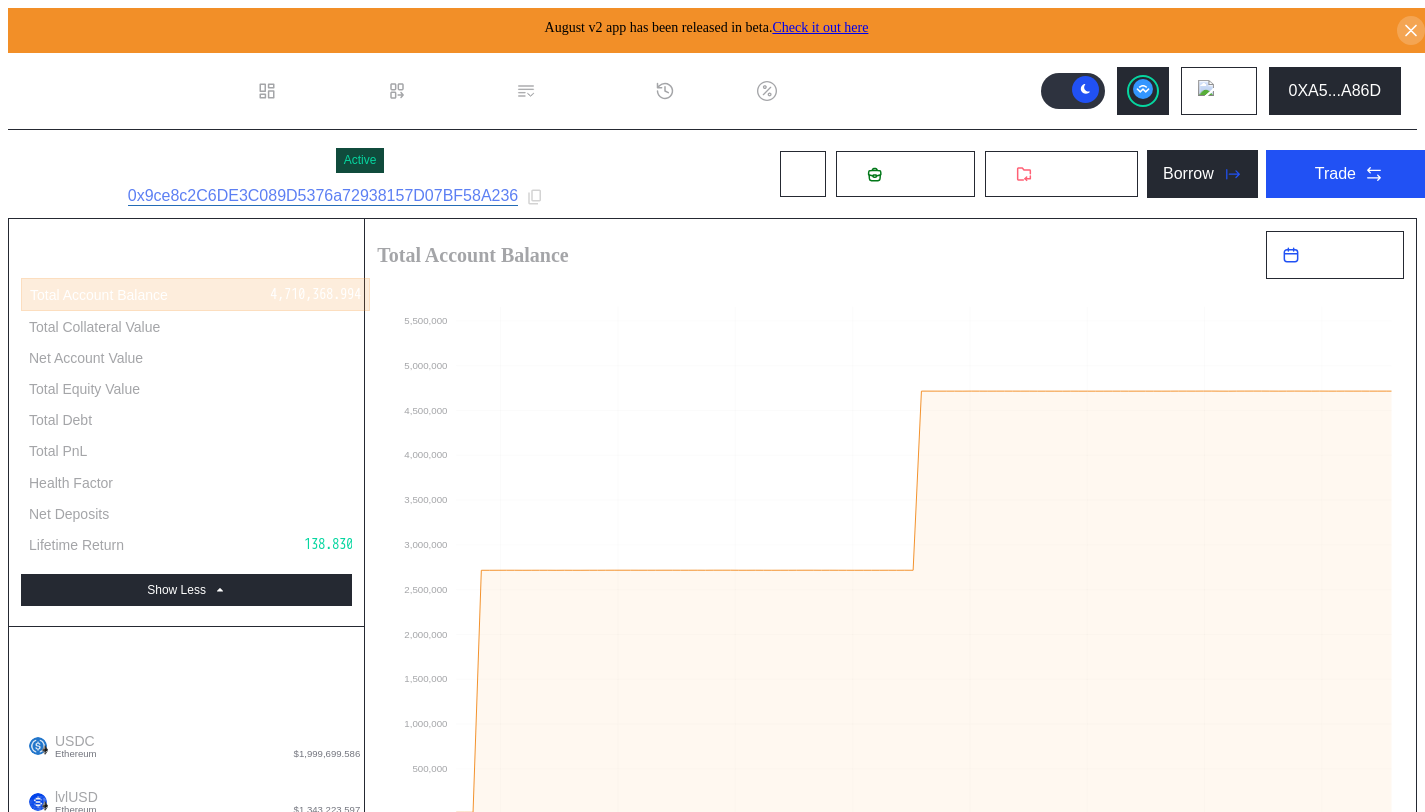 click on "**********" at bounding box center [712, 2560] 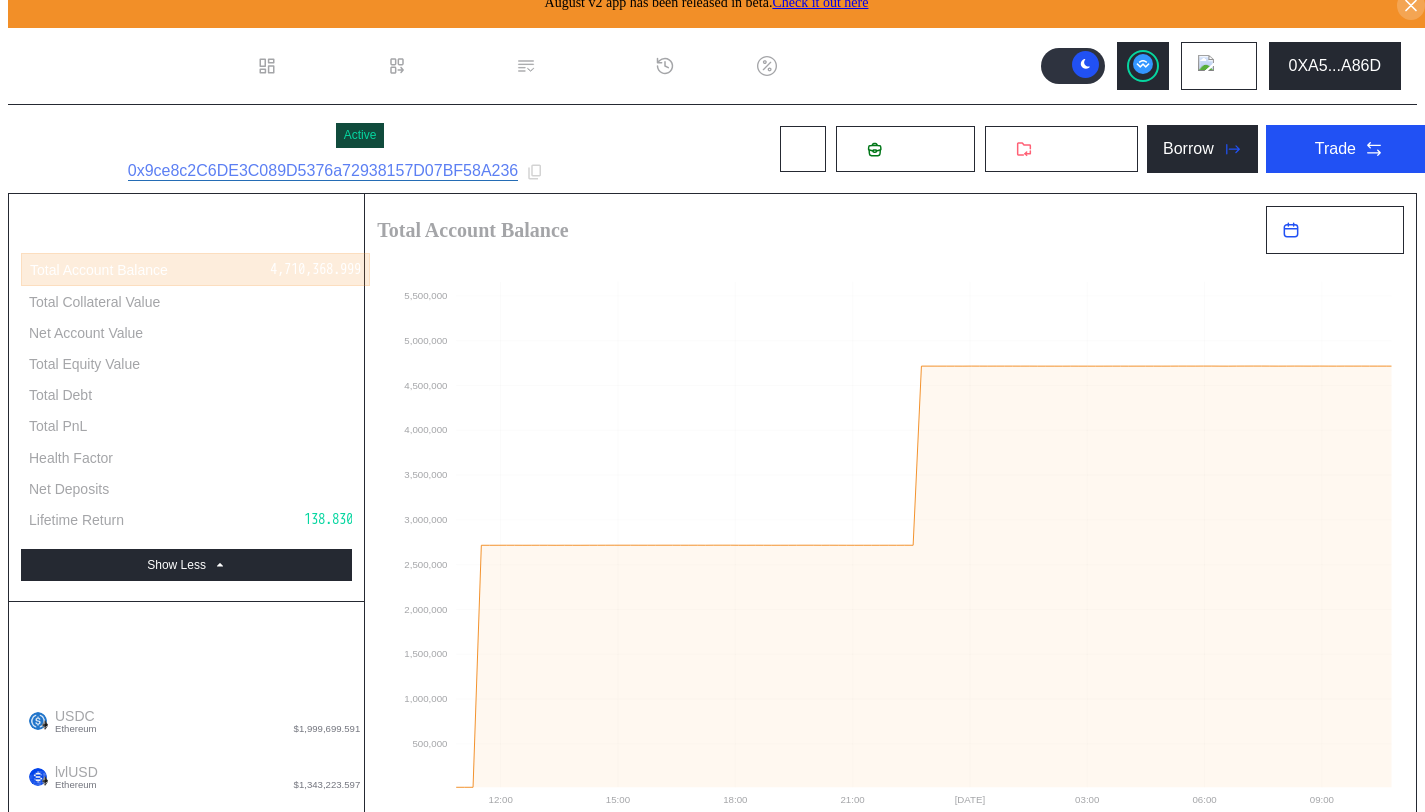 scroll, scrollTop: 0, scrollLeft: 0, axis: both 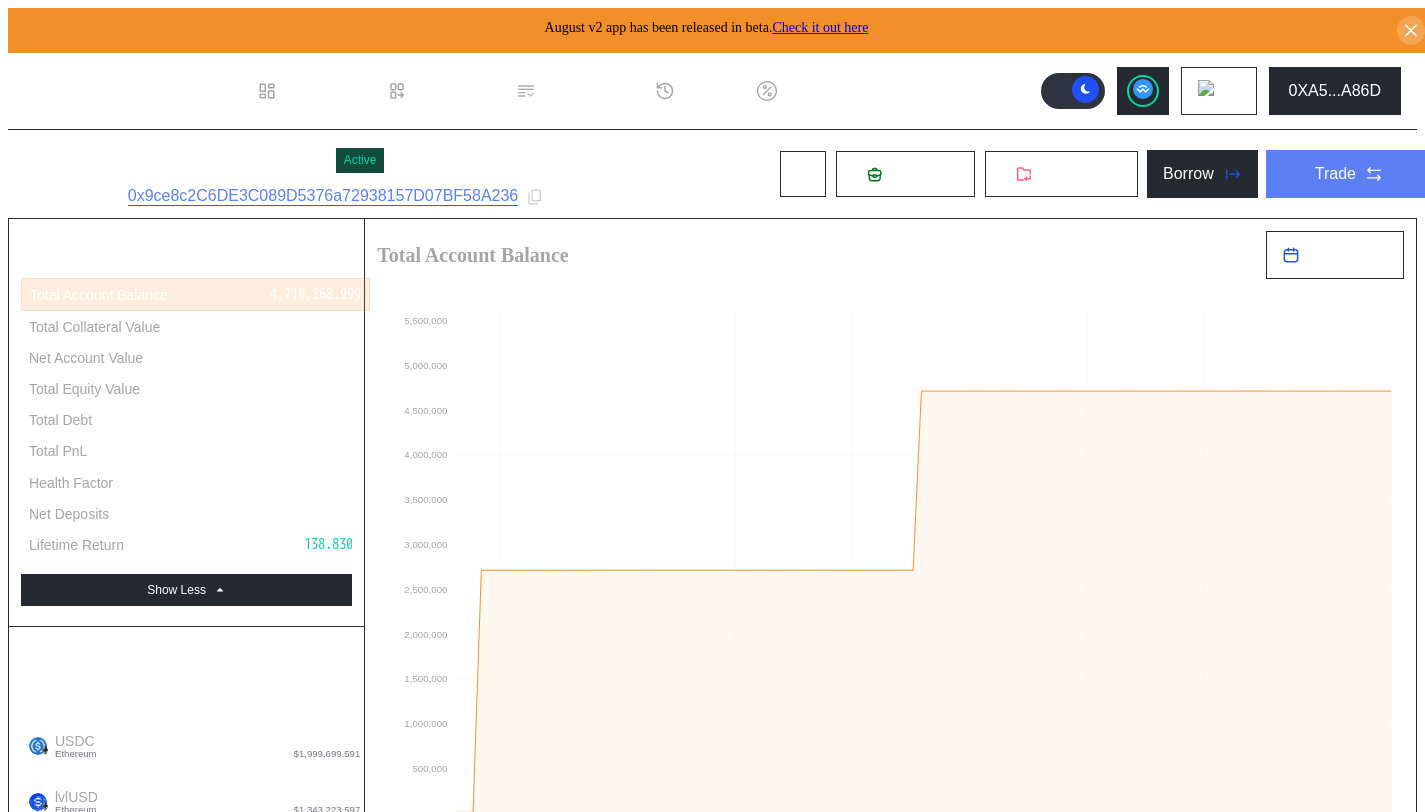click on "Trade" at bounding box center [1349, 174] 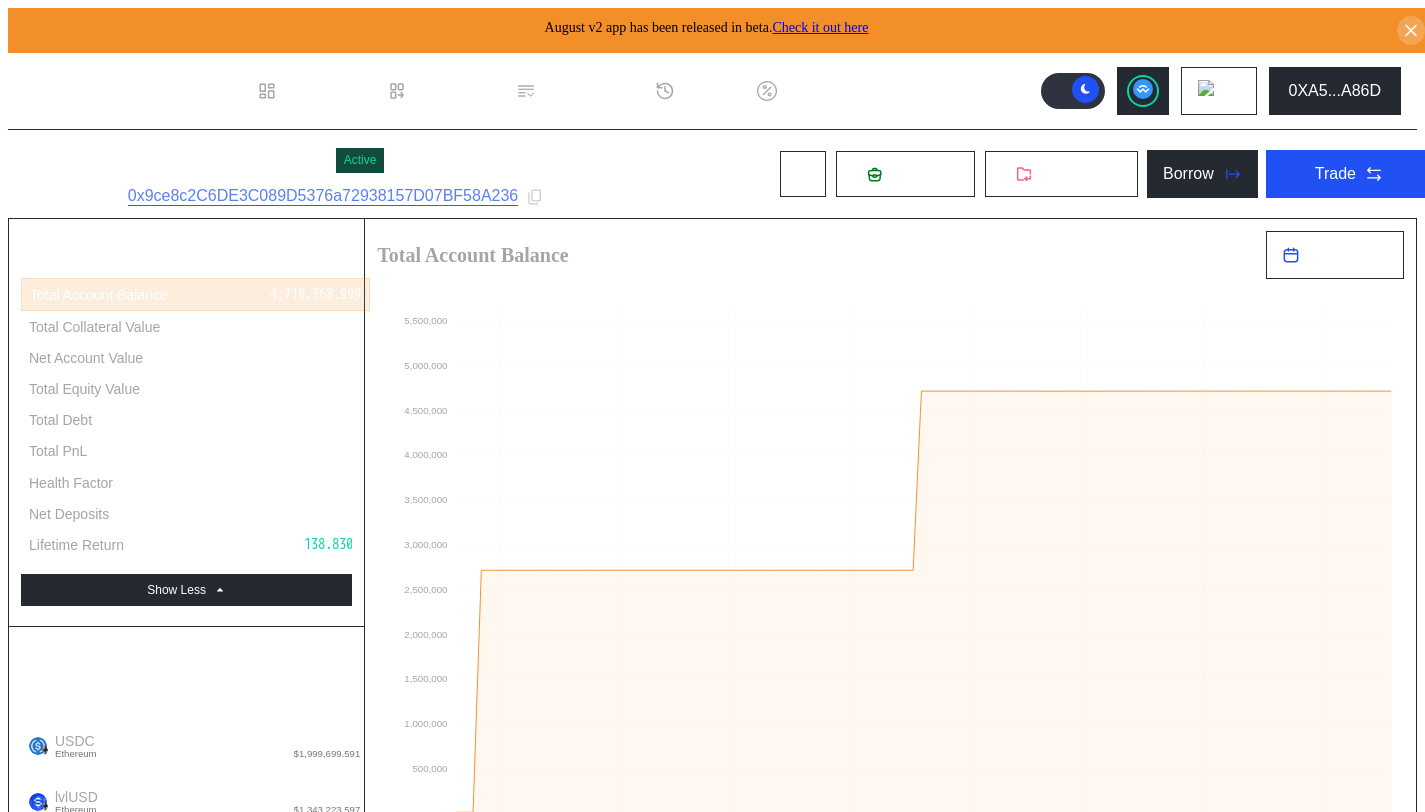 click on "Swap" at bounding box center (68, 1888) 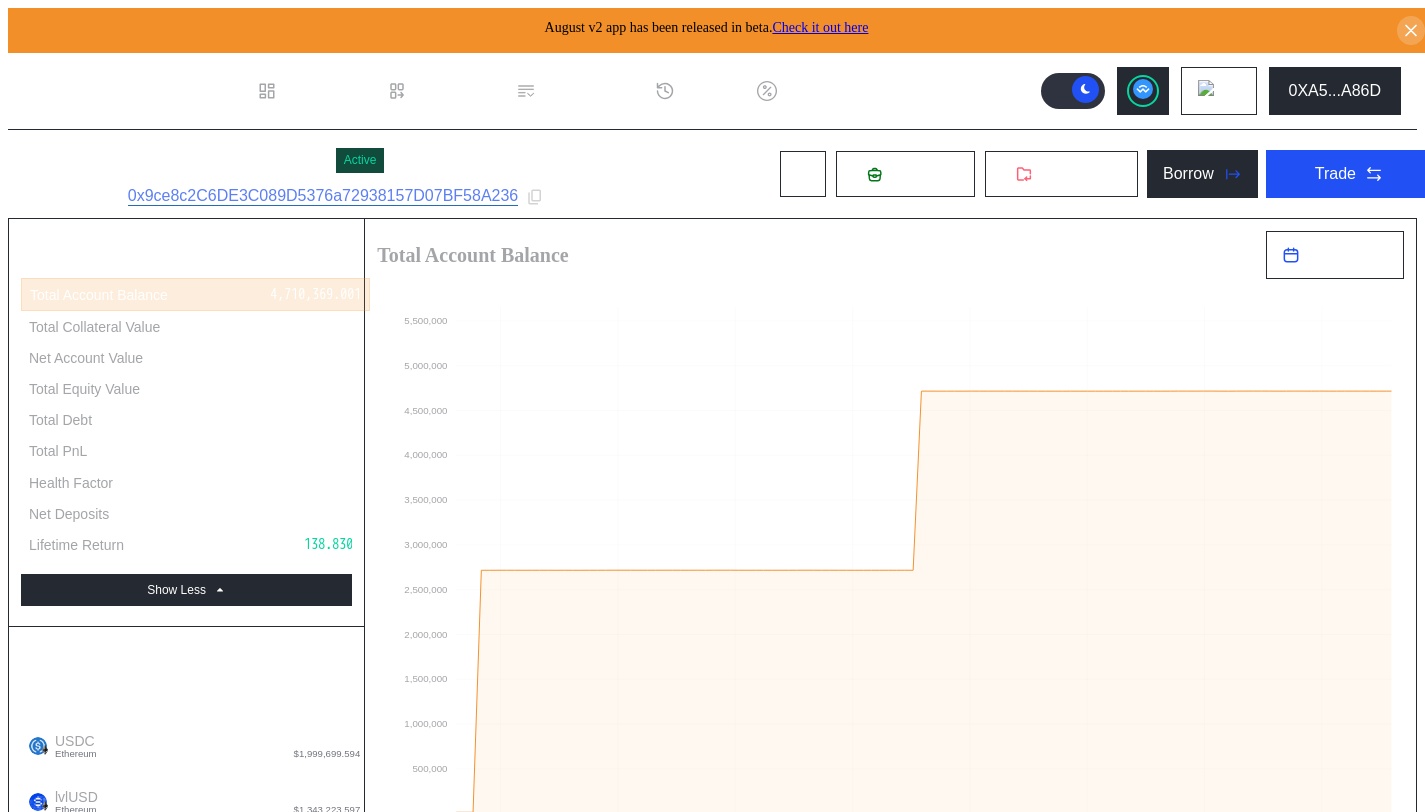 click on "Nayt - Pendle PT lvlUSD Active Subaccount ID: 0x9ce8c2C6DE3C089D5376a72938157D07BF58A236 Deposit Withdraw Borrow Trade" at bounding box center (728, 174) 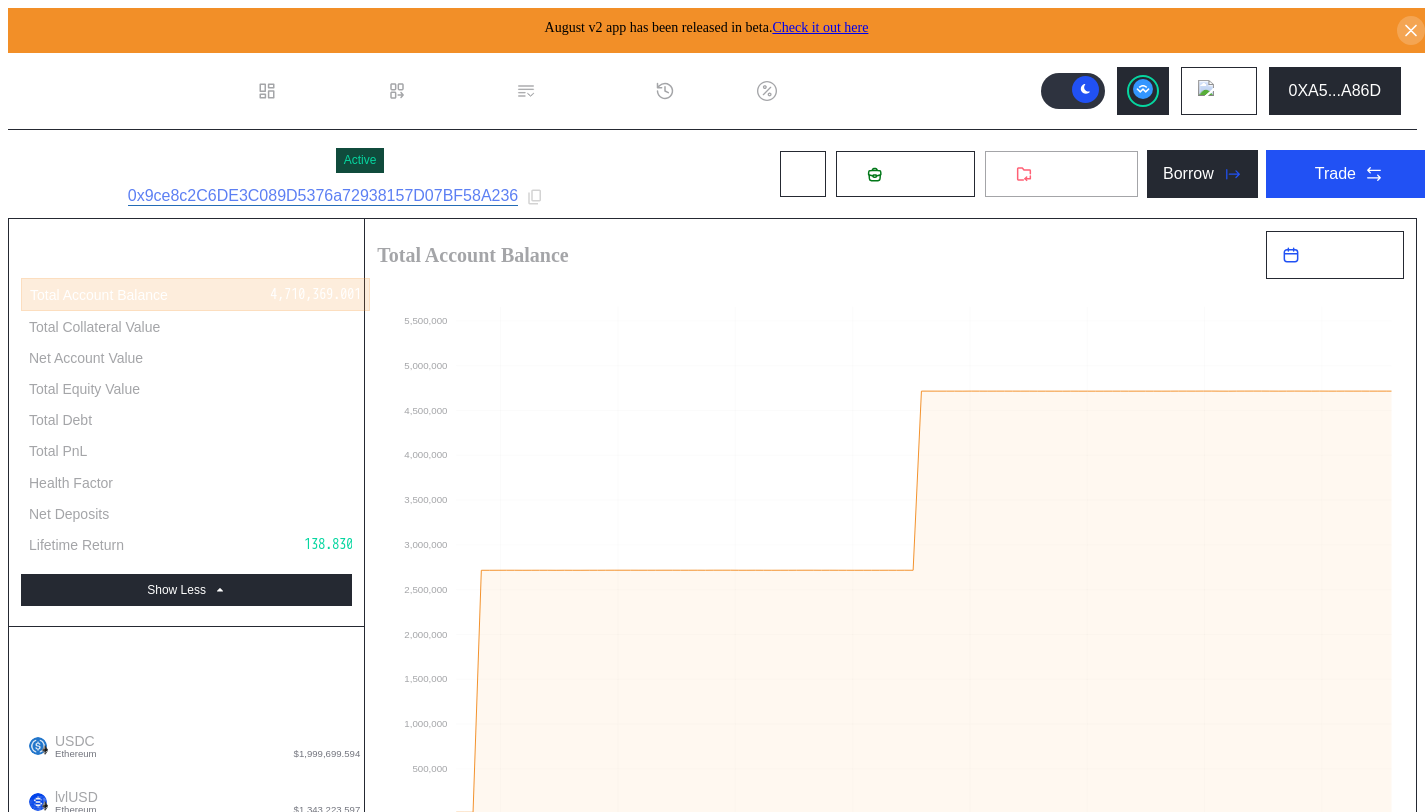 click on "Withdraw" at bounding box center [1073, 174] 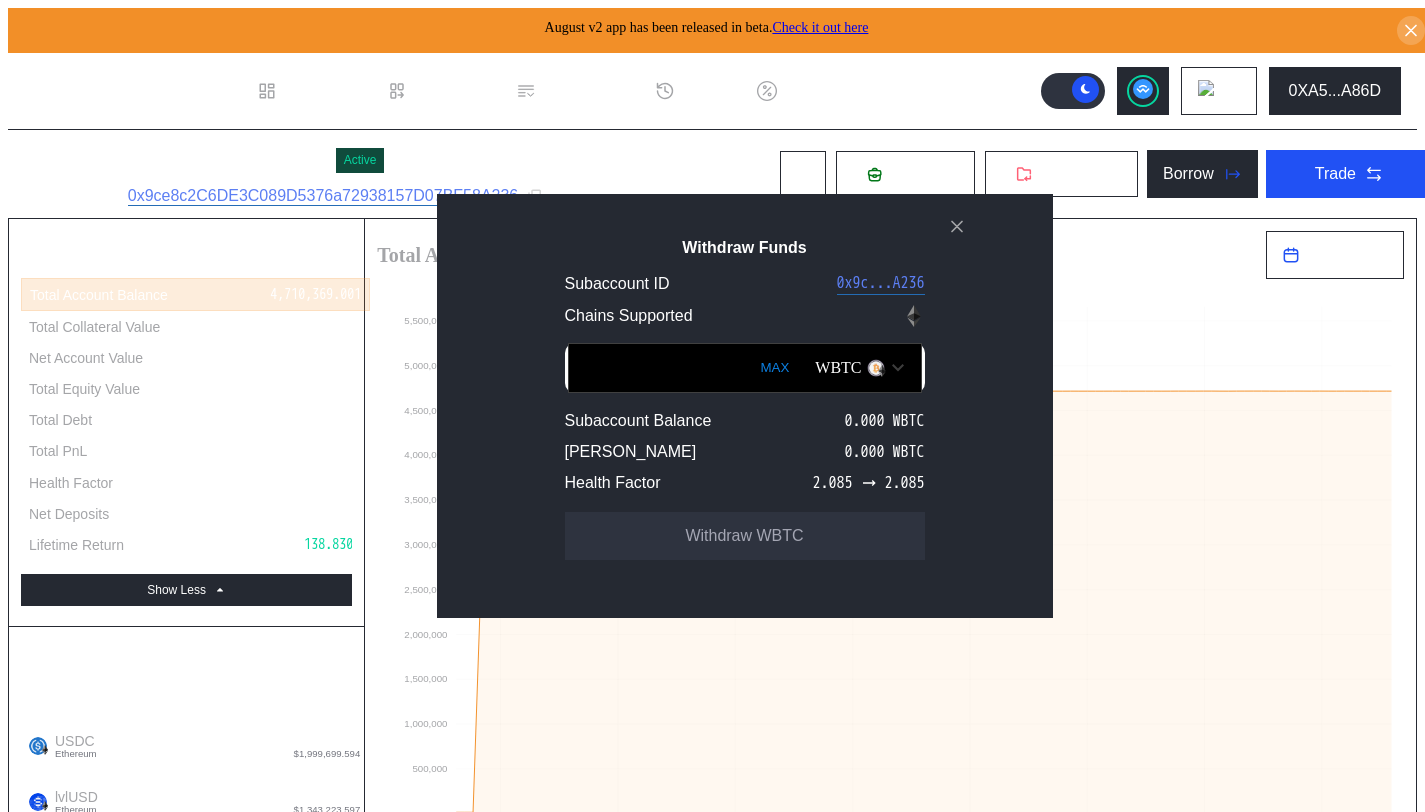click on "WBTC" at bounding box center (859, 368) 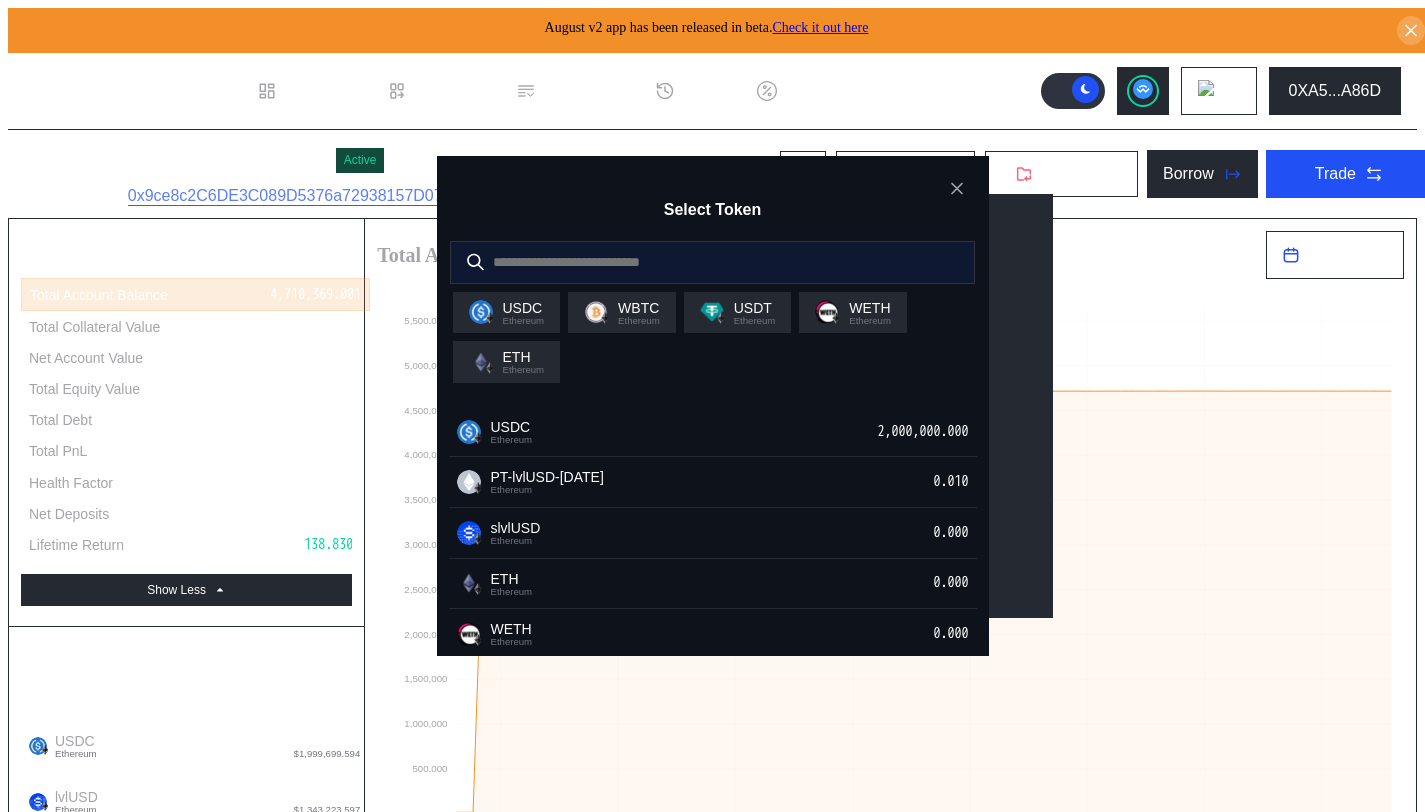 click at bounding box center [697, 262] 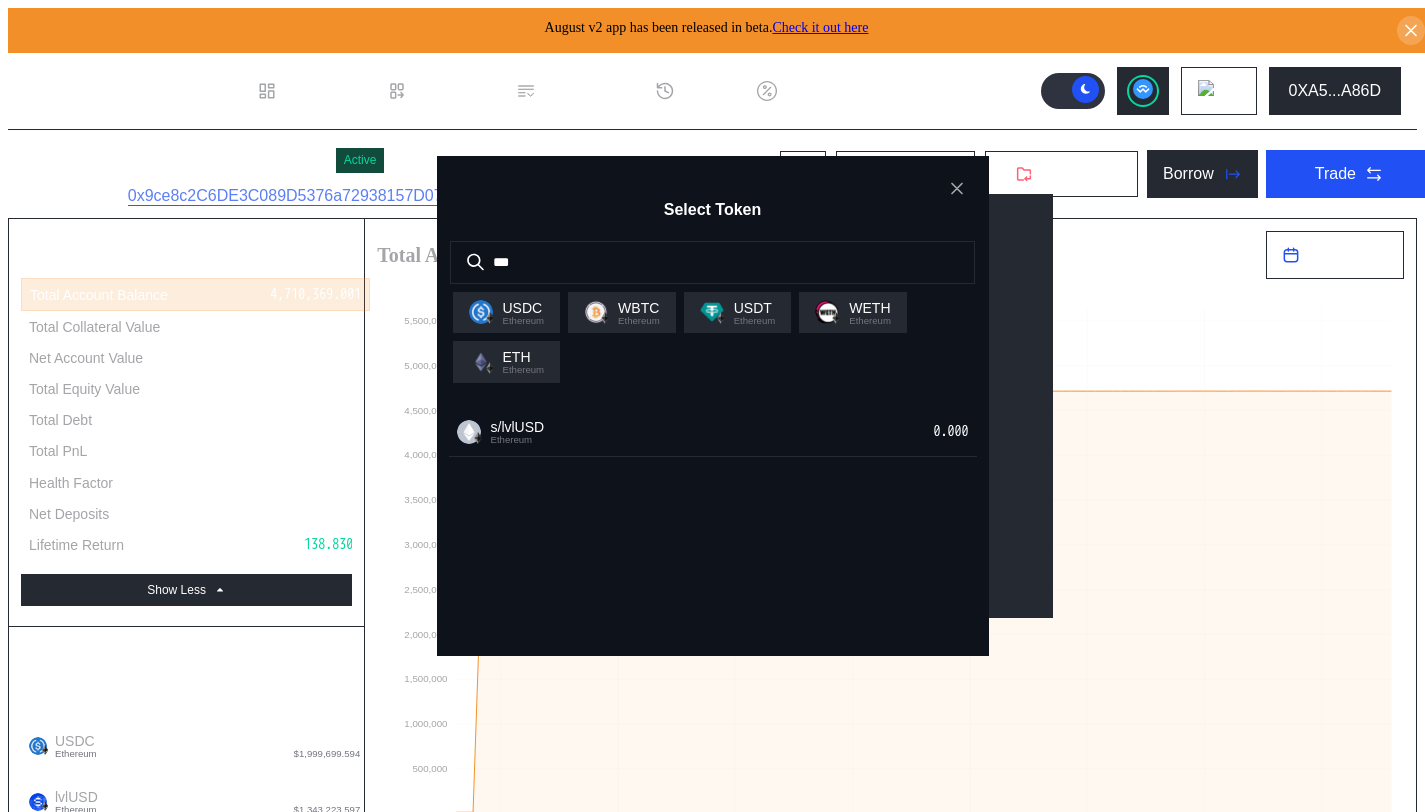 type on "***" 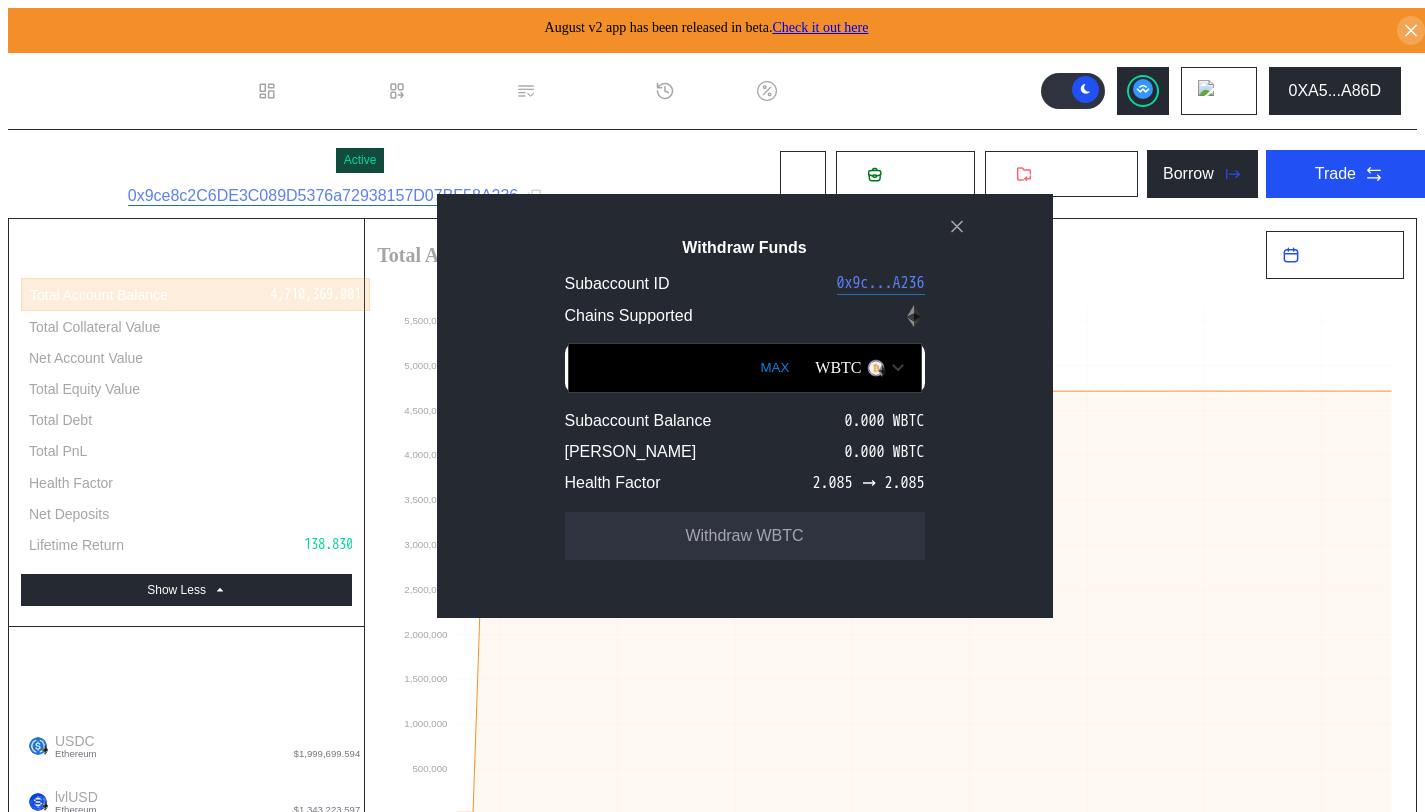 drag, startPoint x: 986, startPoint y: 235, endPoint x: 962, endPoint y: 238, distance: 24.186773 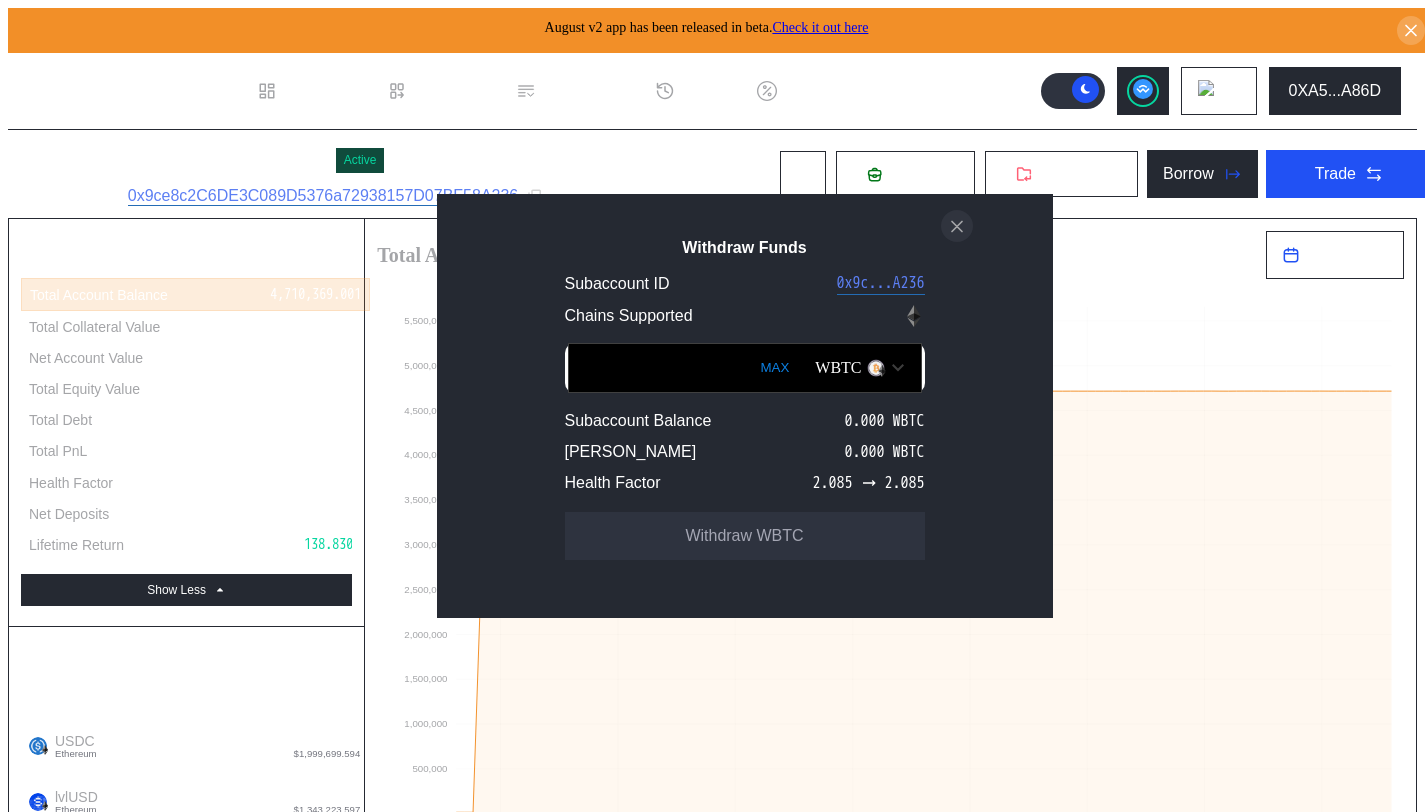 click 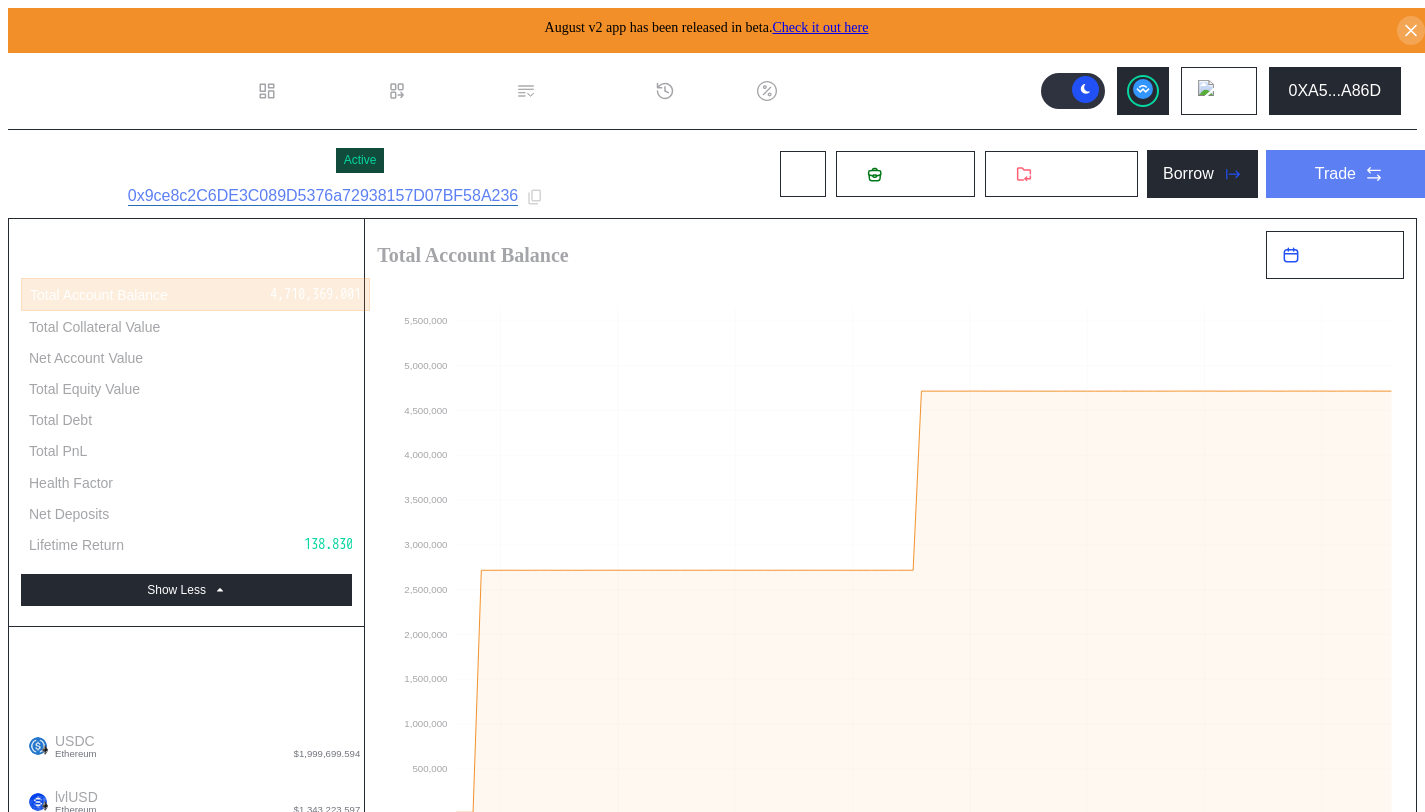 click on "Trade" at bounding box center [1349, 174] 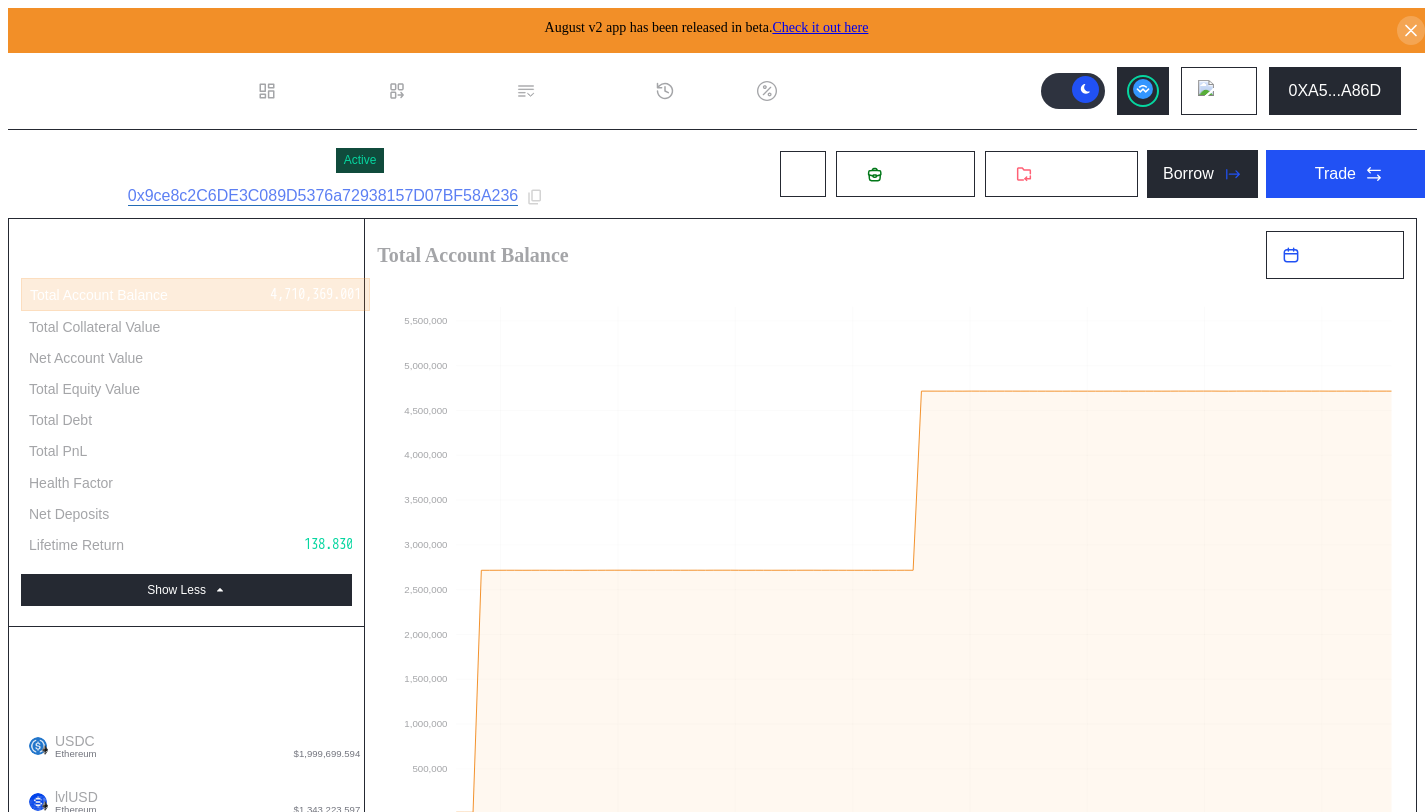 click on "Trade Swap Swap TWAP New Order Active TWAPs TWAP History" at bounding box center (293, 2149) 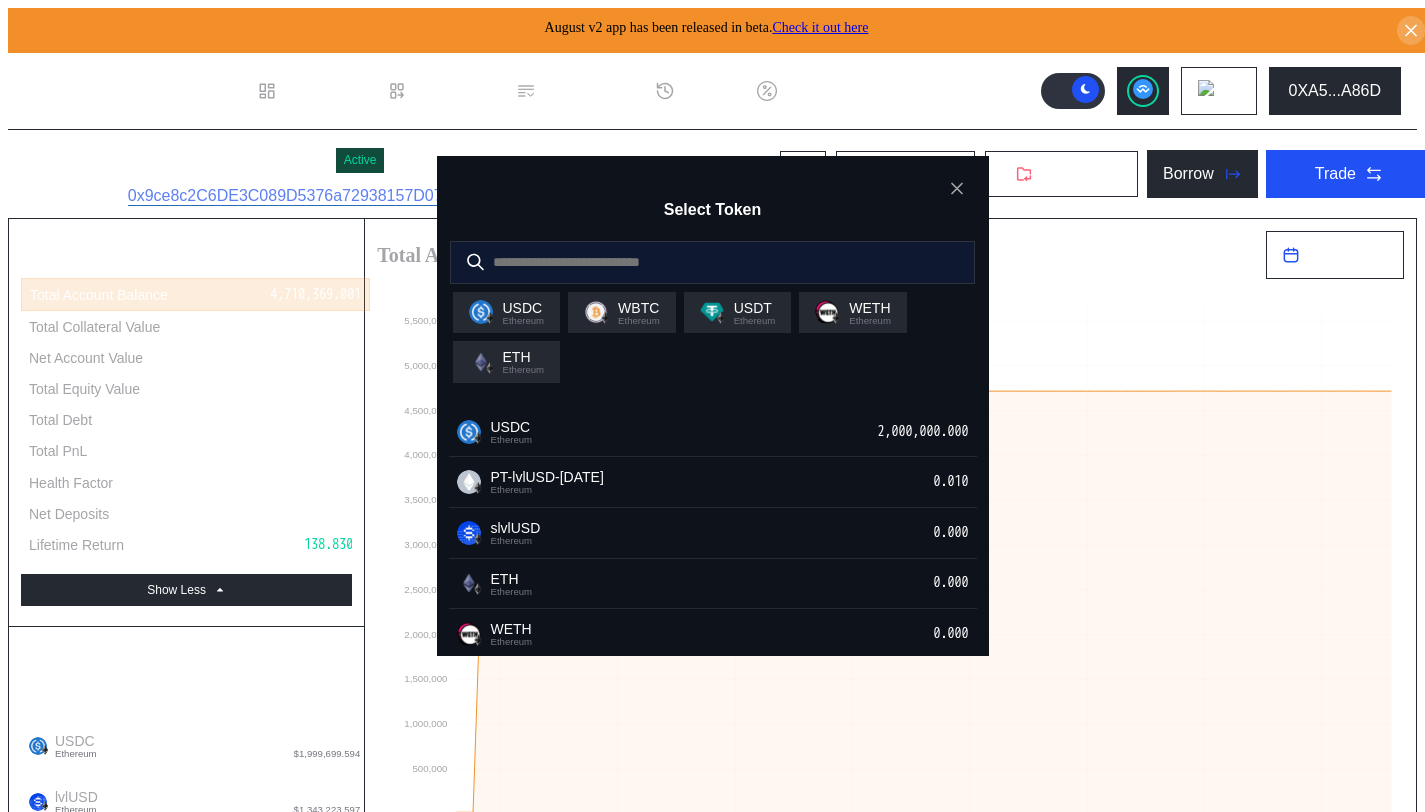 click at bounding box center (697, 262) 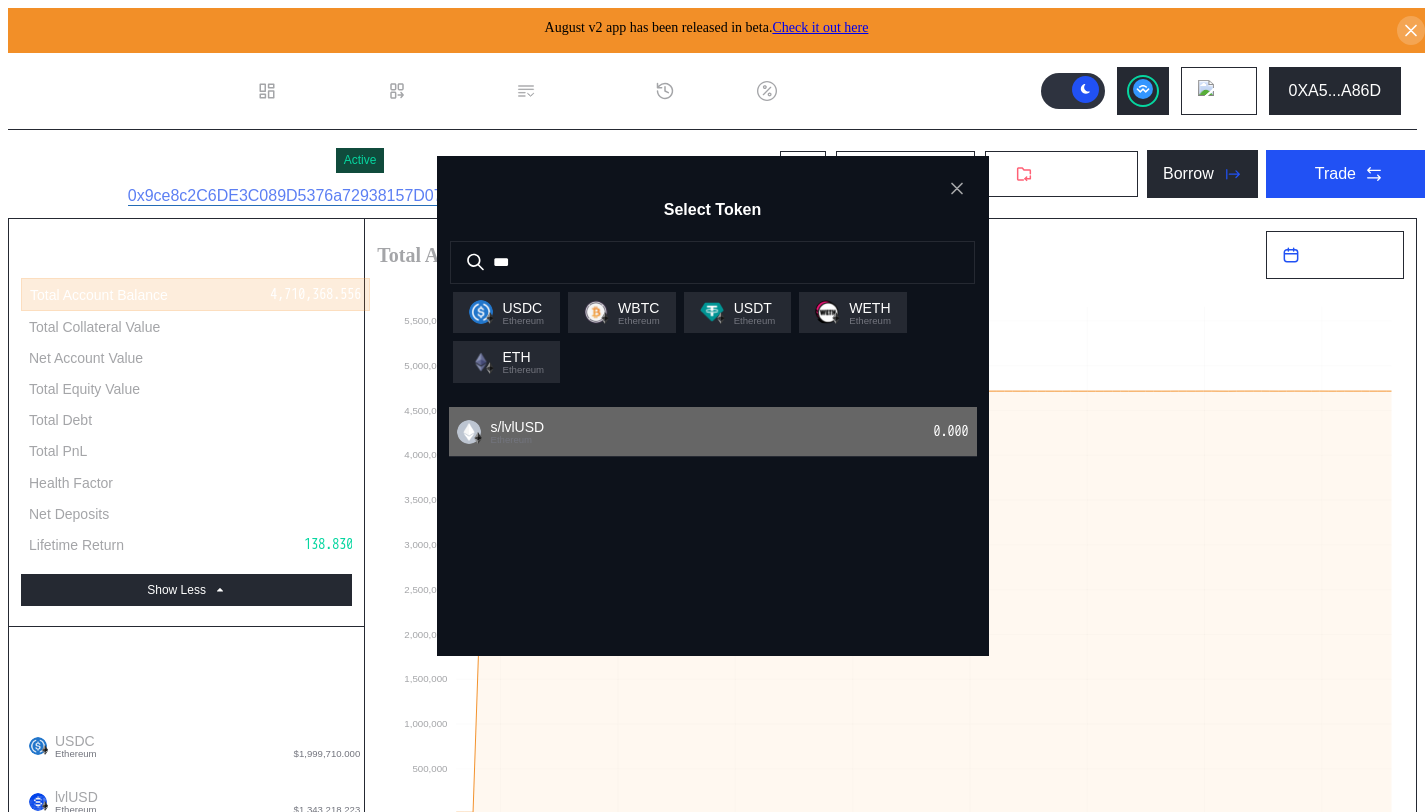 type on "***" 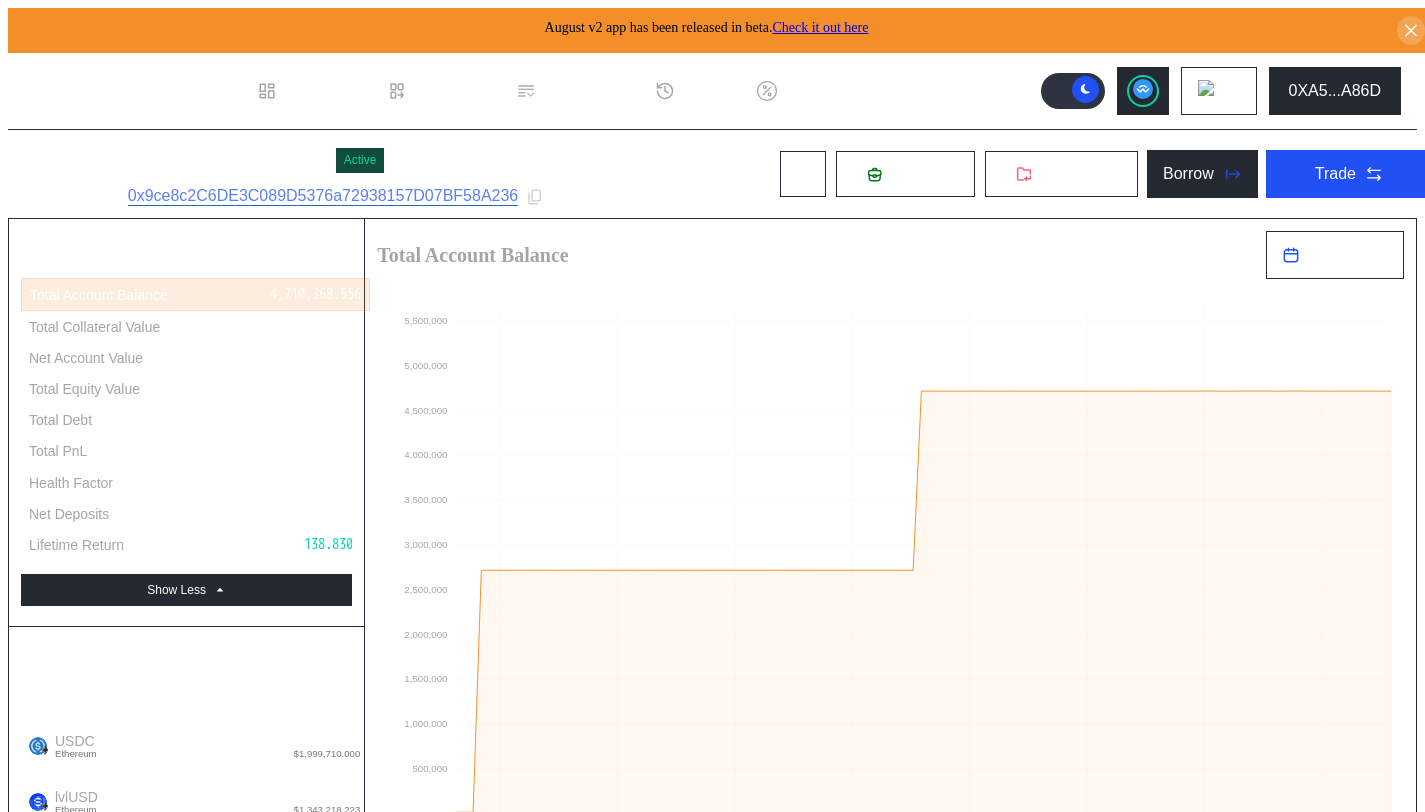 click on "MAX" at bounding box center (405, 2139) 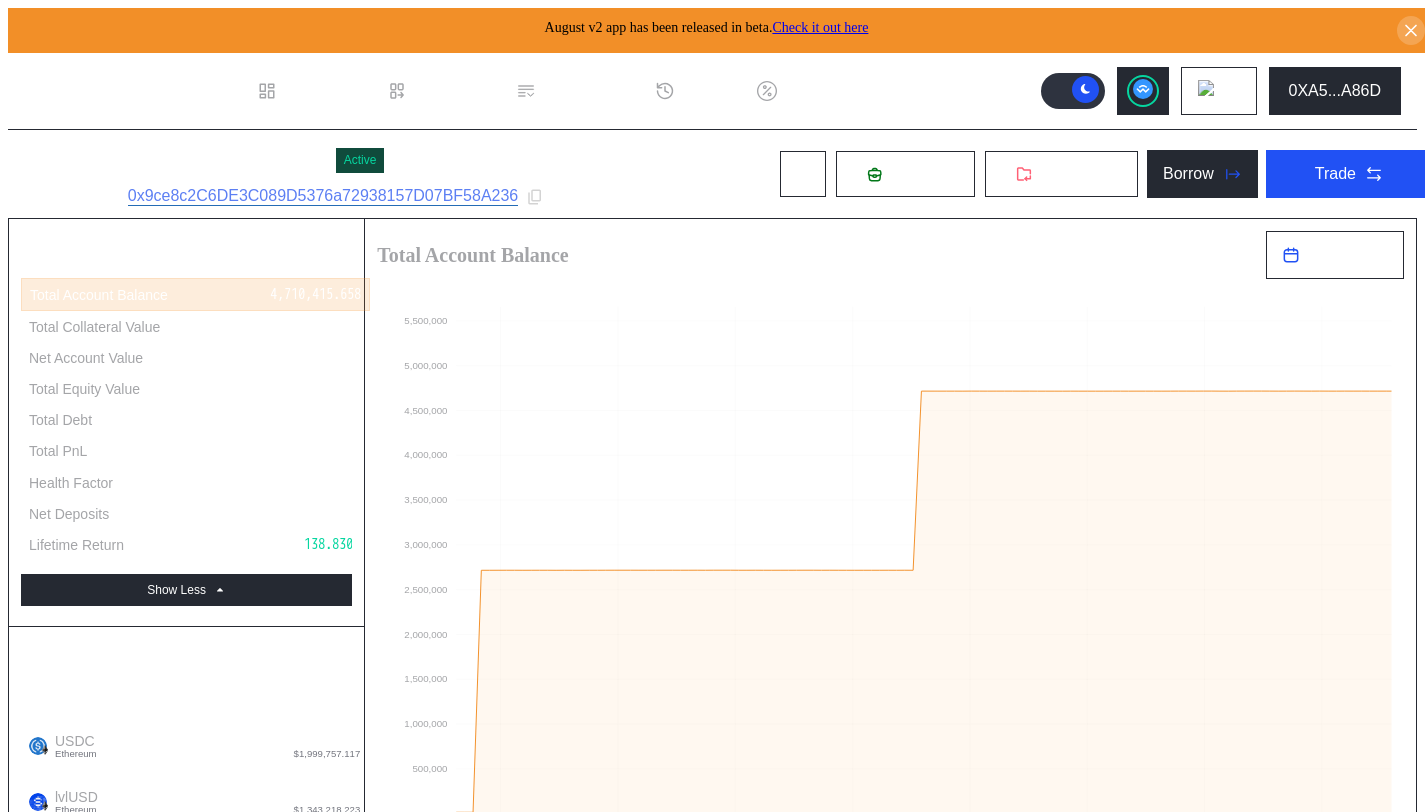 click on "**********" at bounding box center (203, 2139) 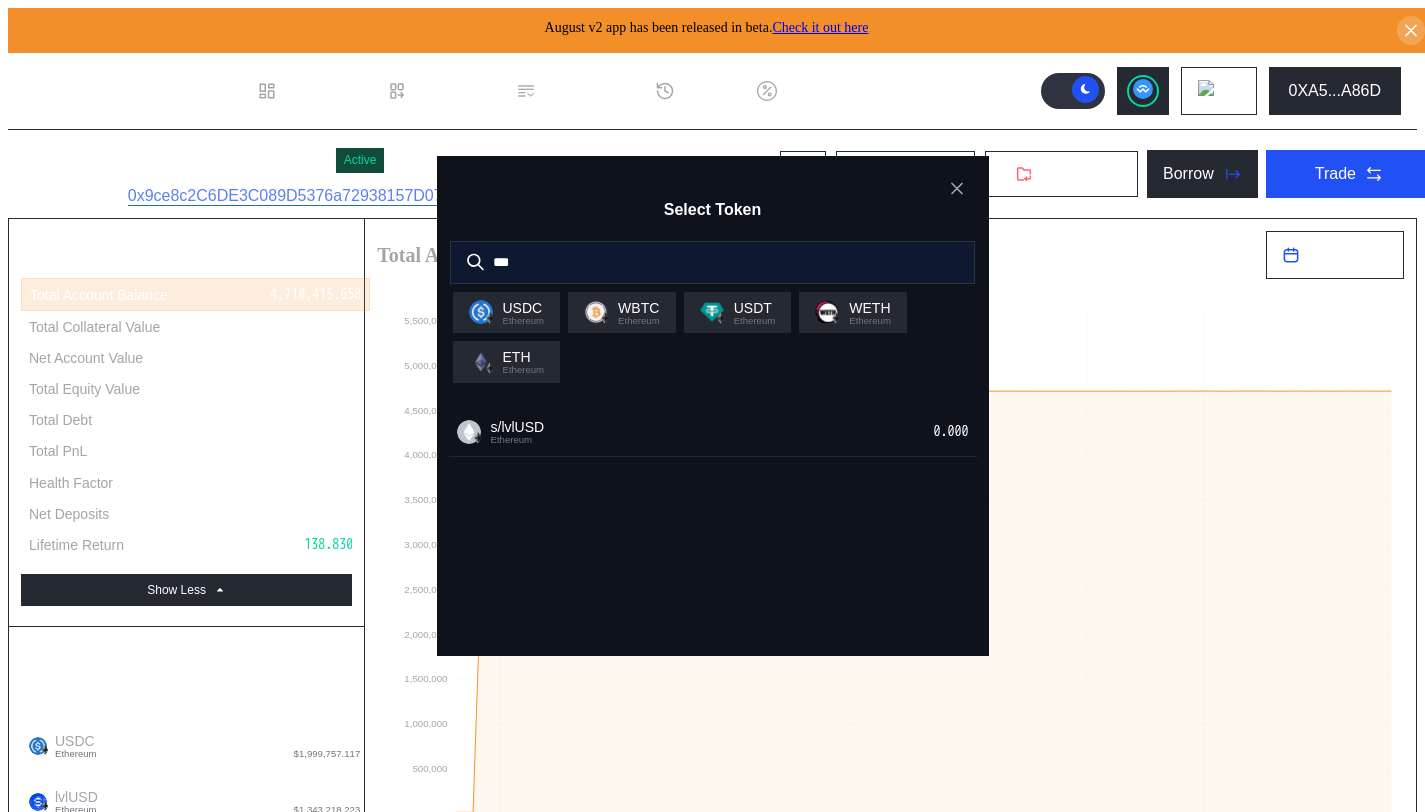 drag, startPoint x: 543, startPoint y: 263, endPoint x: 459, endPoint y: 266, distance: 84.05355 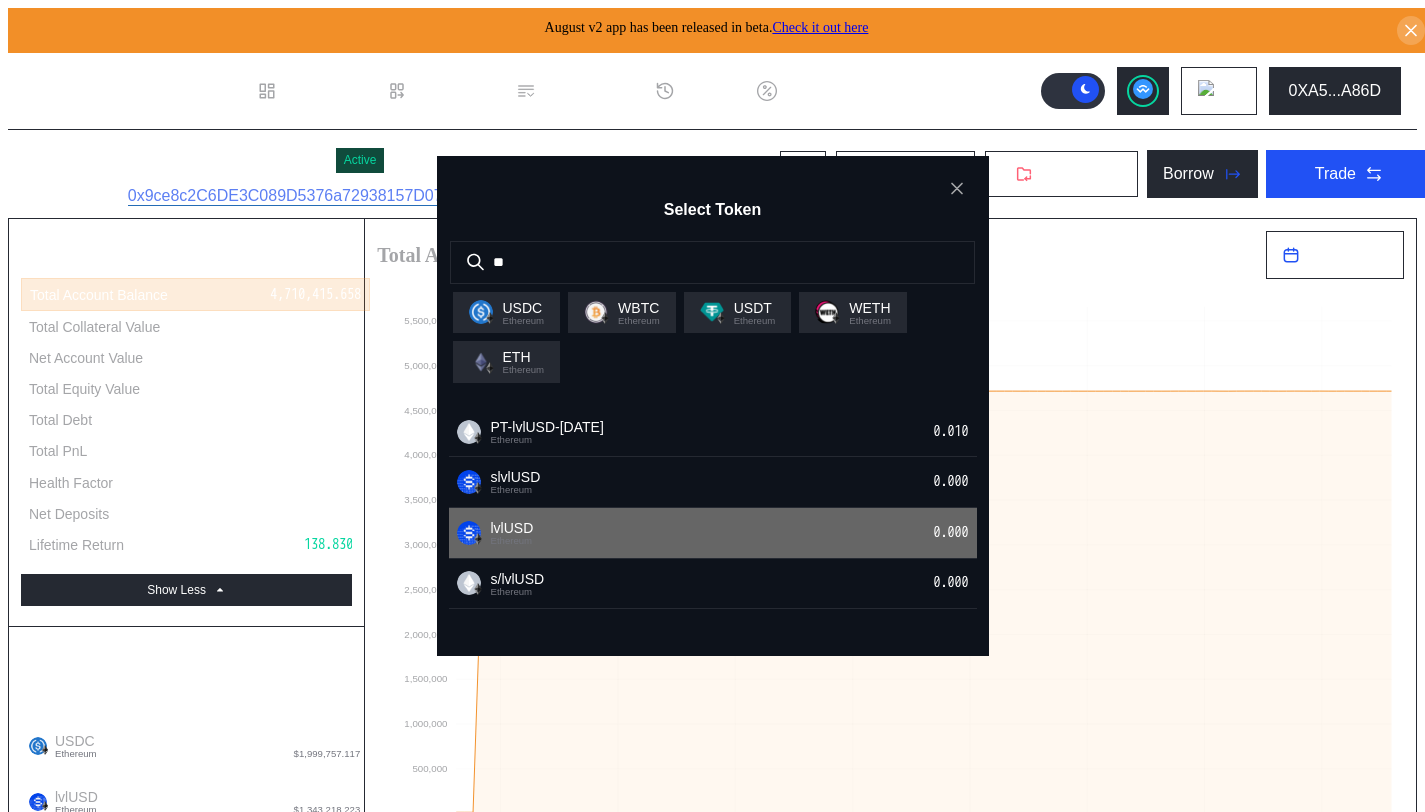 type on "**" 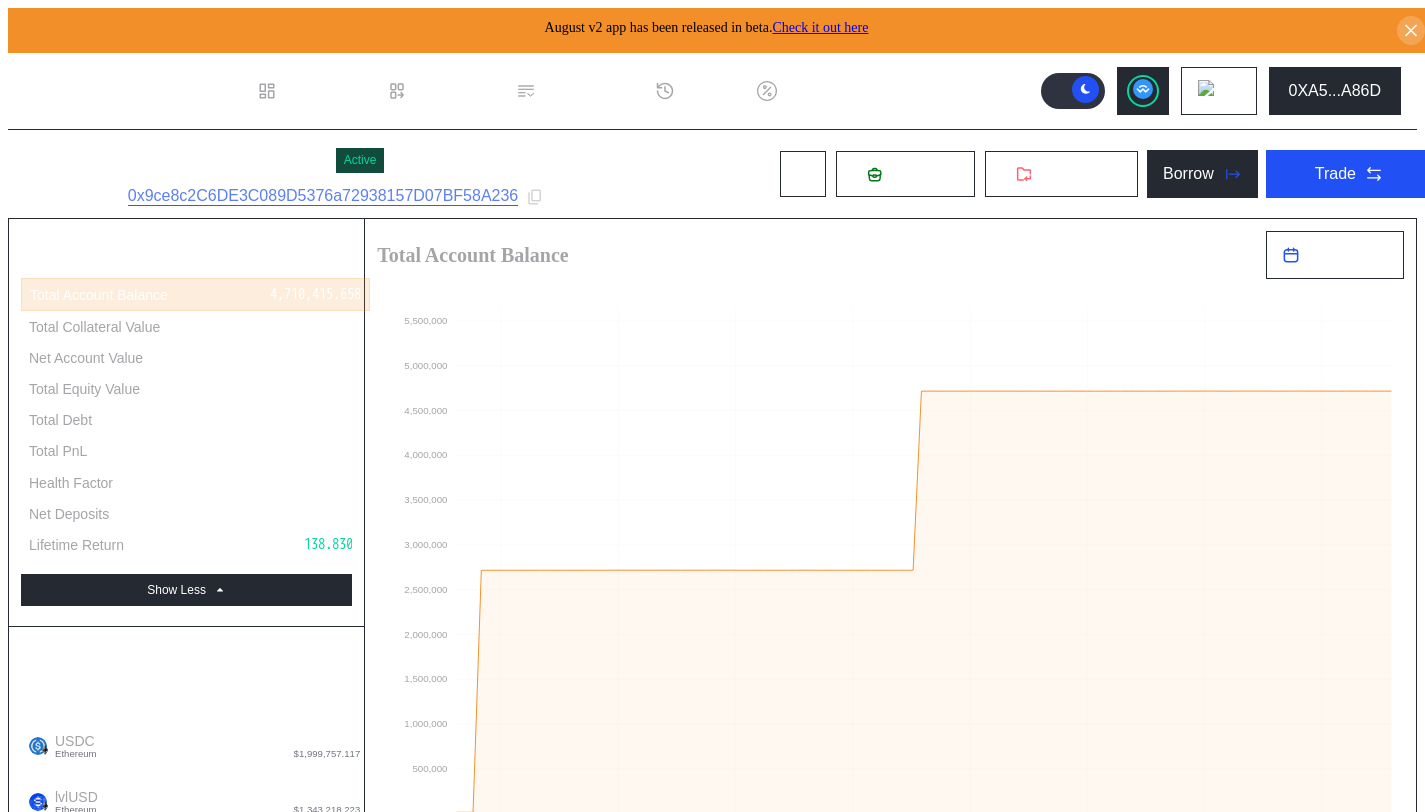 click 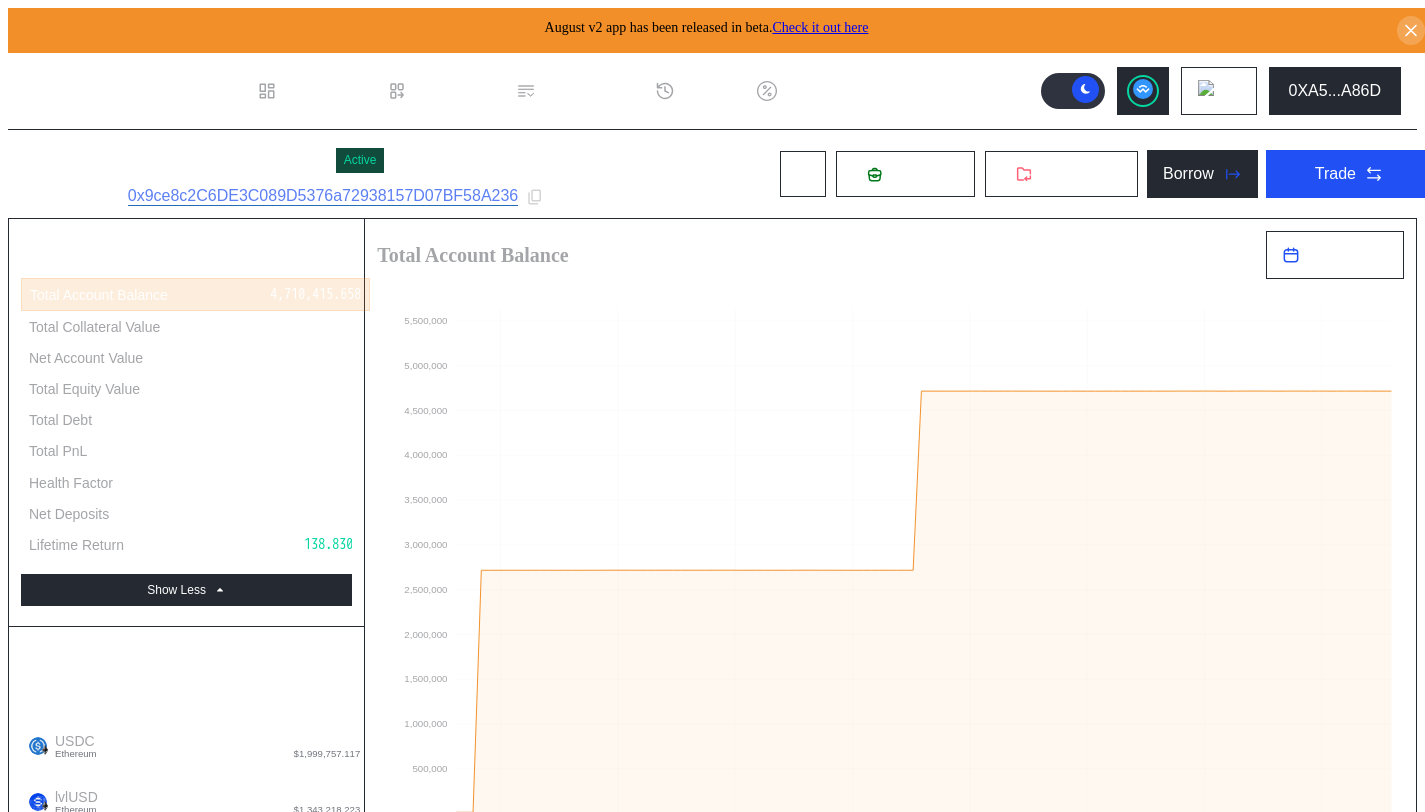 click on "*****" at bounding box center (203, 2075) 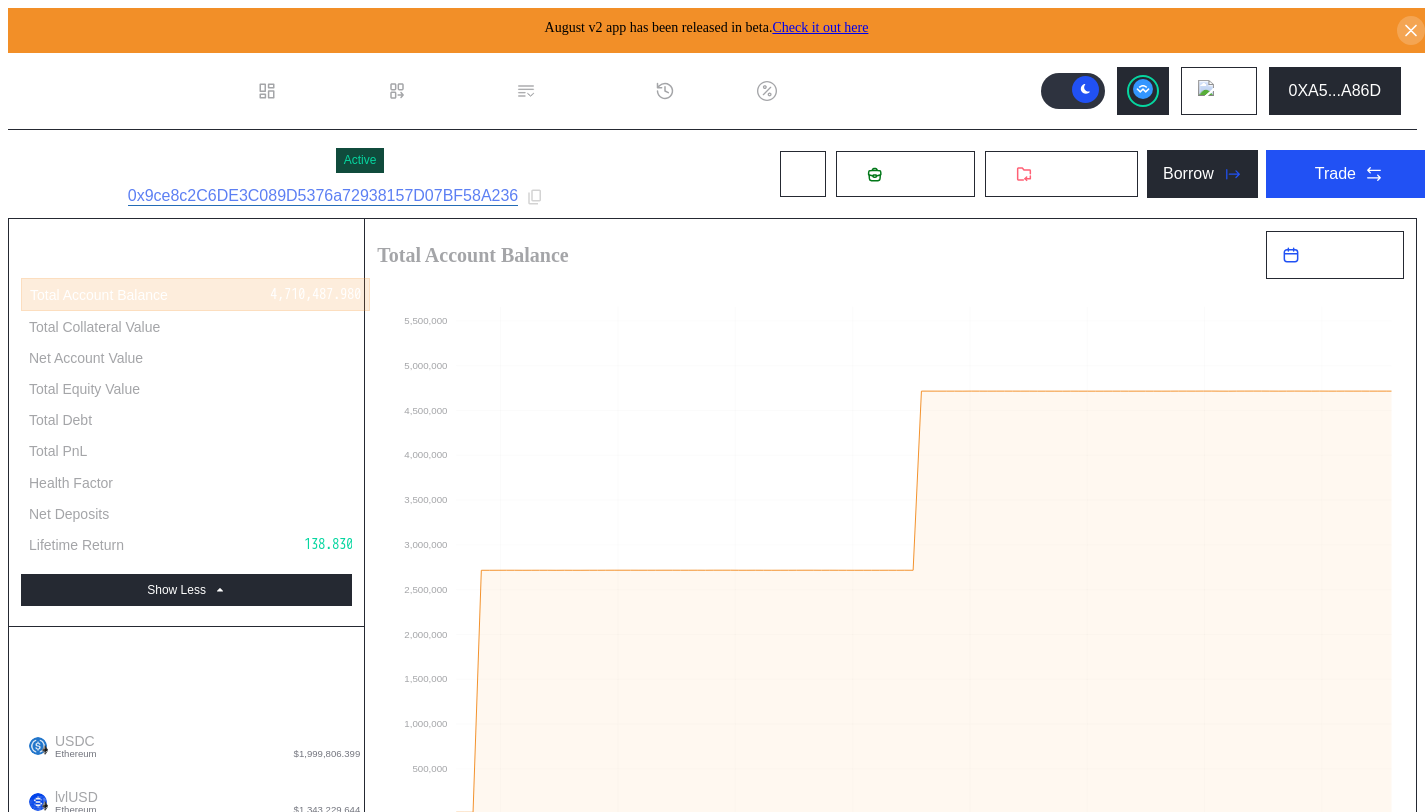 scroll, scrollTop: 0, scrollLeft: 0, axis: both 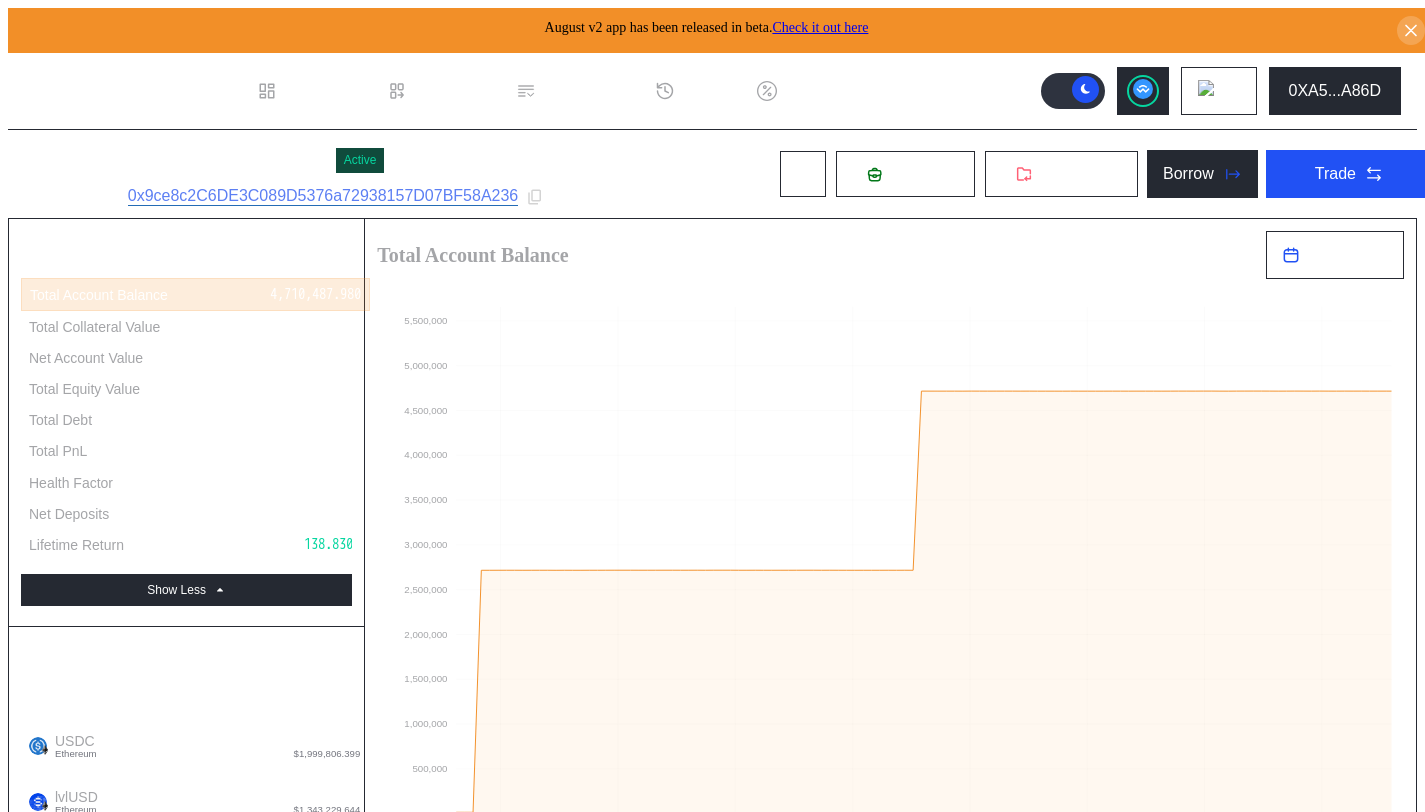 click on "Review Trade" at bounding box center (309, 2611) 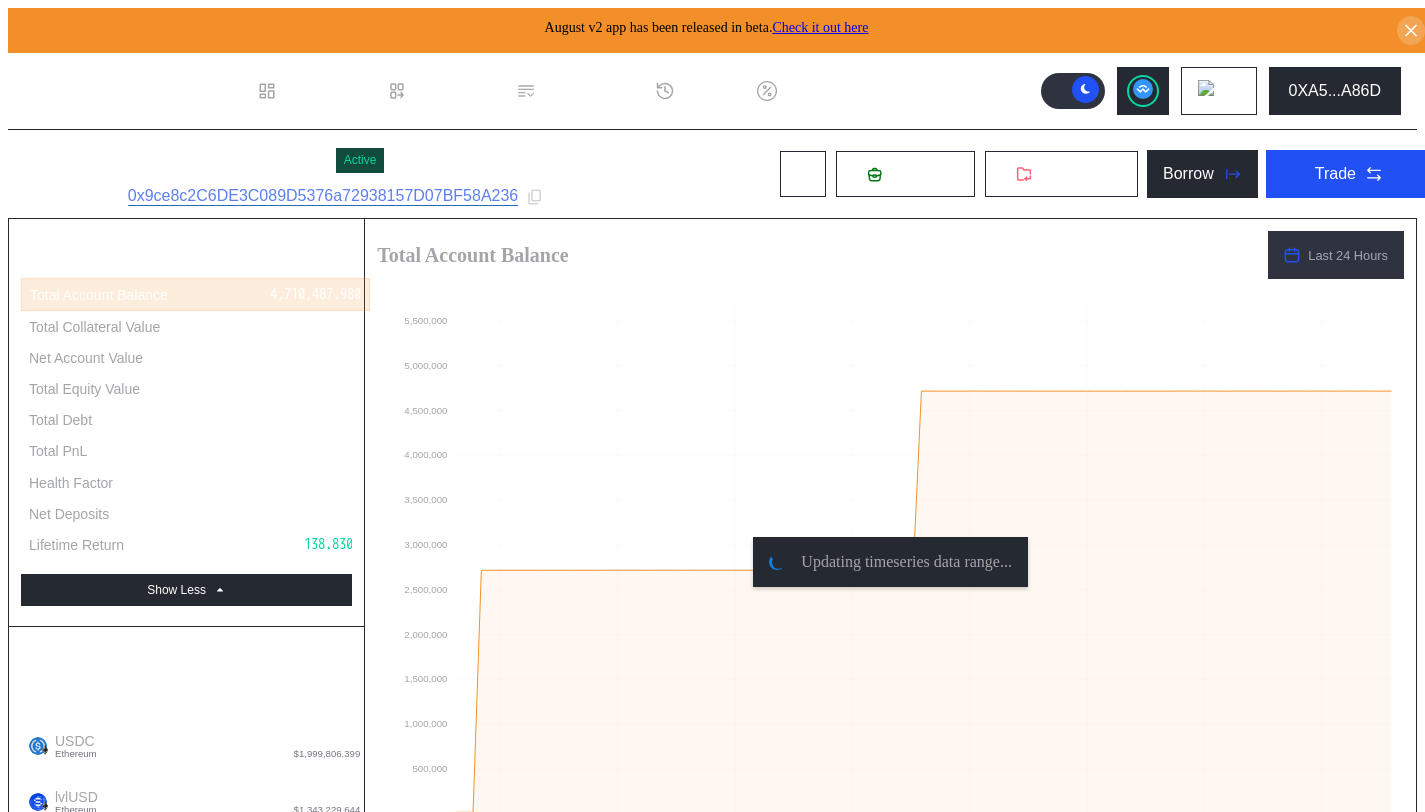 click on "August v2 app has been released in beta.  Check it out here
.cls-1 {
fill: #fff;
stroke-width: 0px;
}
Dashboard Loan Book Permissions History Discount Factors Avalanche Ethereum Arbitrum One Polygon Base BNB Smart Chain Scroll Linea OP Mainnet Zircuit Swellchain Hemi Sonic Mainnet Berachain HyperEVM Unichain 0XA5...A86D Nayt - Pendle PT lvlUSD Active Subaccount ID: 0x9ce8c2C6DE3C089D5376a72938157D07BF58A236 Deposit Withdraw Borrow Trade Account Summary Total Account Balance 4,710,487.980   Total Collateral Value 4,168,591.021   Net Account Value 2,710,681.581   Total Equity Value 2,168,784.622   Total Debt 1,999,806.399   Total PnL 1,575,688.422   Health Factor 2.085   Net Deposits 1,134,980.954   Lifetime Return 138.830%   Lifetime APR Annualized 490.972%   Show Less Account Balance Aggregate Balances USDC Ethereum $1,999,806.399 2,000,000.000   lvlUSD Ethereum $1,343,229.644 1,343,695.645   slvlUSD Ethereum $1,368,054.609 1,265,213.200" at bounding box center [712, 1569] 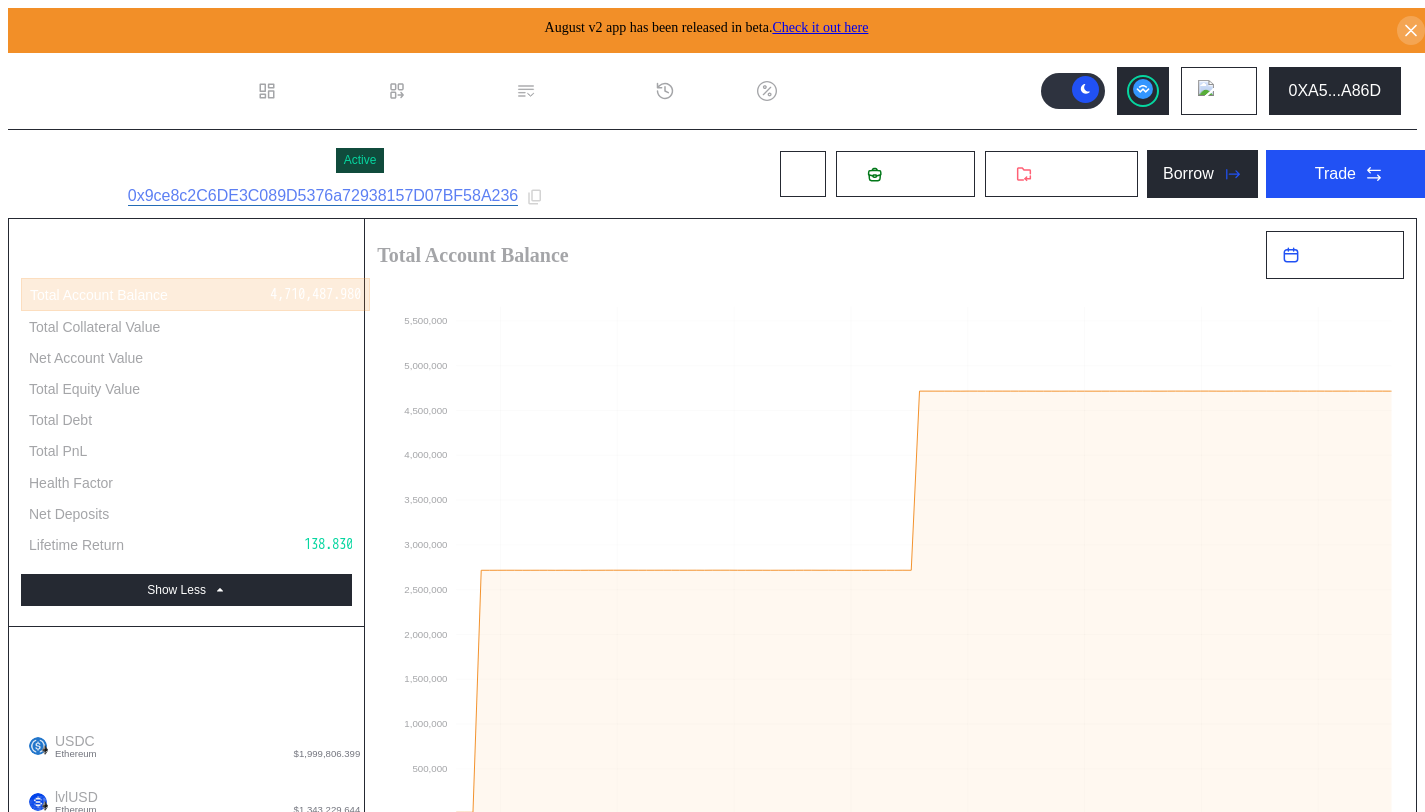 click on "Trade Swap Swap Chain Ethereum Ethereum Sell Balance: 1,700,000.000 USDC ****** MAX USDC Buy Balance: 299,667.849 lvlUSD Loading... lvlUSD Slippage Tolerance 0.1% 0.5% 1.0% **** % Available Routes 299967.81663138635 ( 0.03 %) Paraswap 299967.81663138635 ( 0.03 %) 1inch Market 299062.503790544 ( 0.34 %) Bebop Jam Review Trade TWAP New Order Active TWAPs TWAP History" at bounding box center [712, 2489] 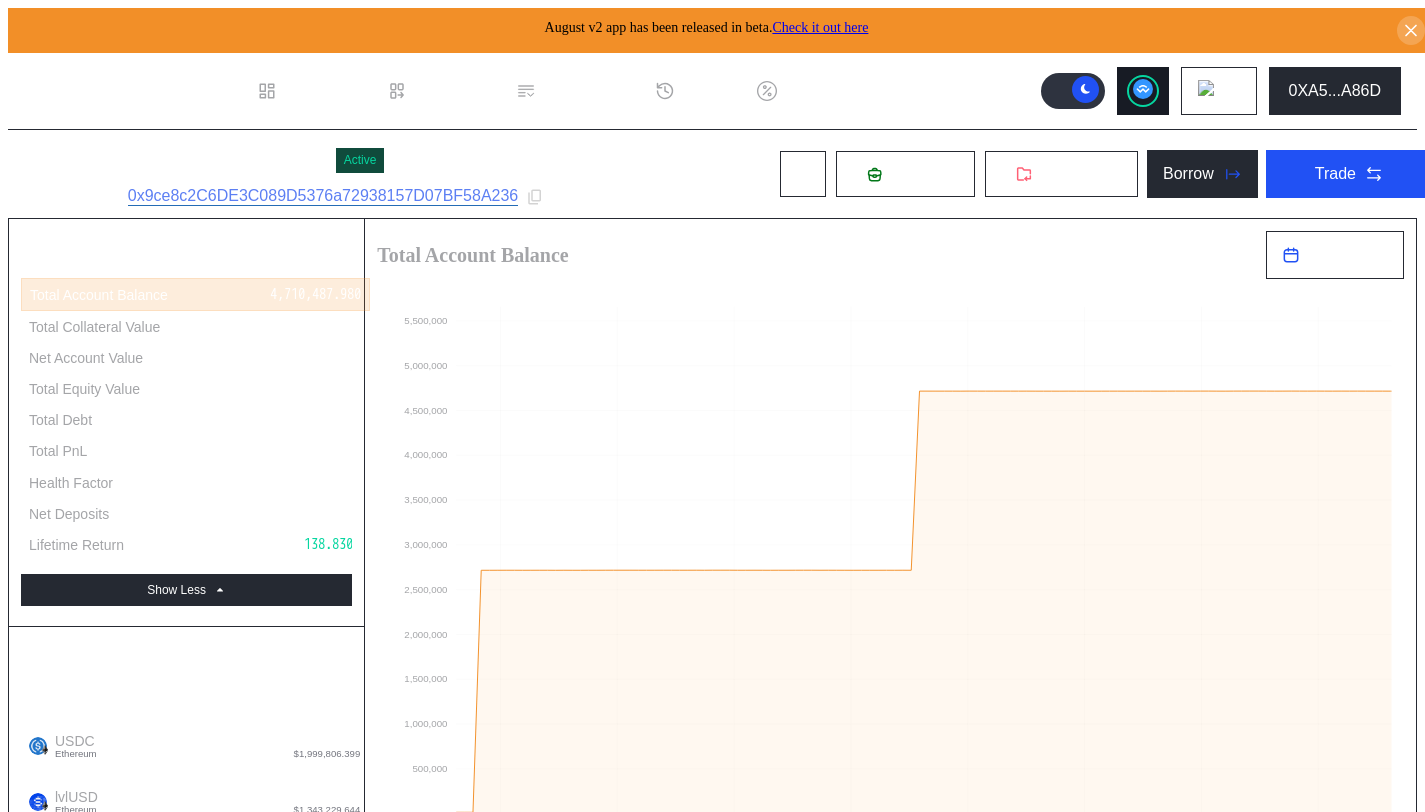click at bounding box center (1143, 91) 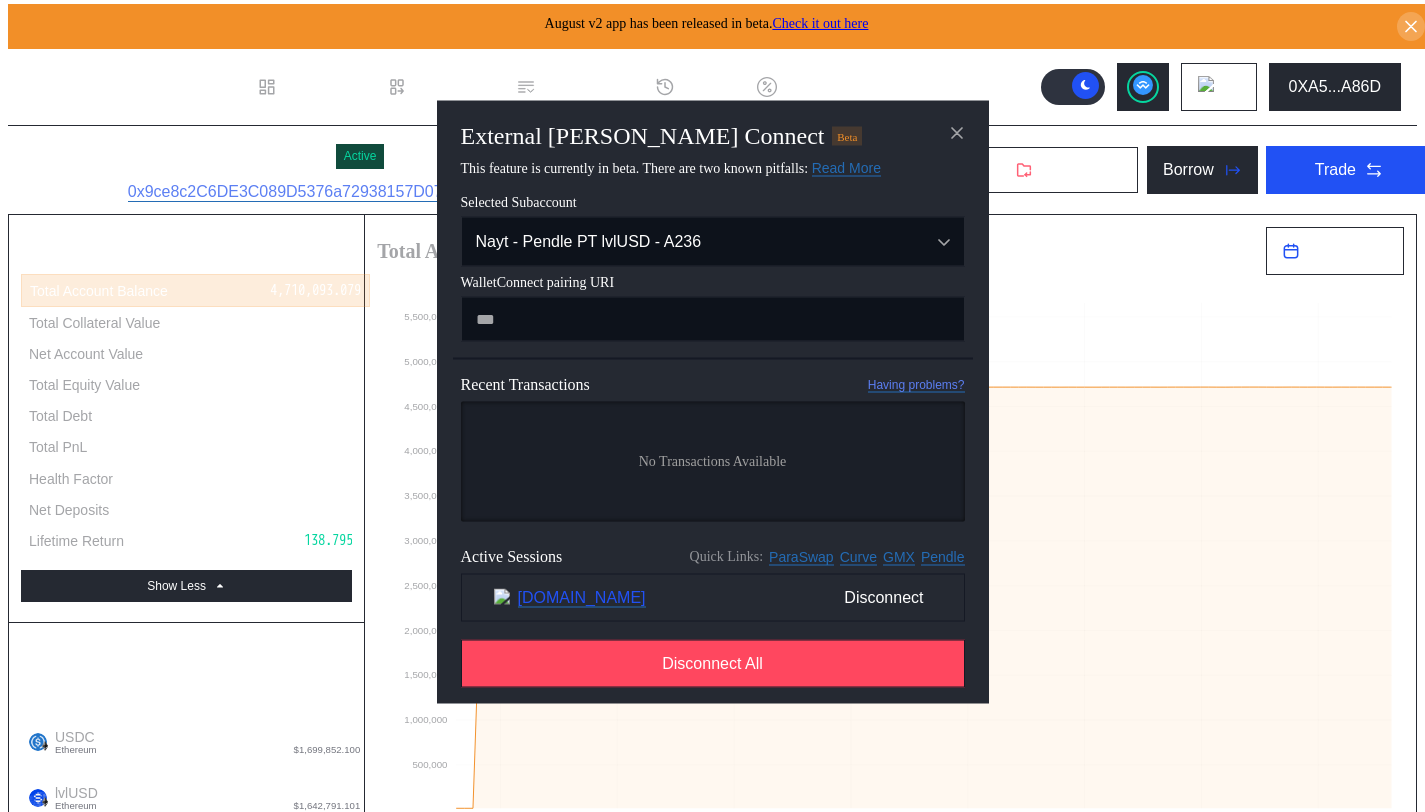 scroll, scrollTop: 8, scrollLeft: 0, axis: vertical 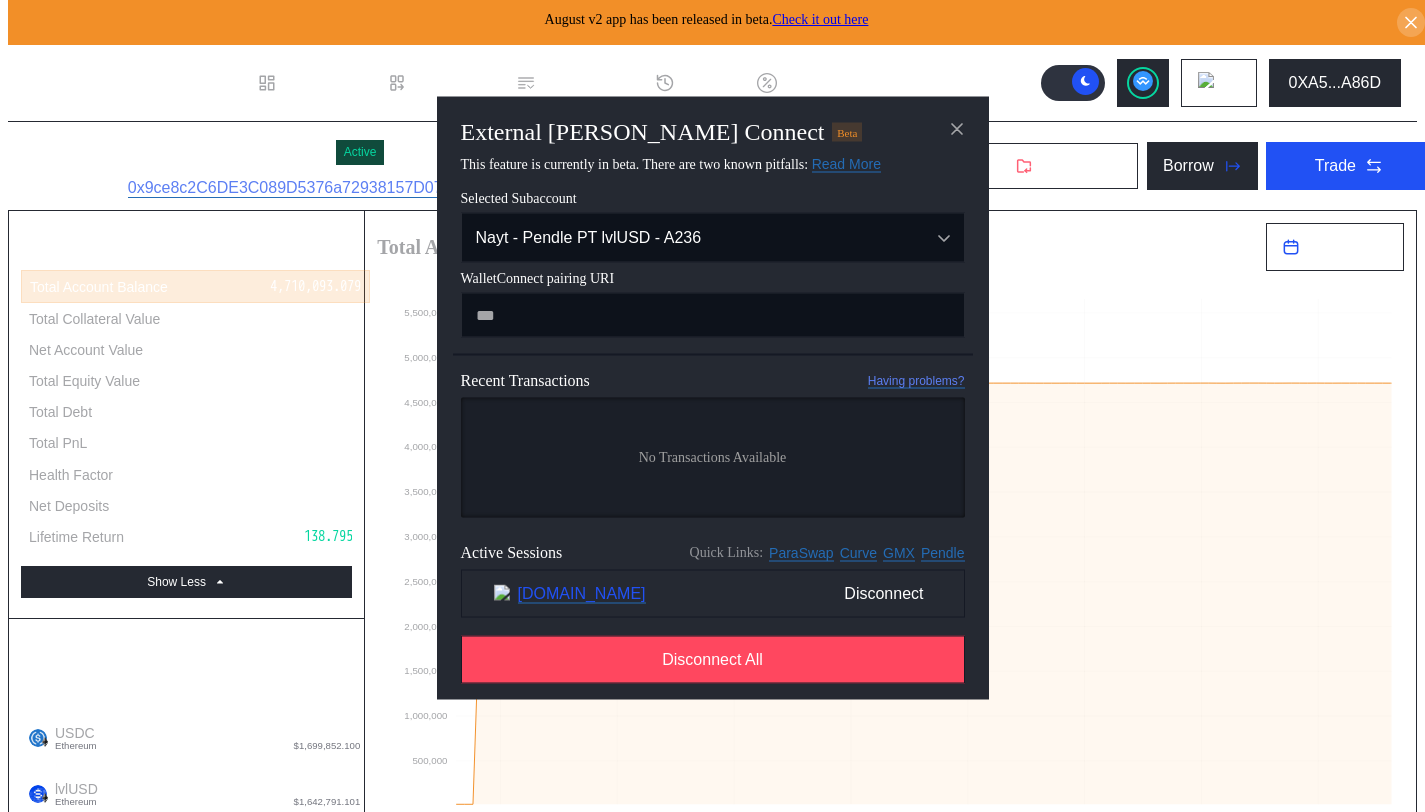 click on "www.curve.finance" at bounding box center [582, 593] 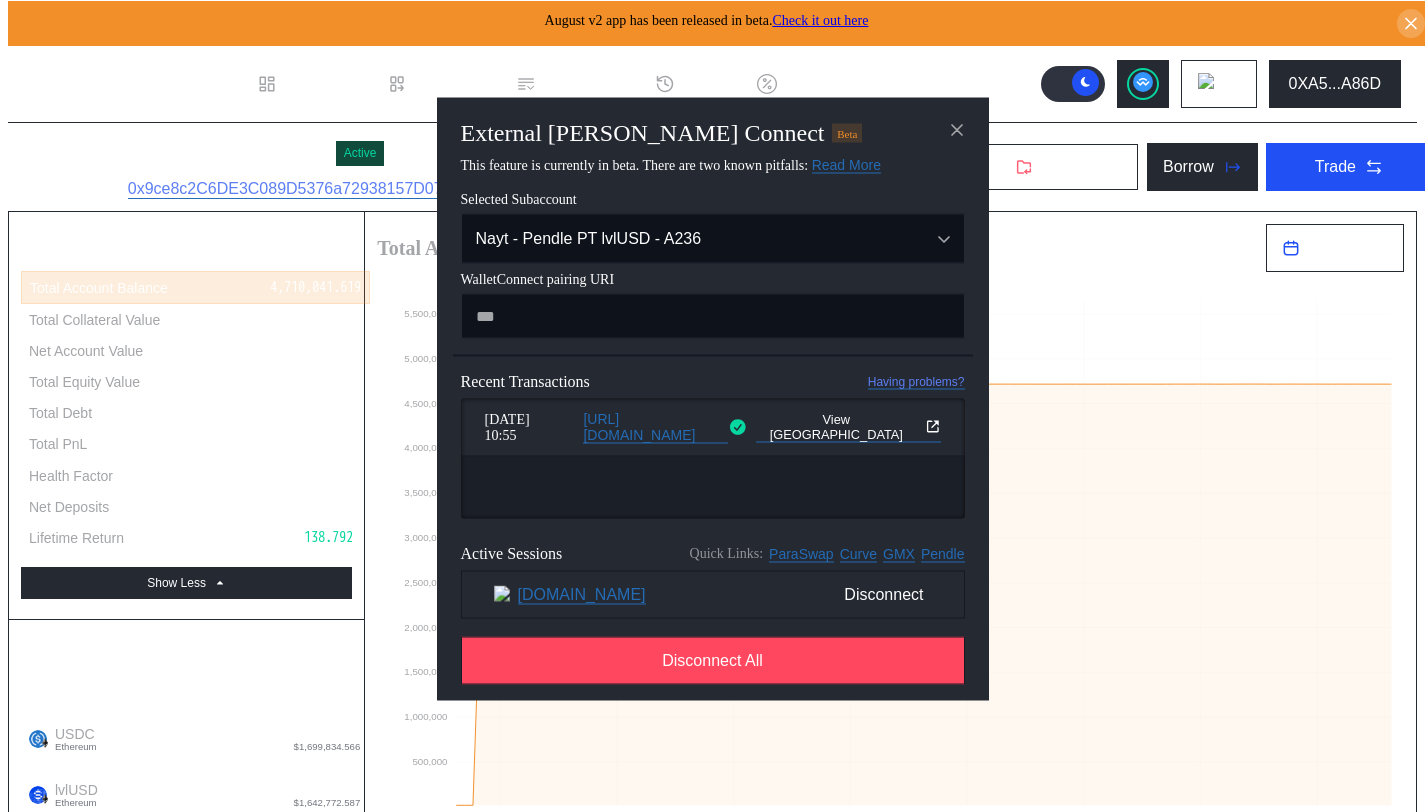 scroll, scrollTop: 8, scrollLeft: 0, axis: vertical 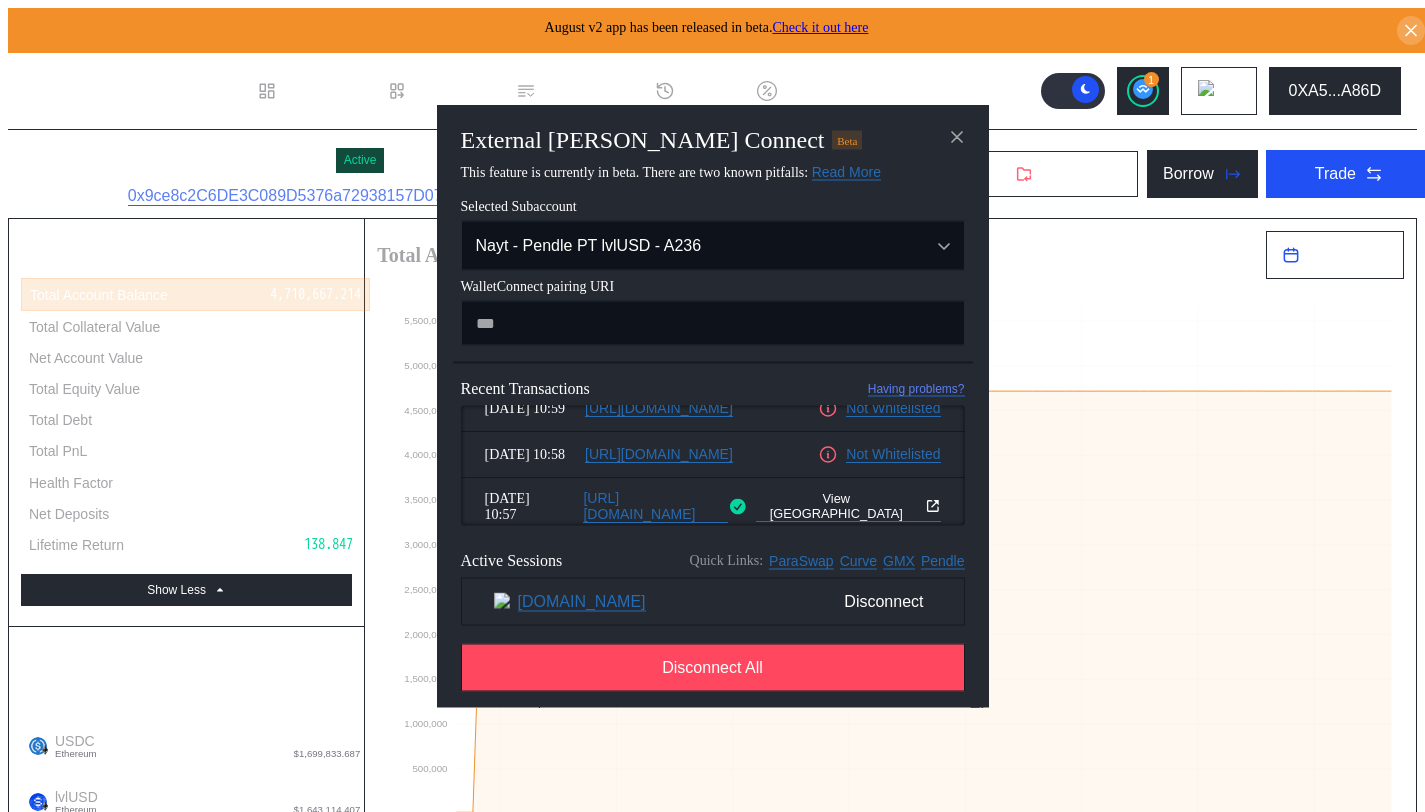 click on "External dApp Connect Beta This feature is currently in beta. There are two known pitfalls:   Read More Once you submit a transaction on the target app. The transaction will look as if it's in pending state forever. Rest assured, you can verify your transaction has been confirmed on etherscan. If your wallet stops prompting you for signatures, please disconnect your wallet and hard refresh.   Selected Subaccount Nayt - Pendle PT lvlUSD - A236 Nayt USDC  - 7cA1 Nayt - Pendle PT lvlUSD - A236 Nayt cbBTC - 27D8 WalletConnect pairing URI Recent Transactions Having problems? Jul 09, 11:00 https://www.curve.finance Pending Jul 09, 10:59 https://www.curve.finance Not Whitelisted Jul 09, 10:58 https://www.curve.finance Not Whitelisted Jul 09, 10:57 https://www.curve.finance View TX Jul 09, 10:55 https://www.curve.finance View TX Checking if the selected subaccount has account abstraction enabled Active Sessions Quick Links: ParaSwap Curve GMX Pendle www.curve.finance Disconnect Disconnect All" at bounding box center [712, 1752] 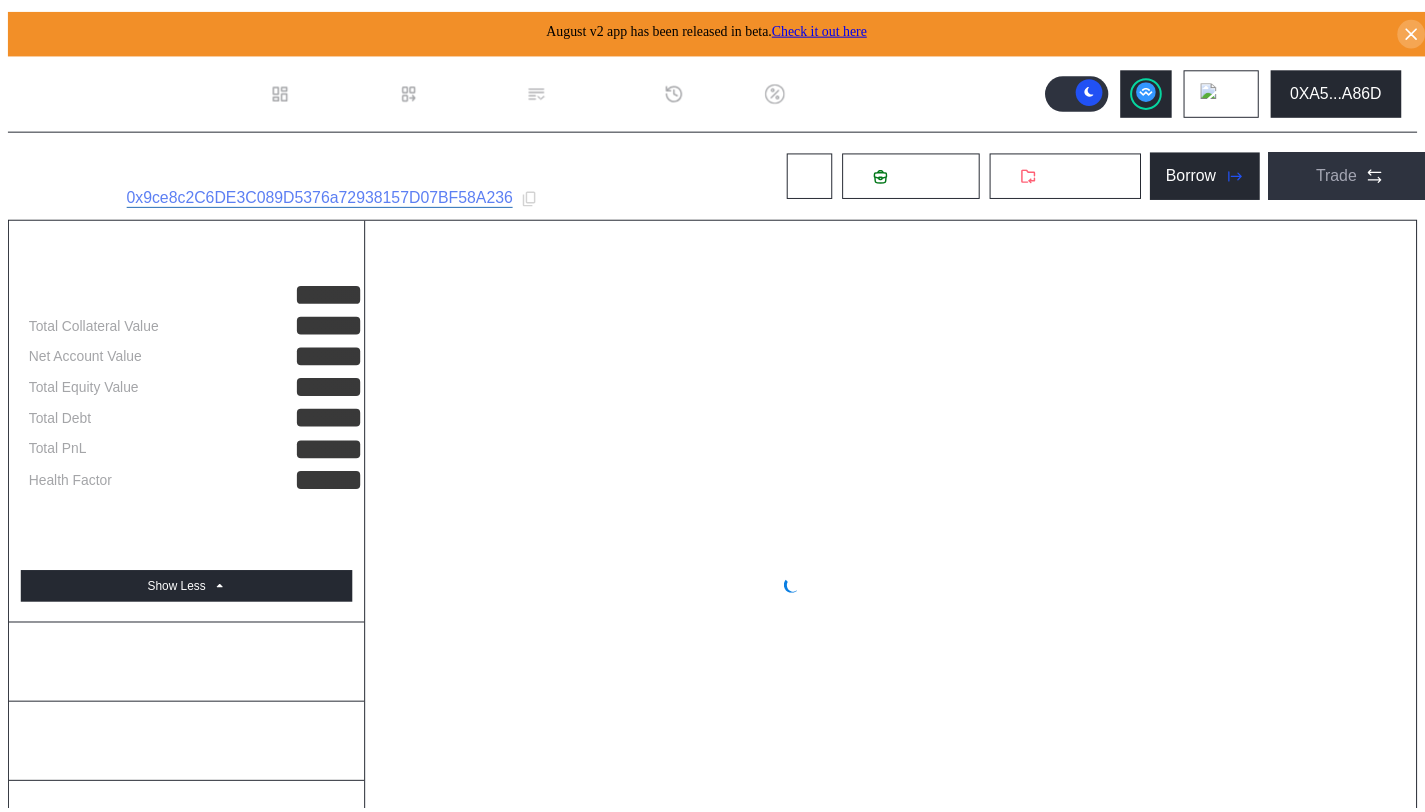 scroll, scrollTop: 0, scrollLeft: 0, axis: both 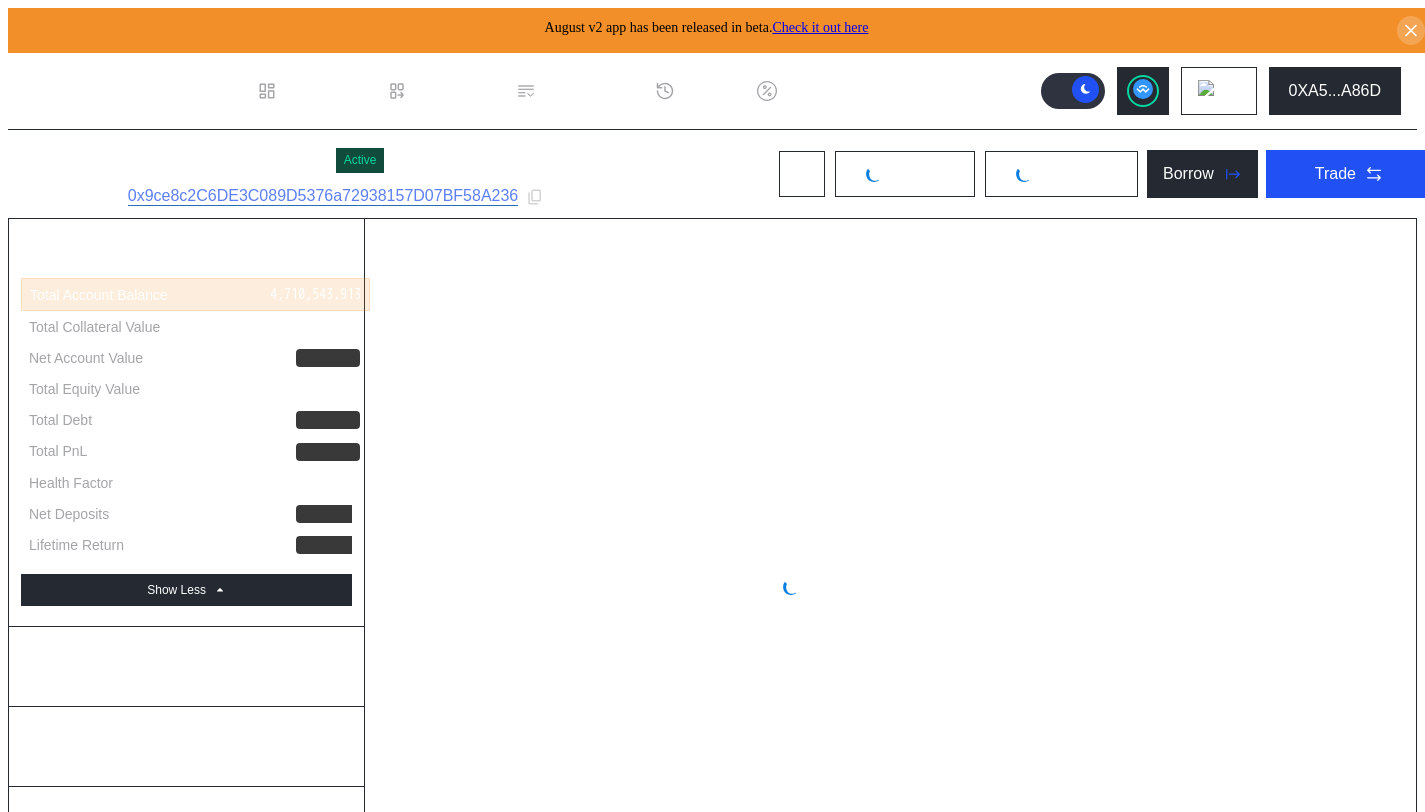 select on "*" 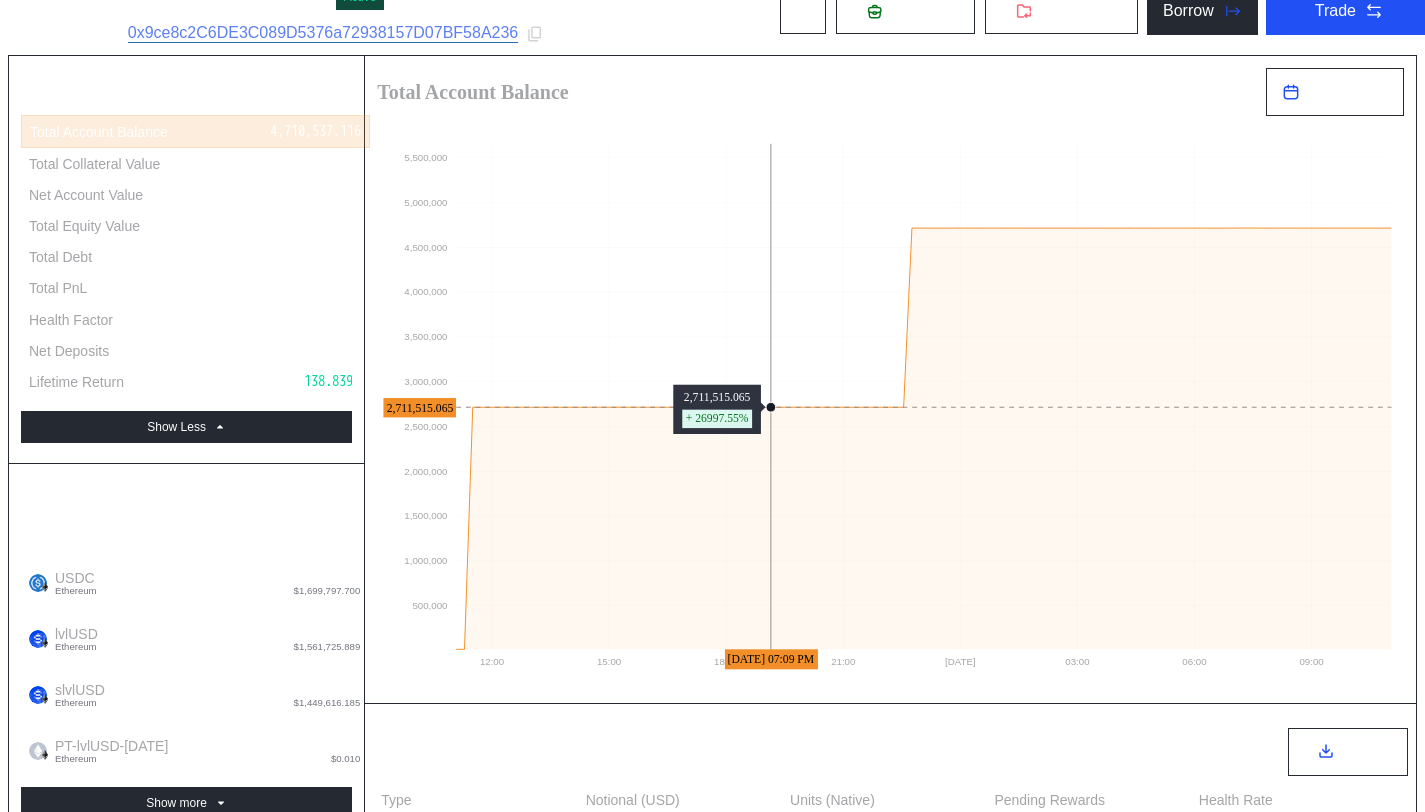 scroll, scrollTop: 162, scrollLeft: 0, axis: vertical 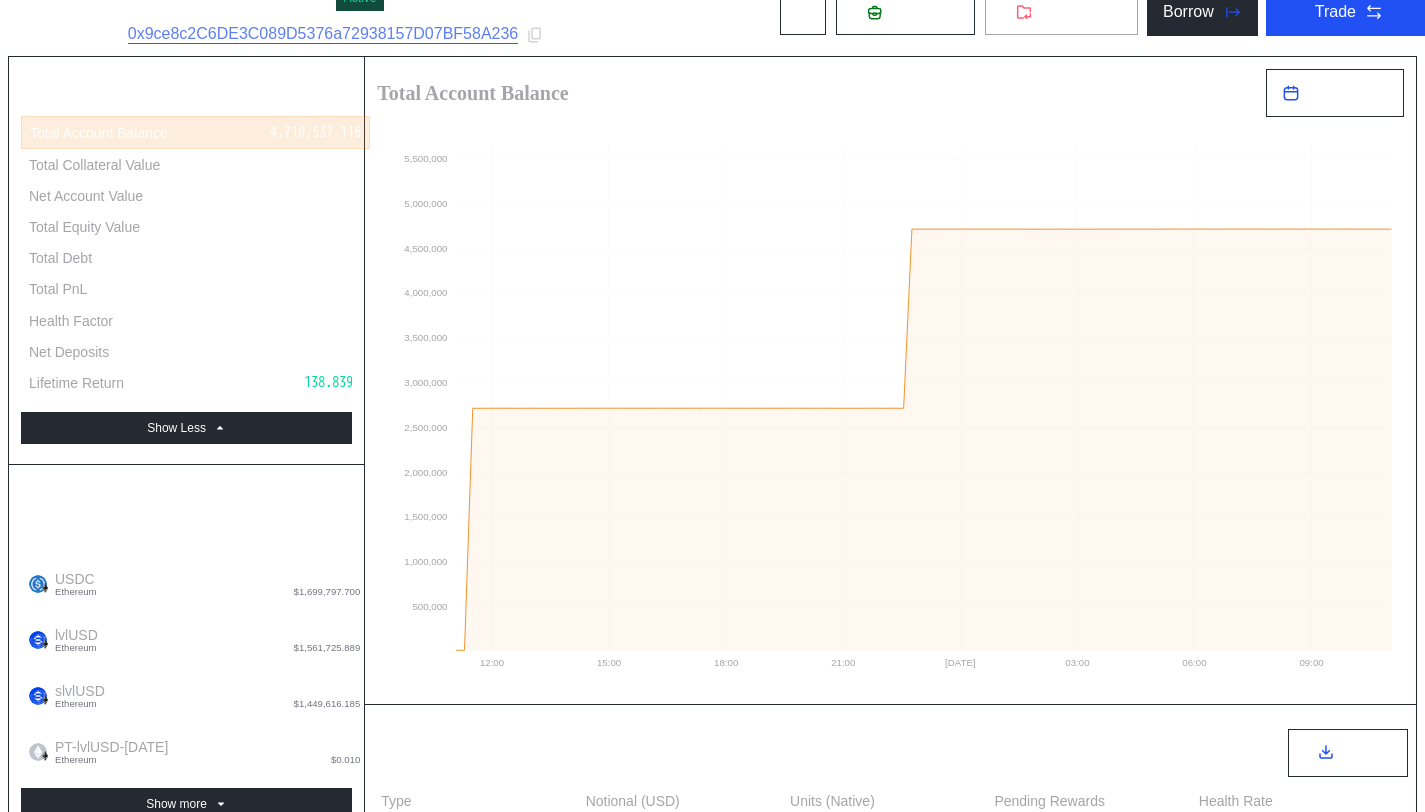 click on "Withdraw" at bounding box center (1073, 12) 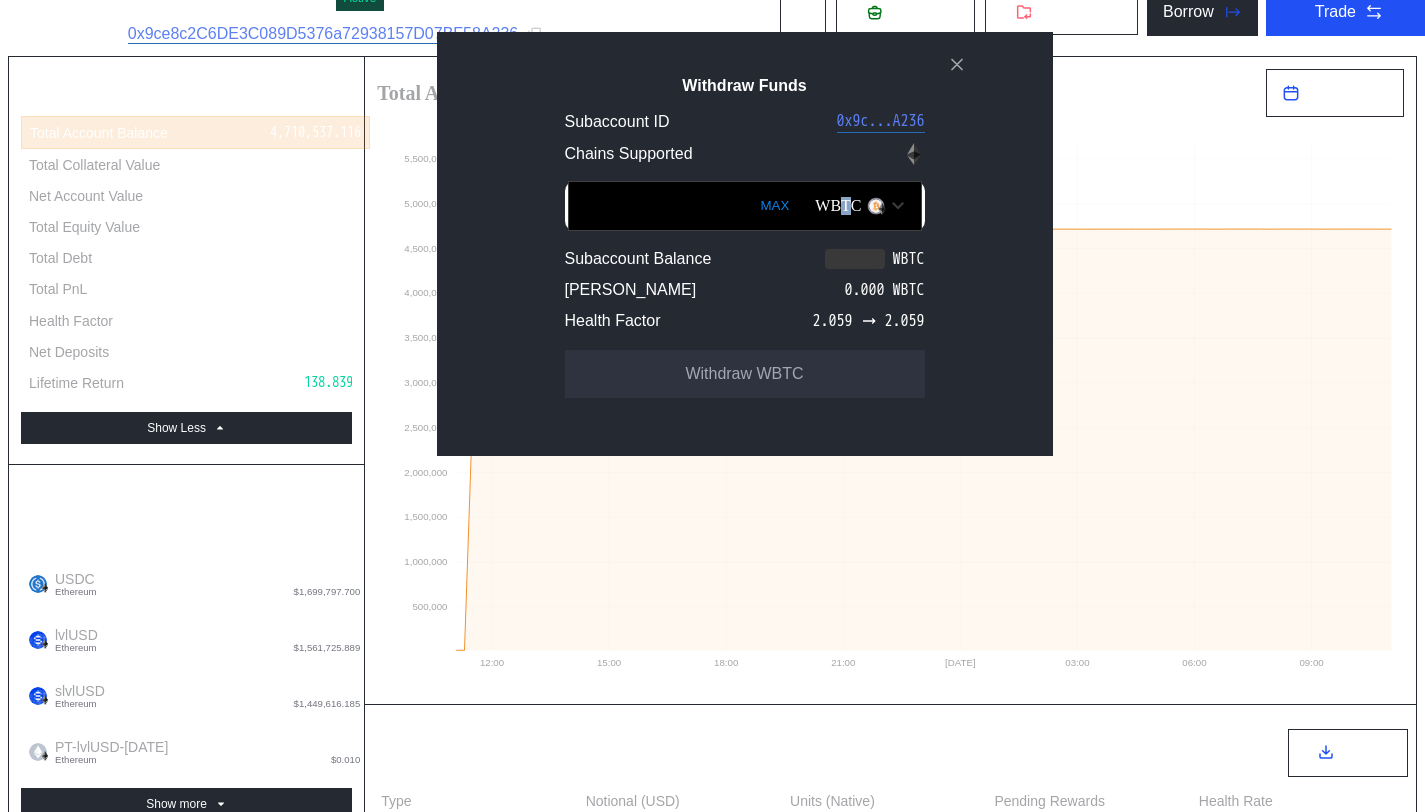 click on "WBTC" at bounding box center (838, 206) 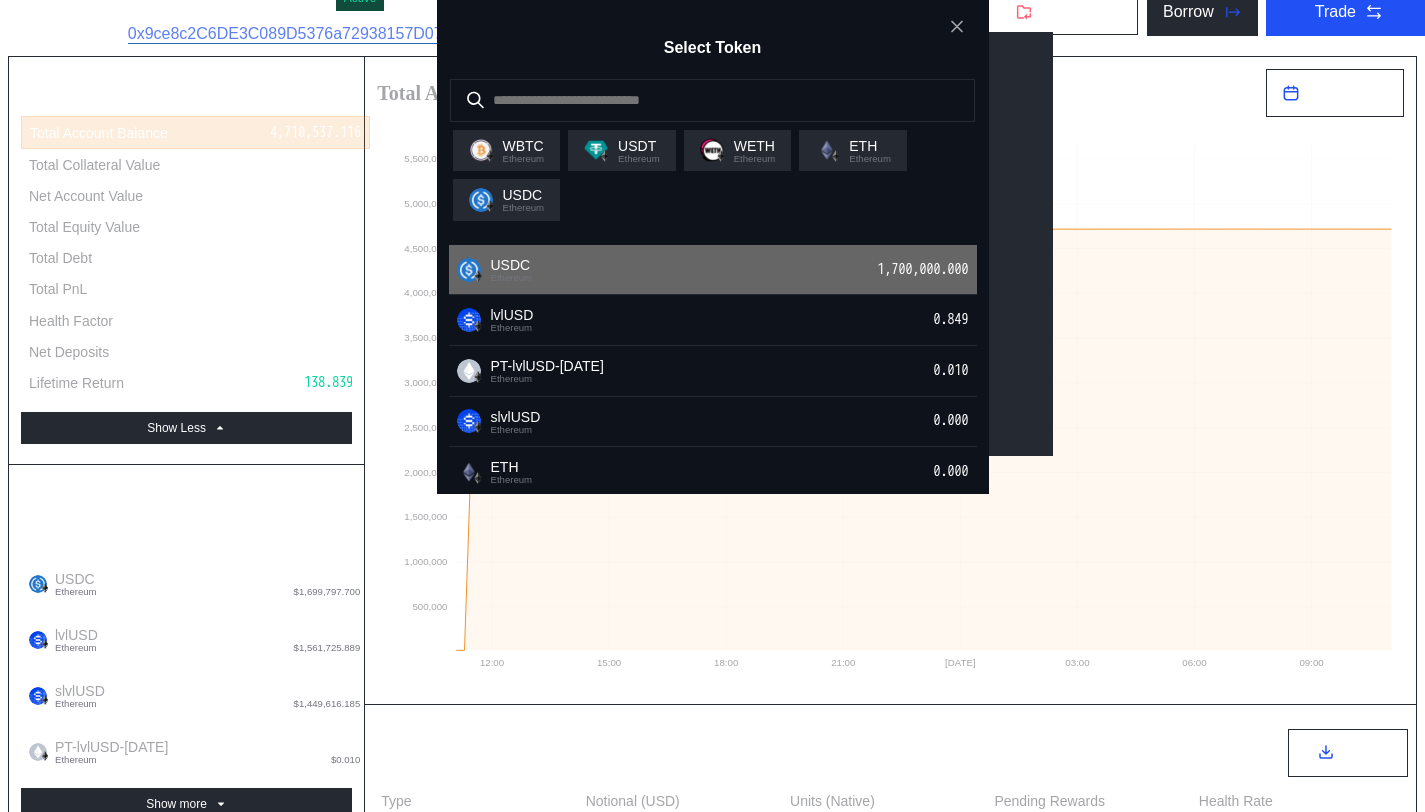 click on "USDC Ethereum 1,700,000.000" at bounding box center (713, 270) 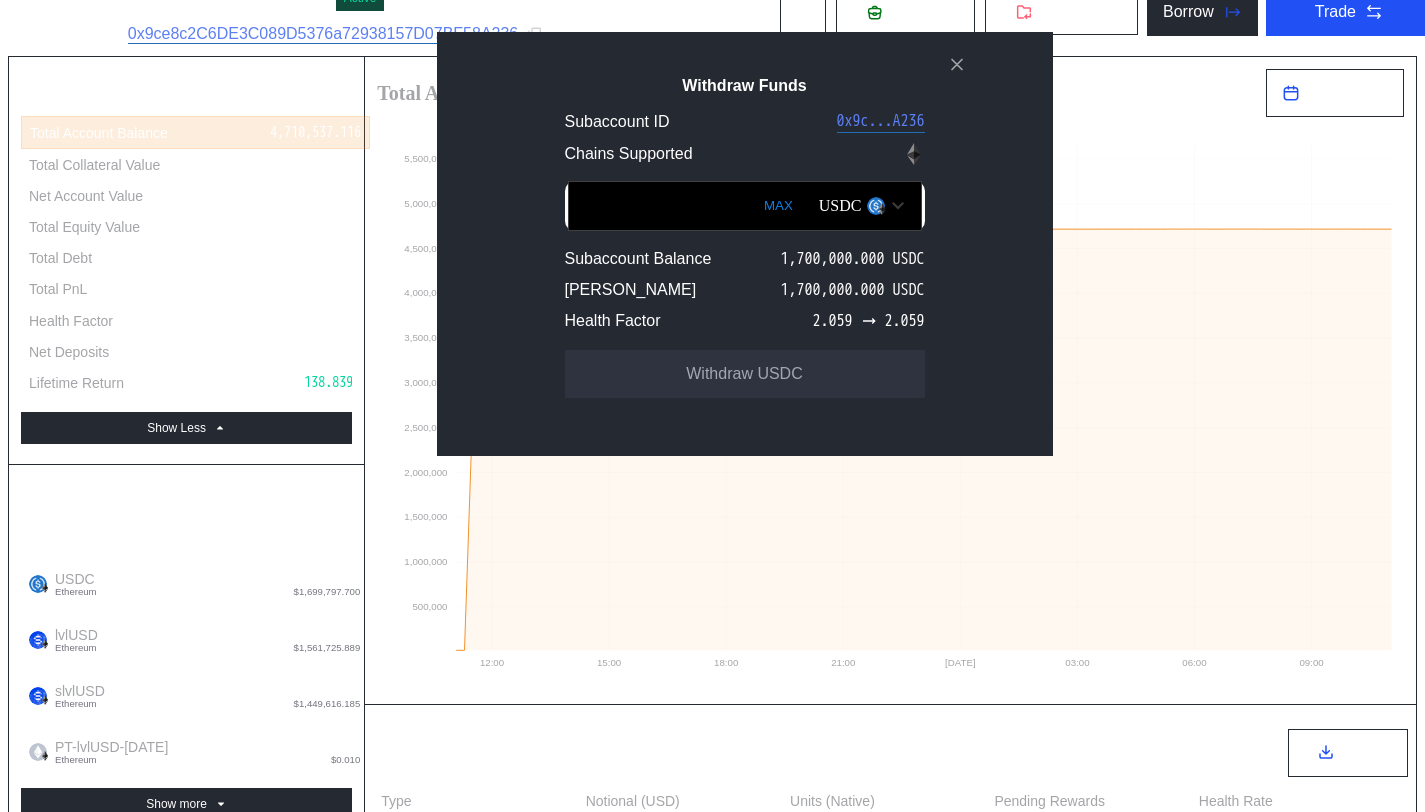 click on "MAX" at bounding box center (778, 206) 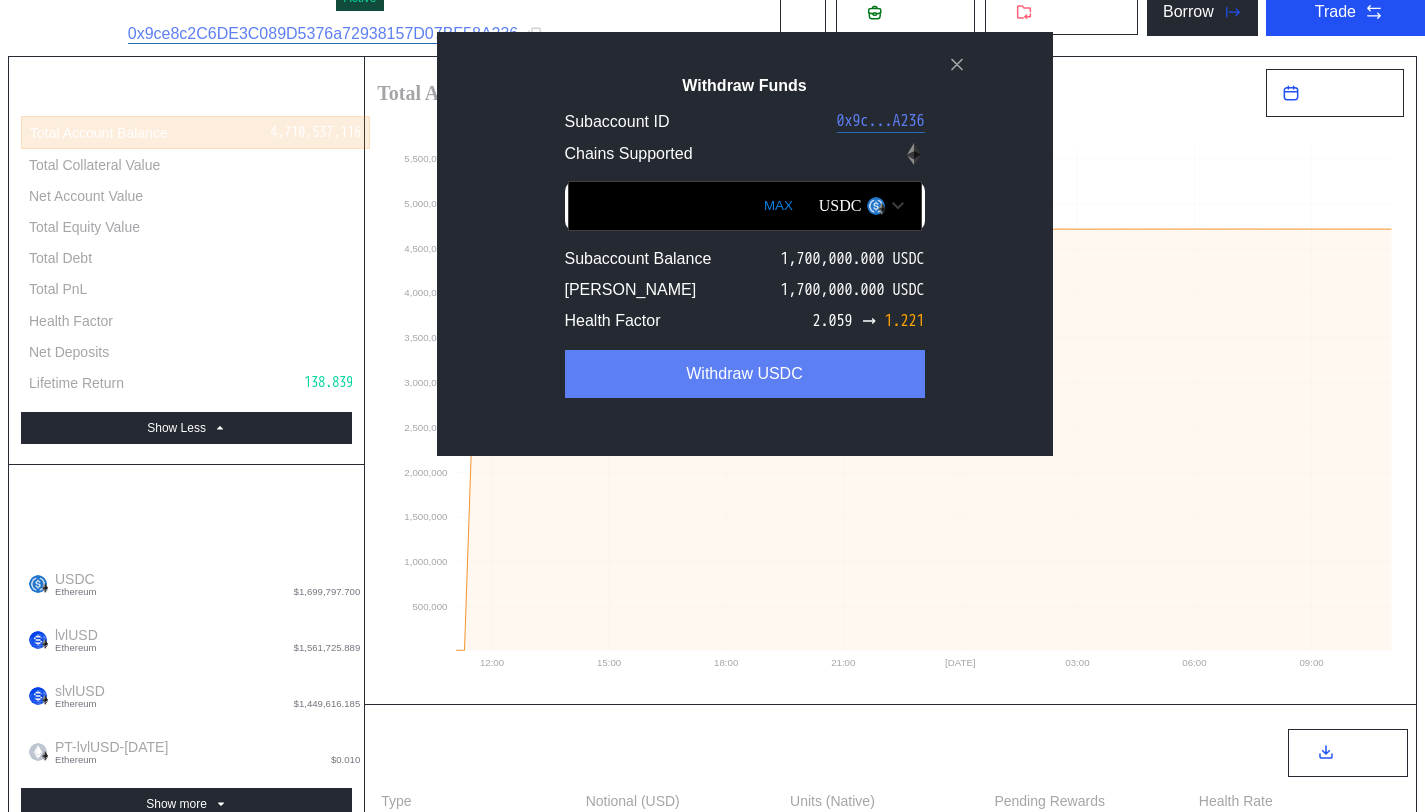 click on "Withdraw USDC" at bounding box center [745, 374] 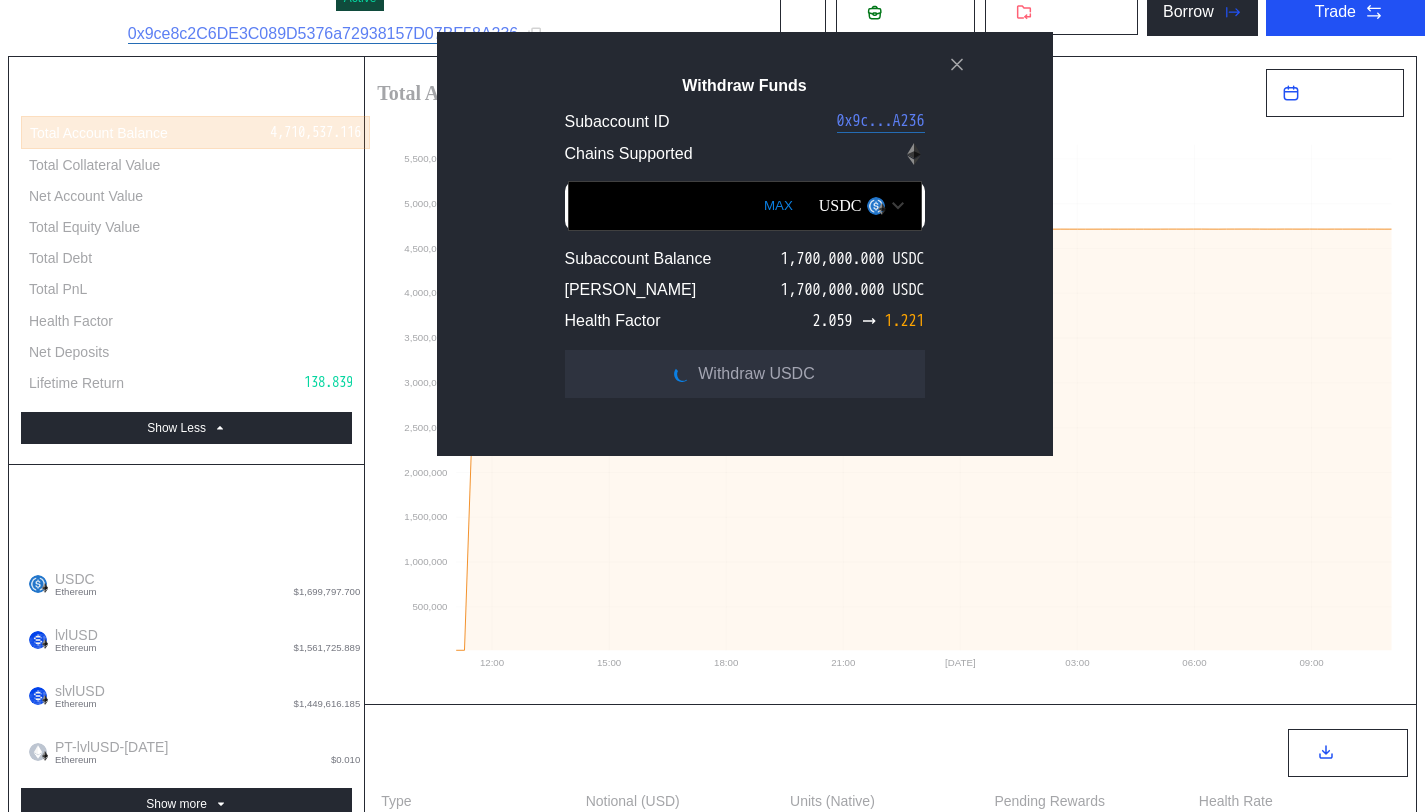 click on "Health Factor 2.059 1.221" at bounding box center (745, 324) 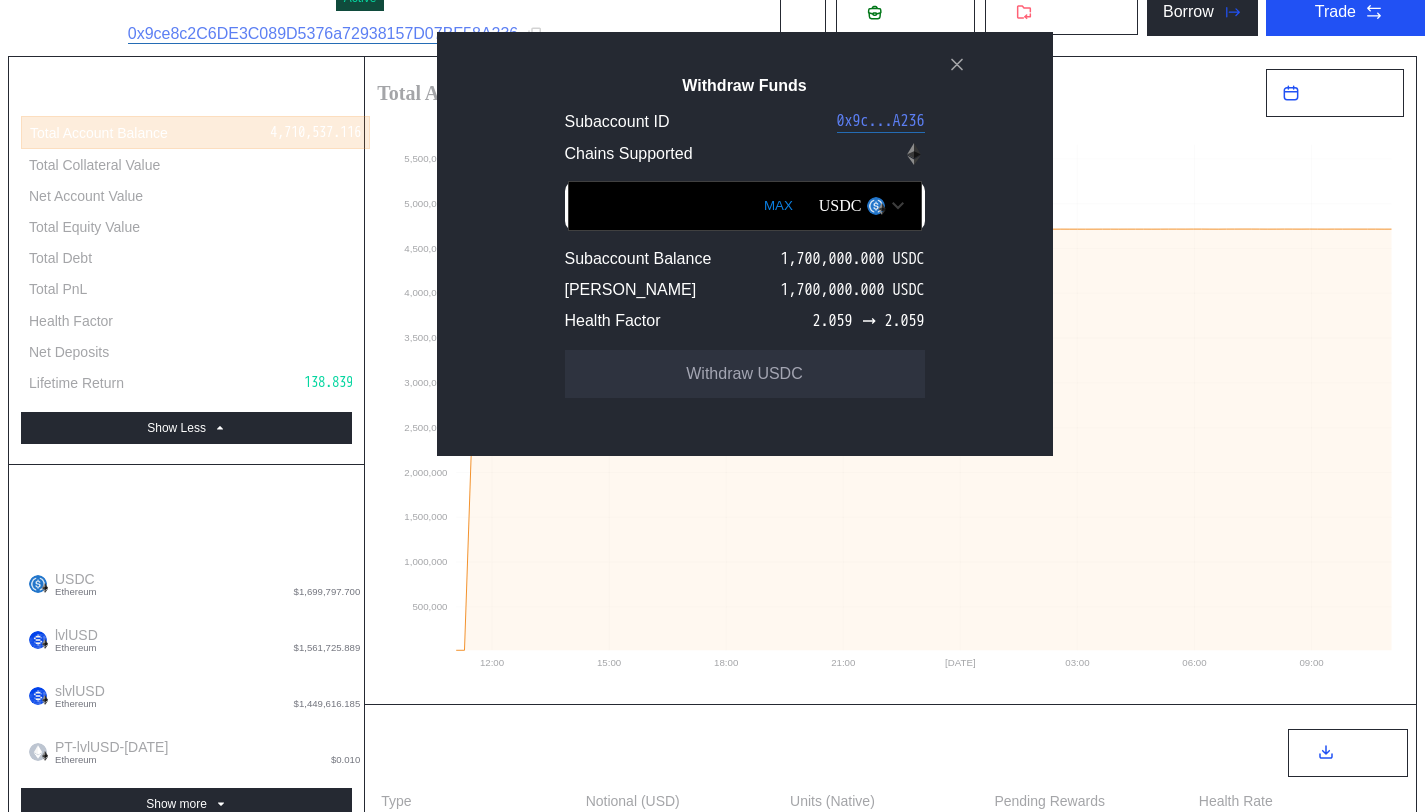 click on "Withdraw Funds Subaccount ID 0x9c...A236 Chains Supported MAX USDC Subaccount Balance 1,700,000.000 USDC Max Withdrawable 1,700,000.000 USDC Health Factor 2.059 2.059 Withdraw USDC" at bounding box center [712, 1590] 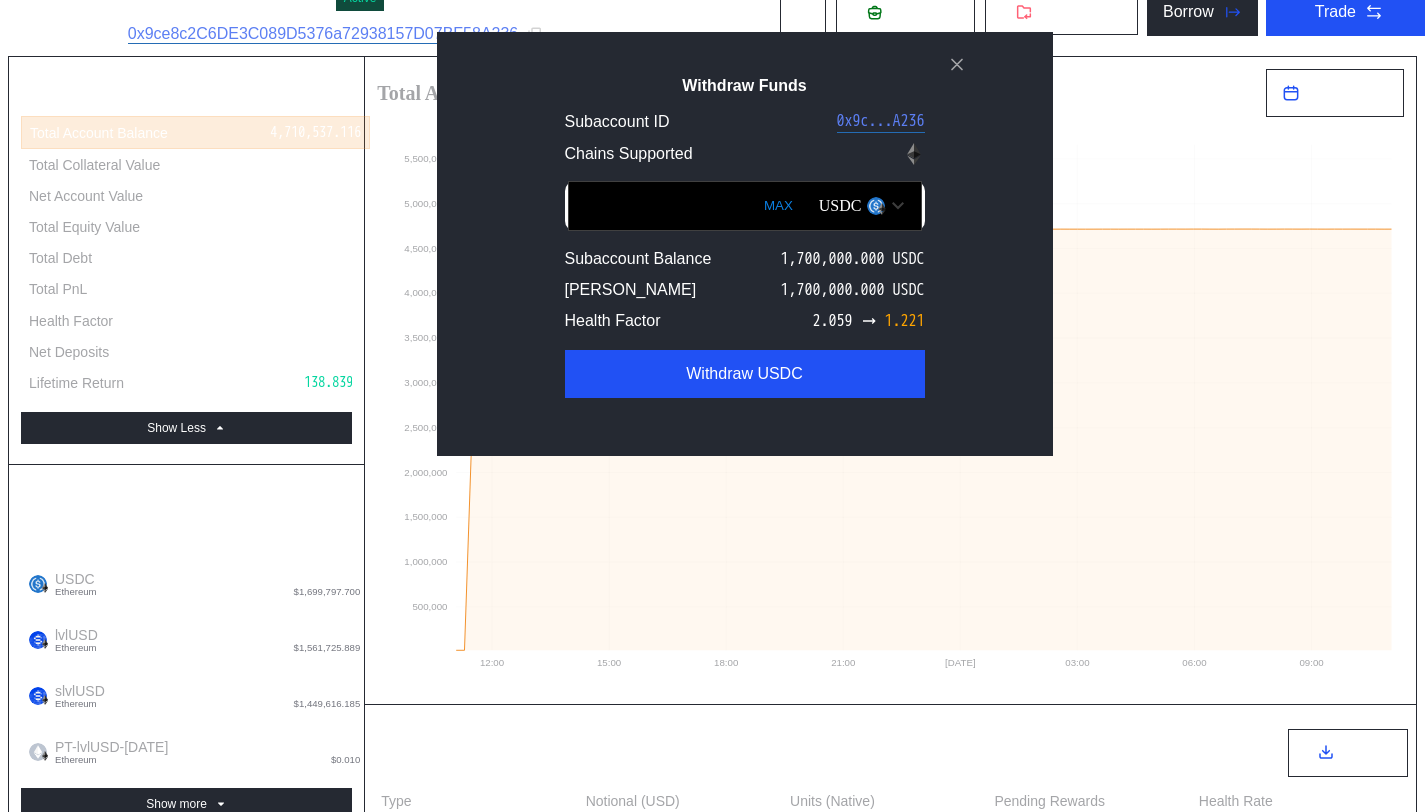 click on "Withdraw Funds" at bounding box center (745, 86) 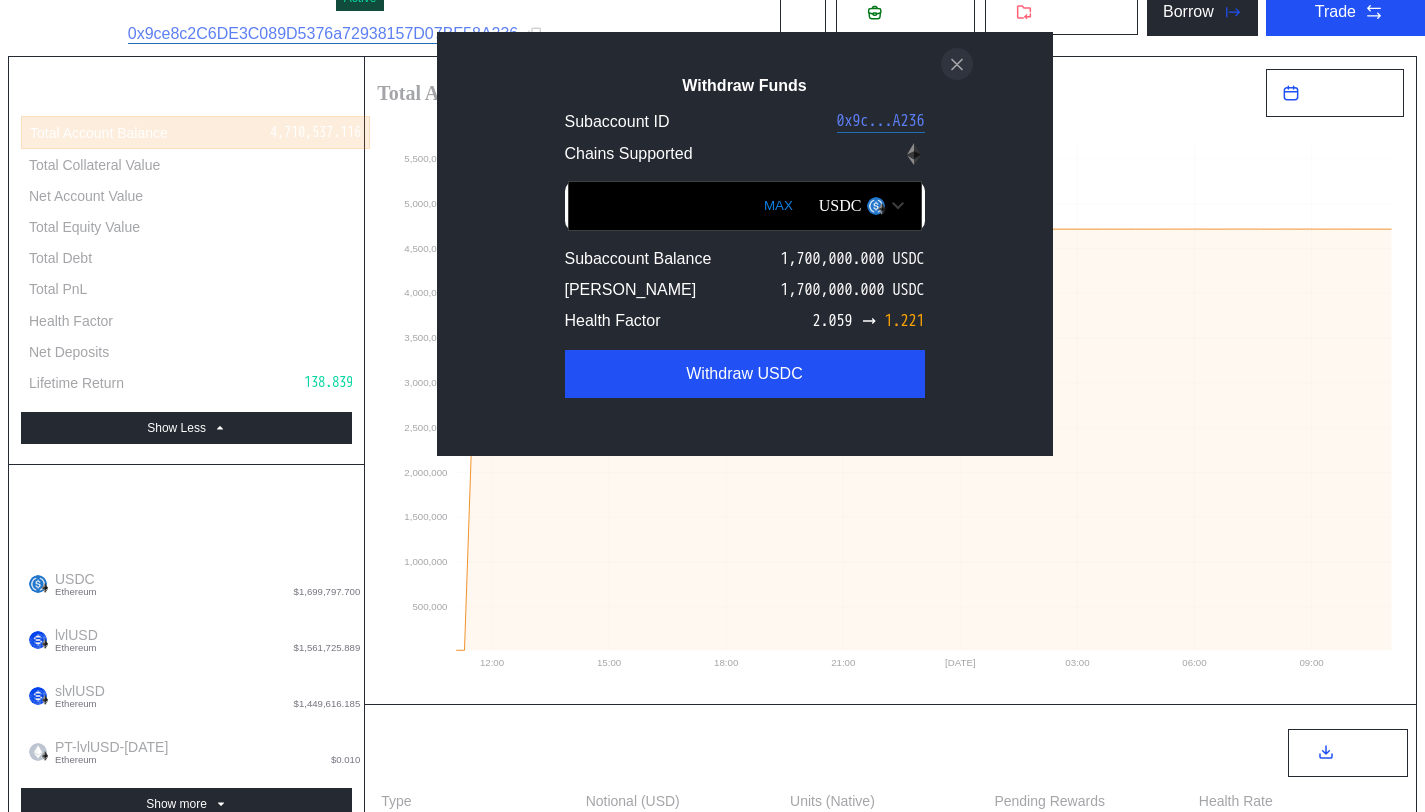 click at bounding box center [957, 64] 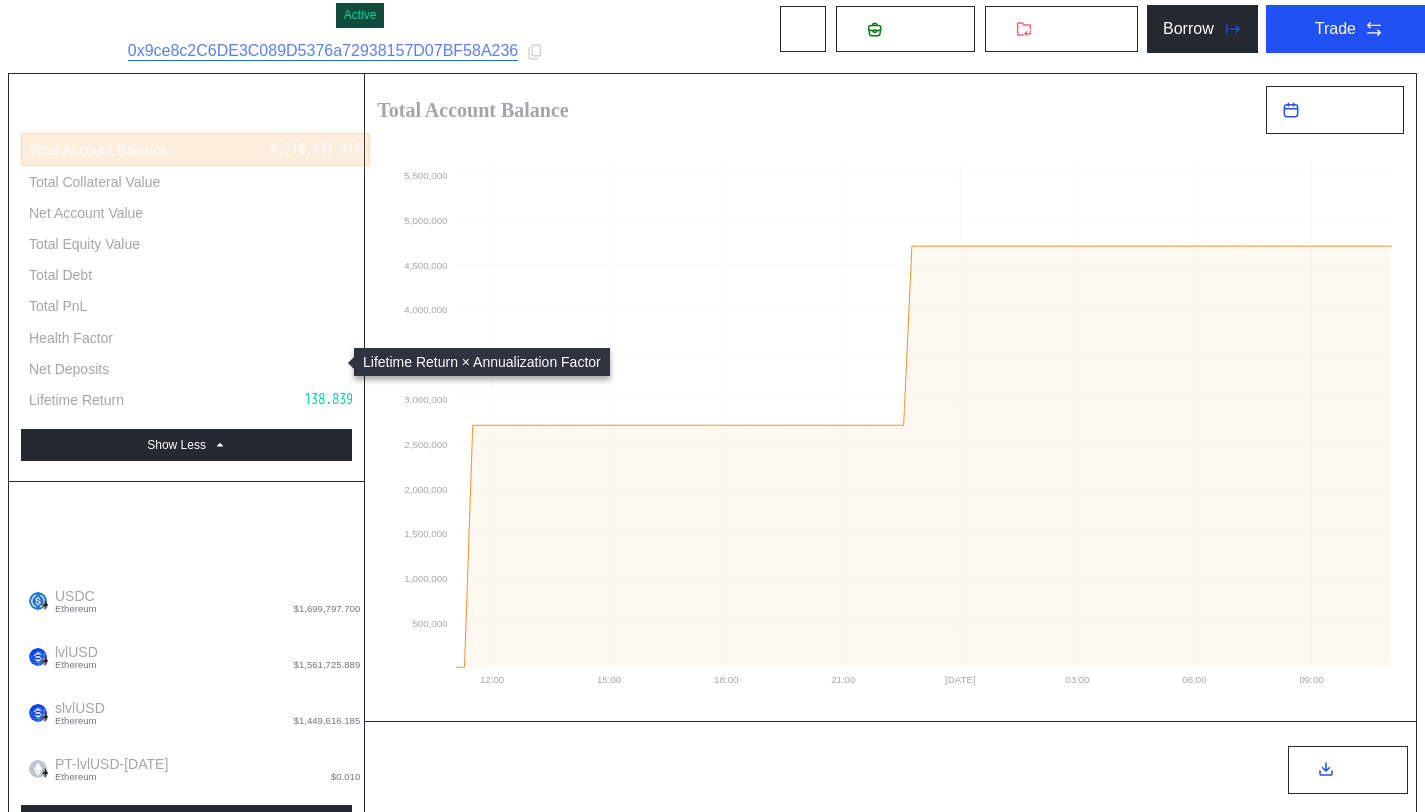 scroll, scrollTop: 610, scrollLeft: 0, axis: vertical 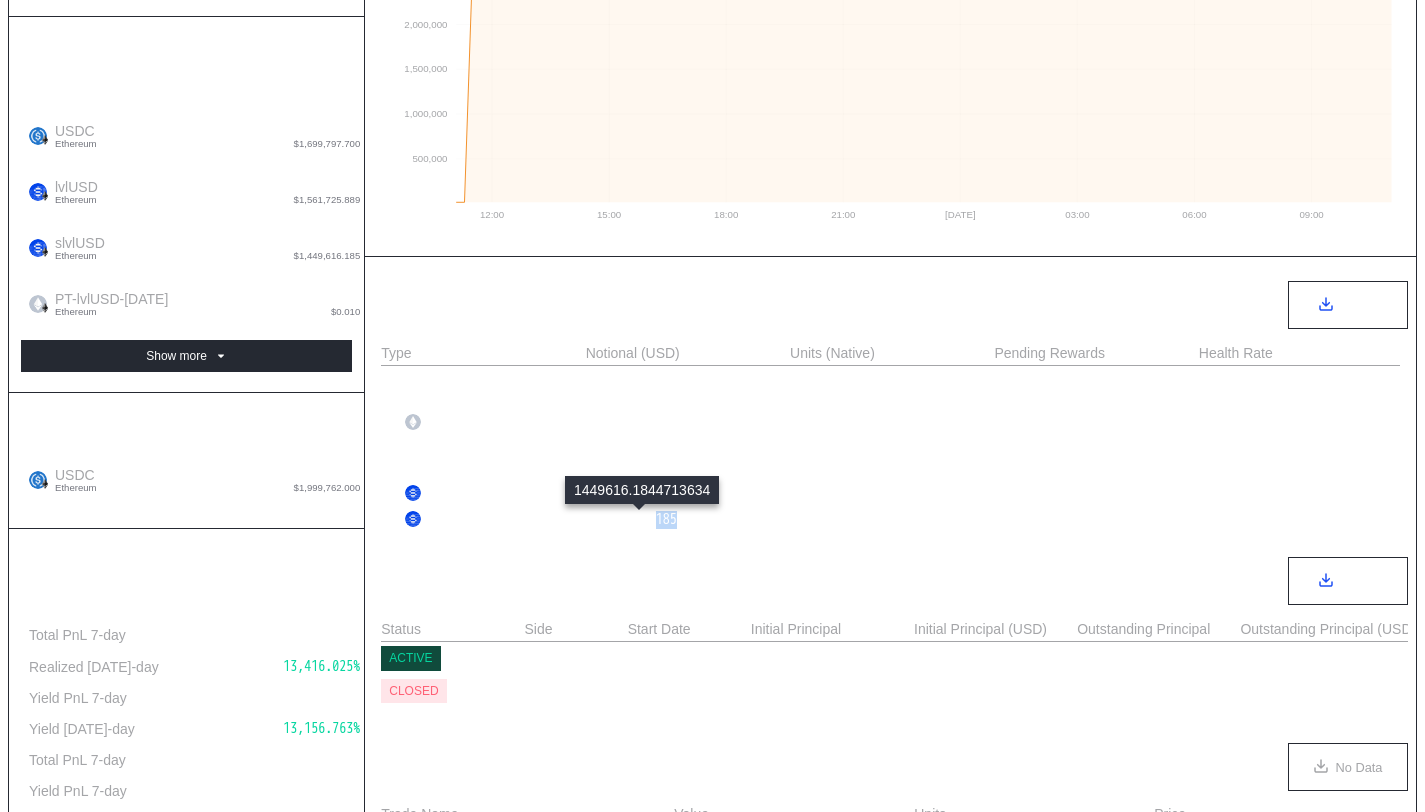 drag, startPoint x: 733, startPoint y: 539, endPoint x: 670, endPoint y: 523, distance: 65 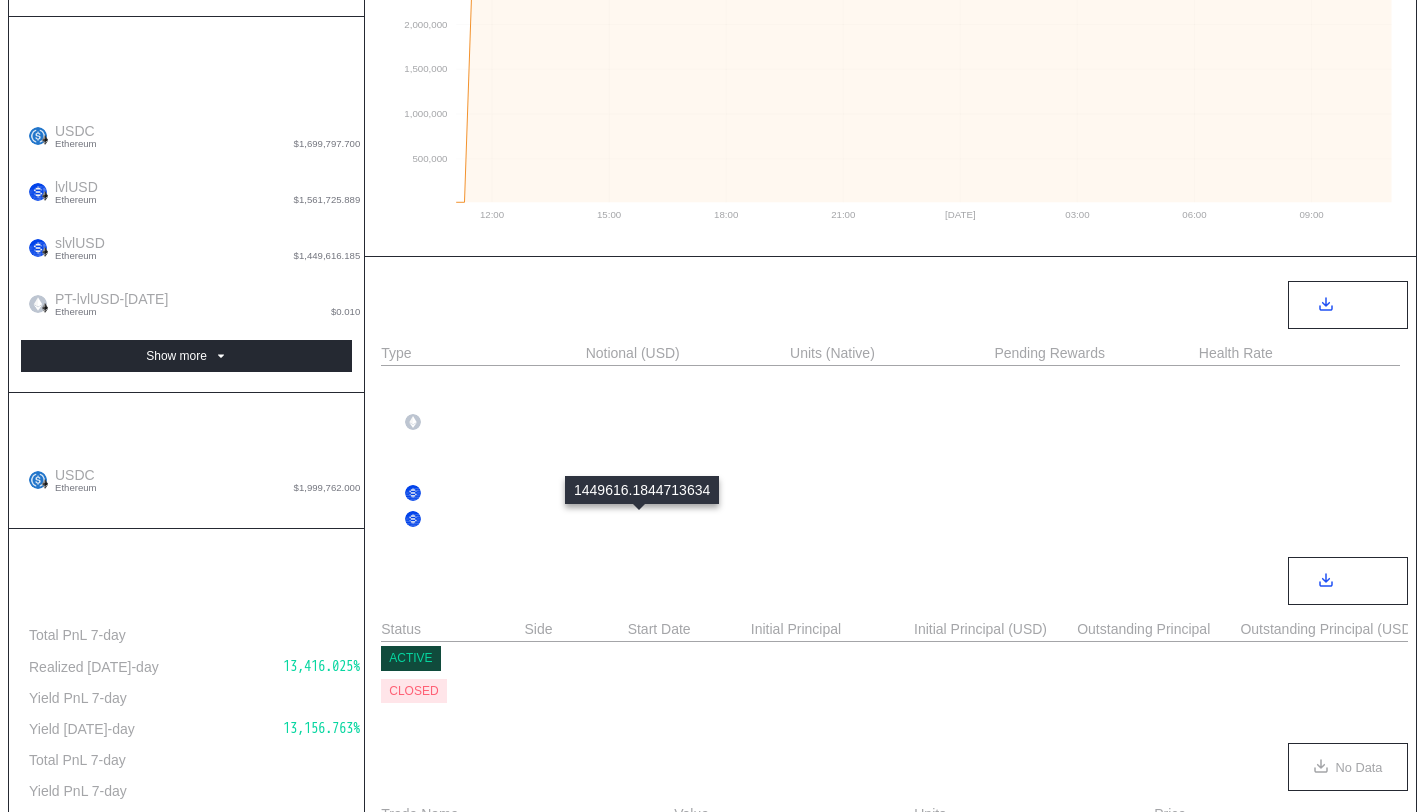 click on "1,449,616.185" at bounding box center (631, 520) 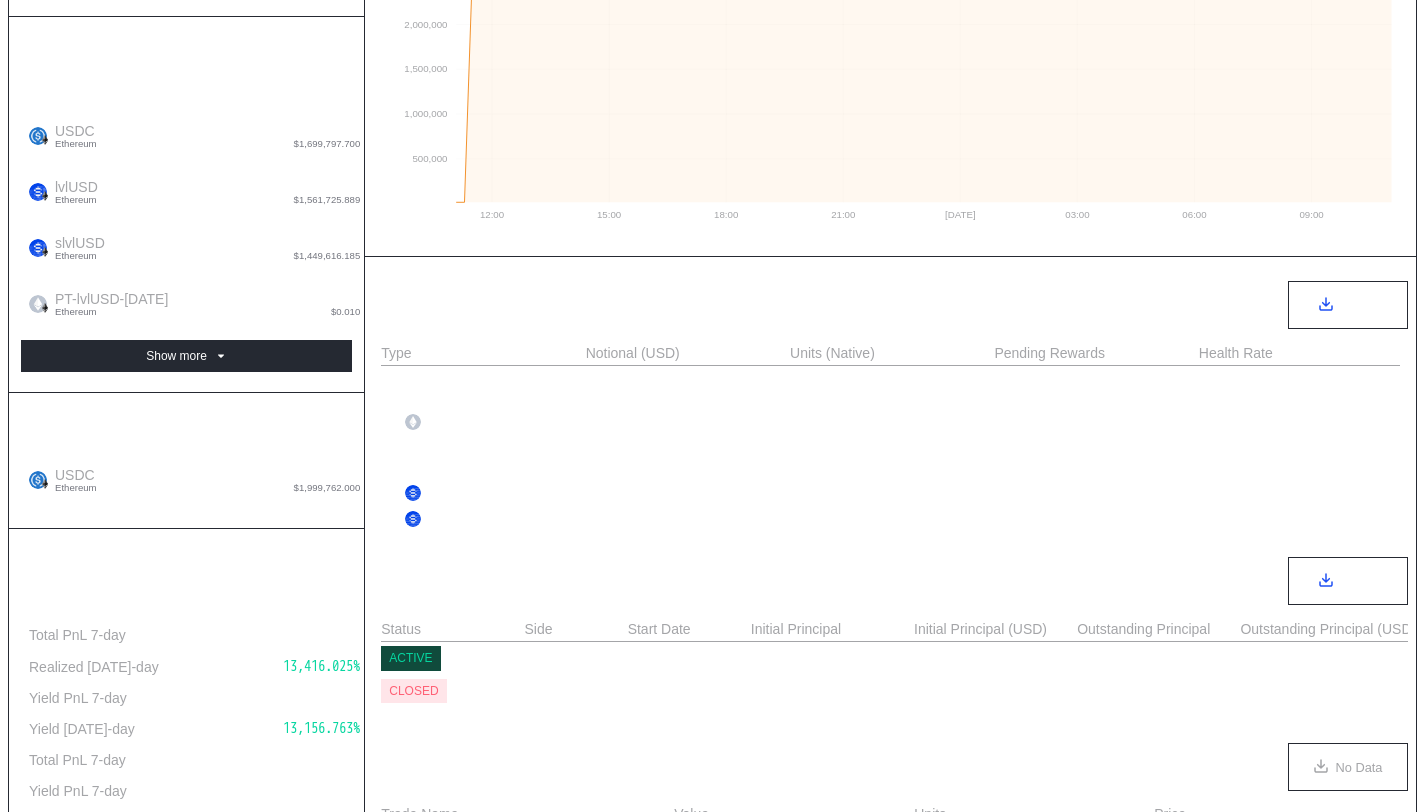 click on "slvlUSD 1,449,616.185 1,340,474.909" at bounding box center (890, 520) 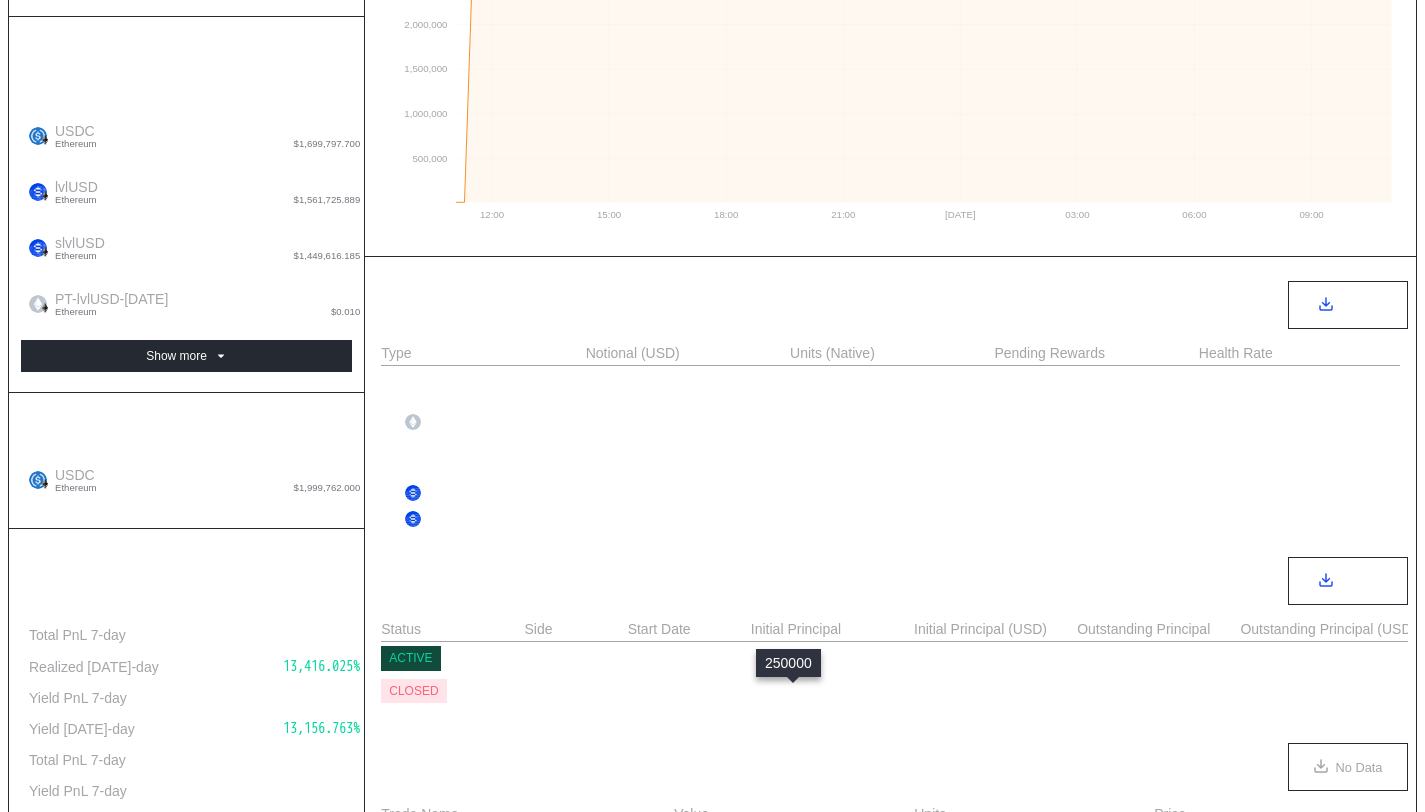 drag, startPoint x: 724, startPoint y: 707, endPoint x: 776, endPoint y: 702, distance: 52.23983 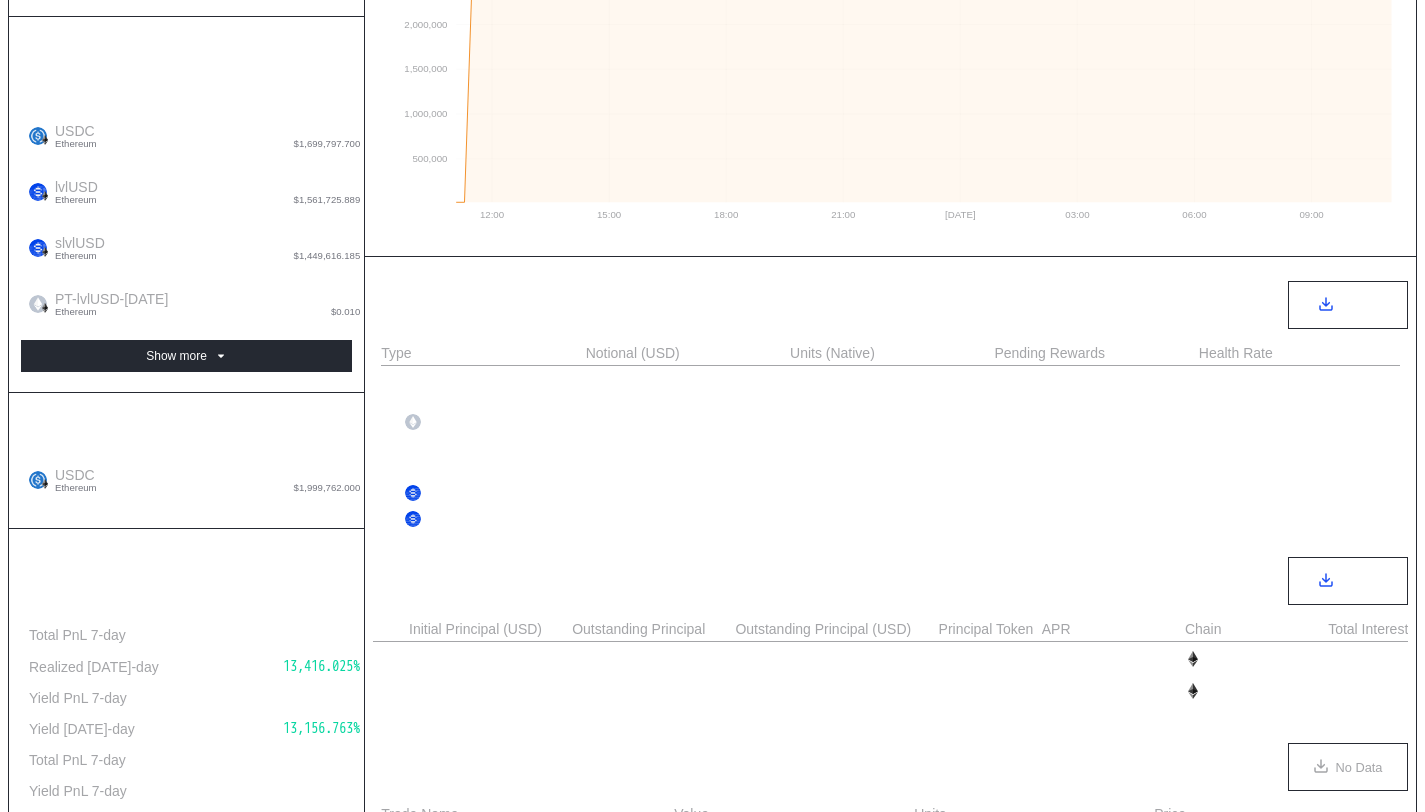 scroll, scrollTop: 0, scrollLeft: 0, axis: both 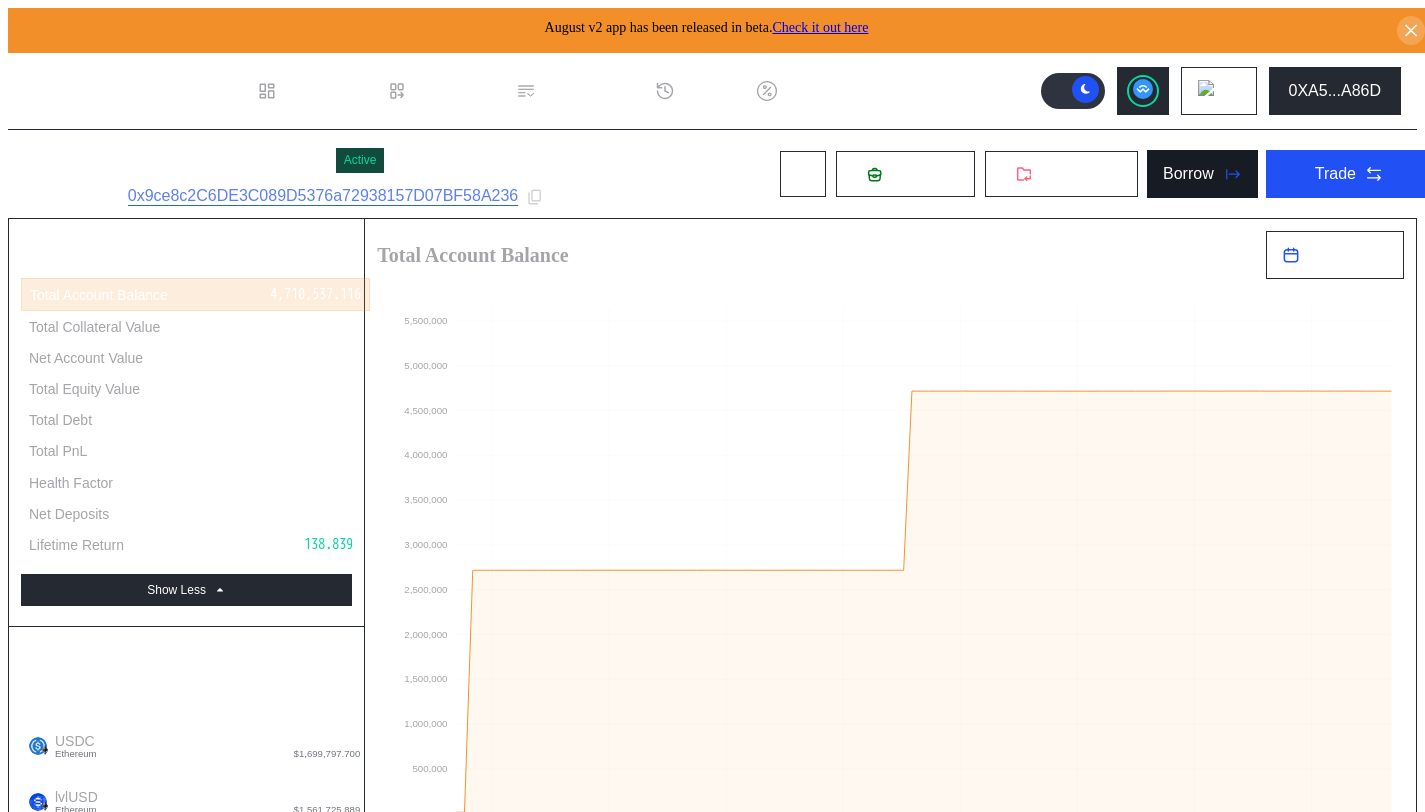 click on "Borrow" at bounding box center (1202, 174) 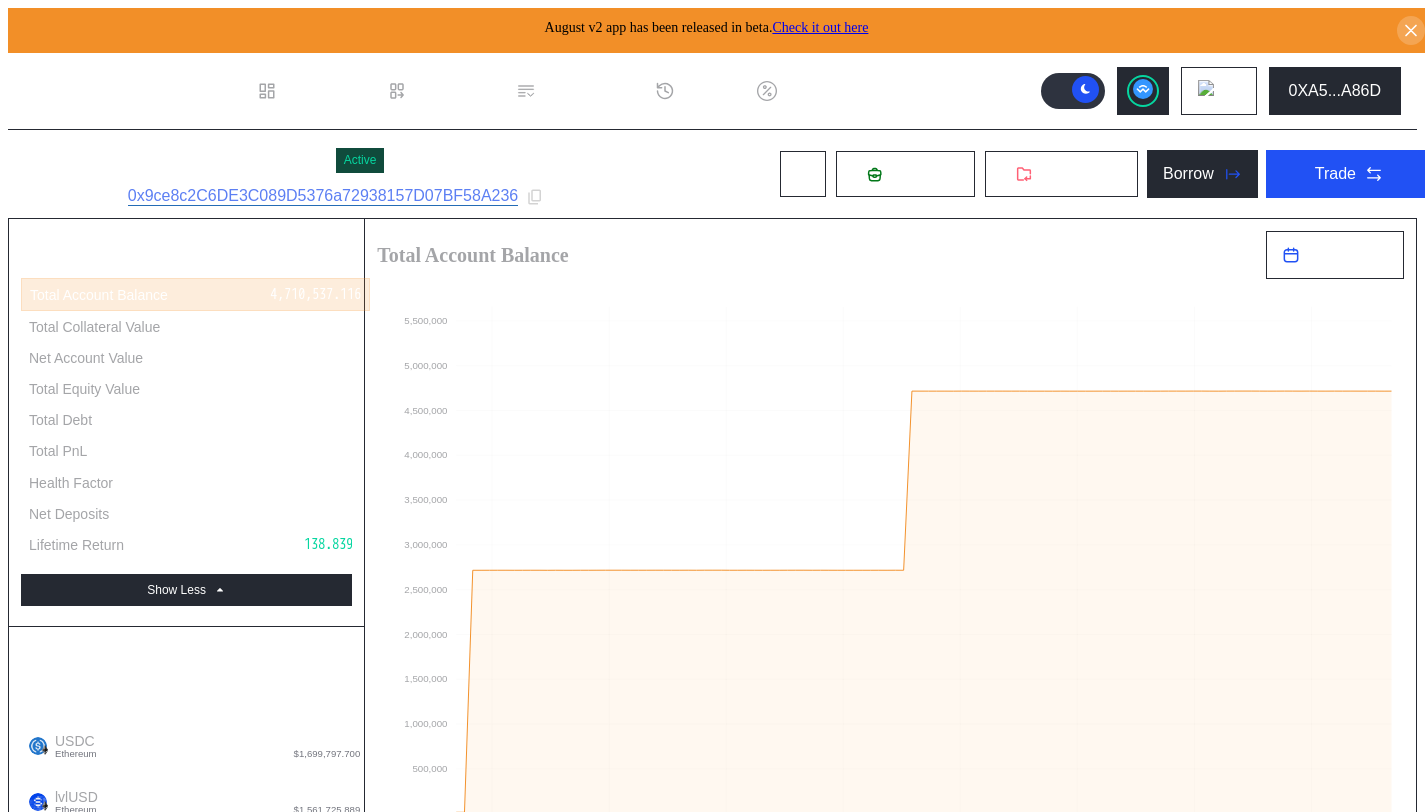 click on "Loan August Loans Accept Loan Terms Accept New Loan APR Repay Interest Repay Principal Increase Loan Principal" at bounding box center [712, 2077] 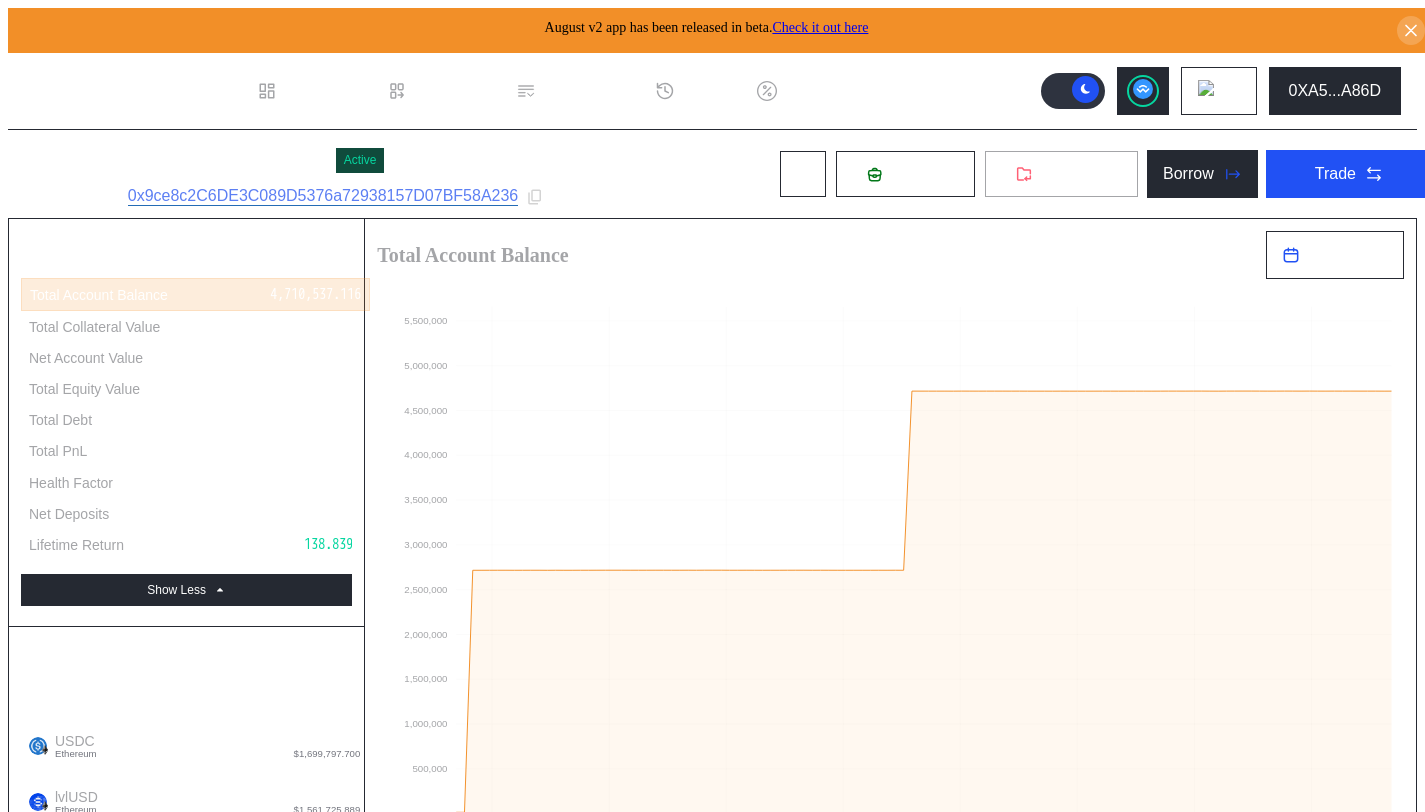 click 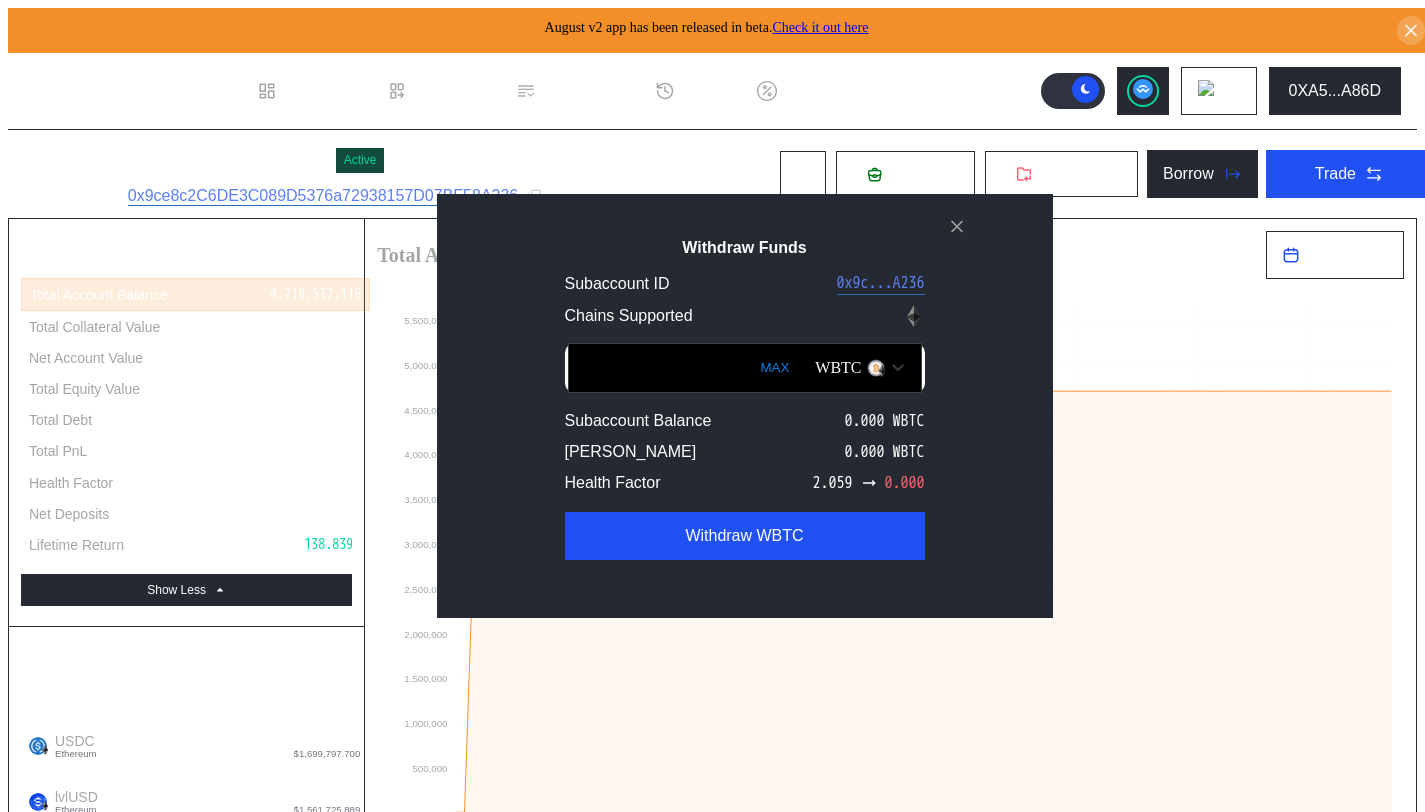 click on "WBTC" at bounding box center [838, 368] 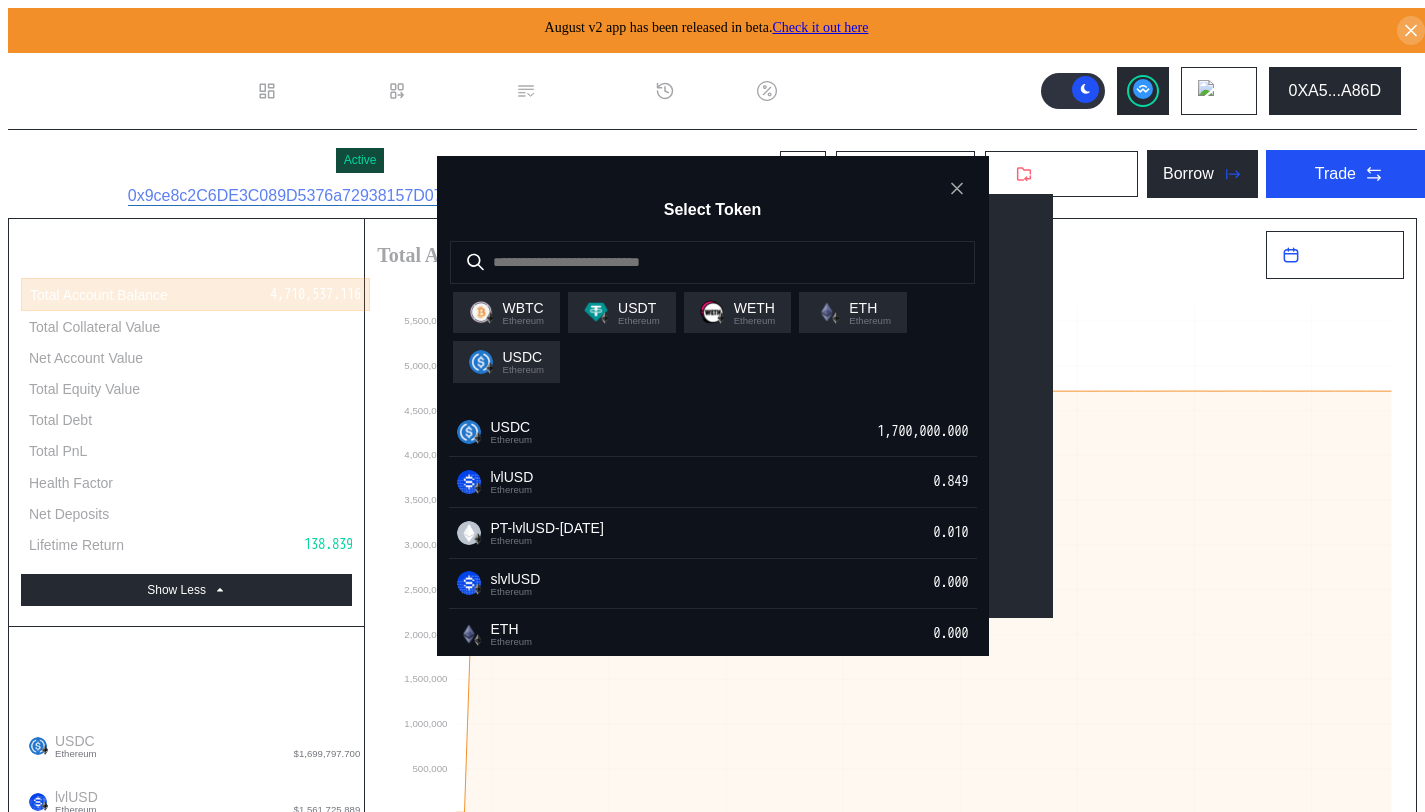click on "USDC Ethereum 1,700,000.000" at bounding box center [713, 432] 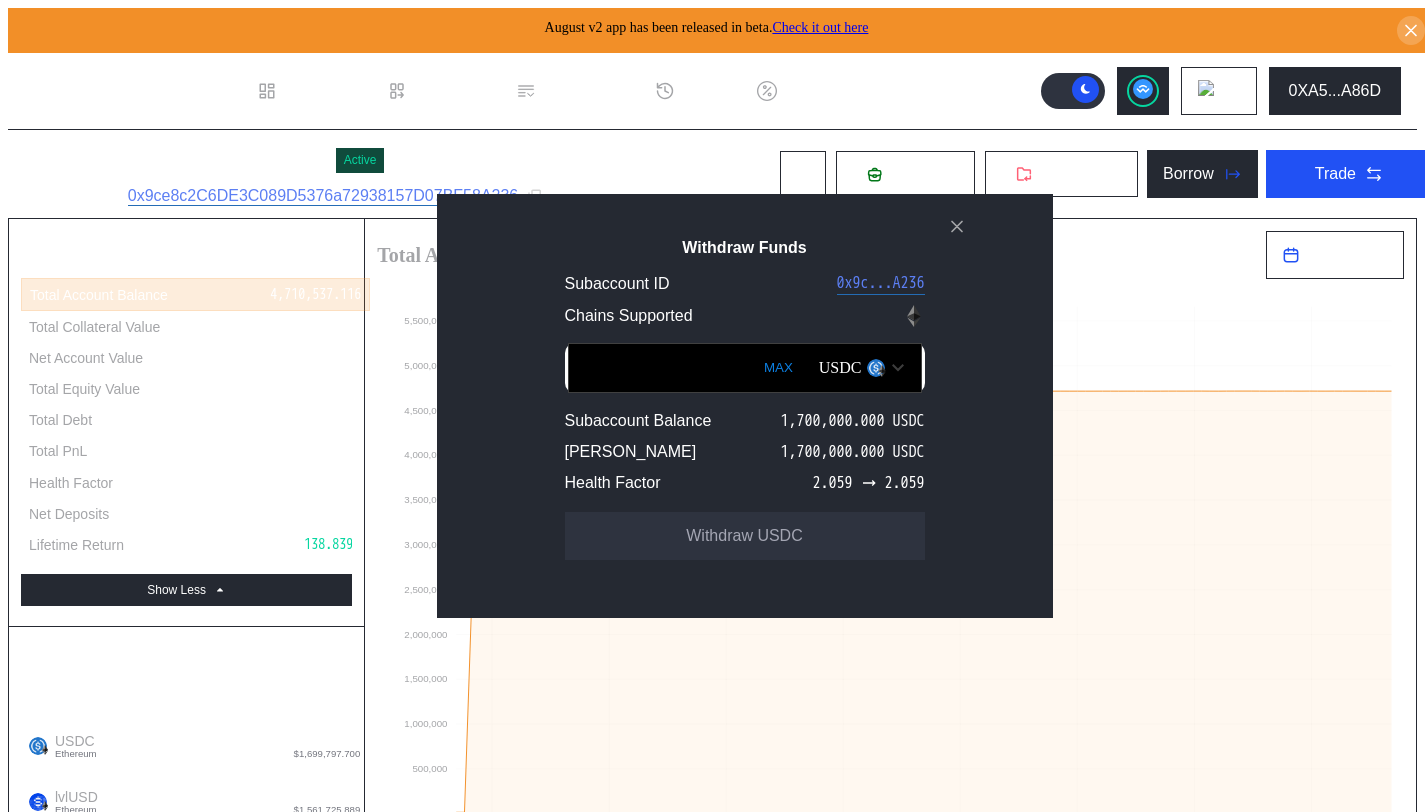 click on "MAX" at bounding box center (778, 368) 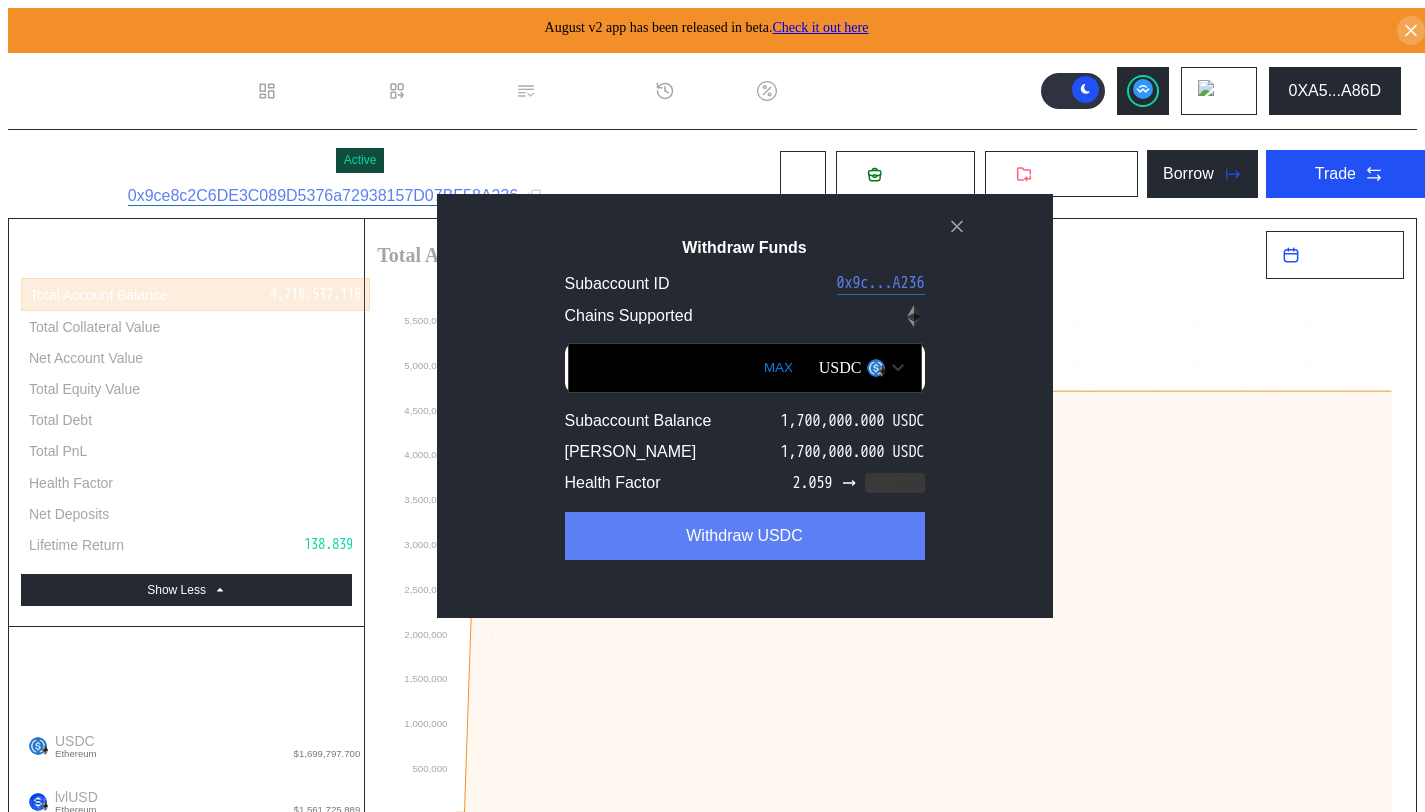 click on "Withdraw USDC" at bounding box center (745, 536) 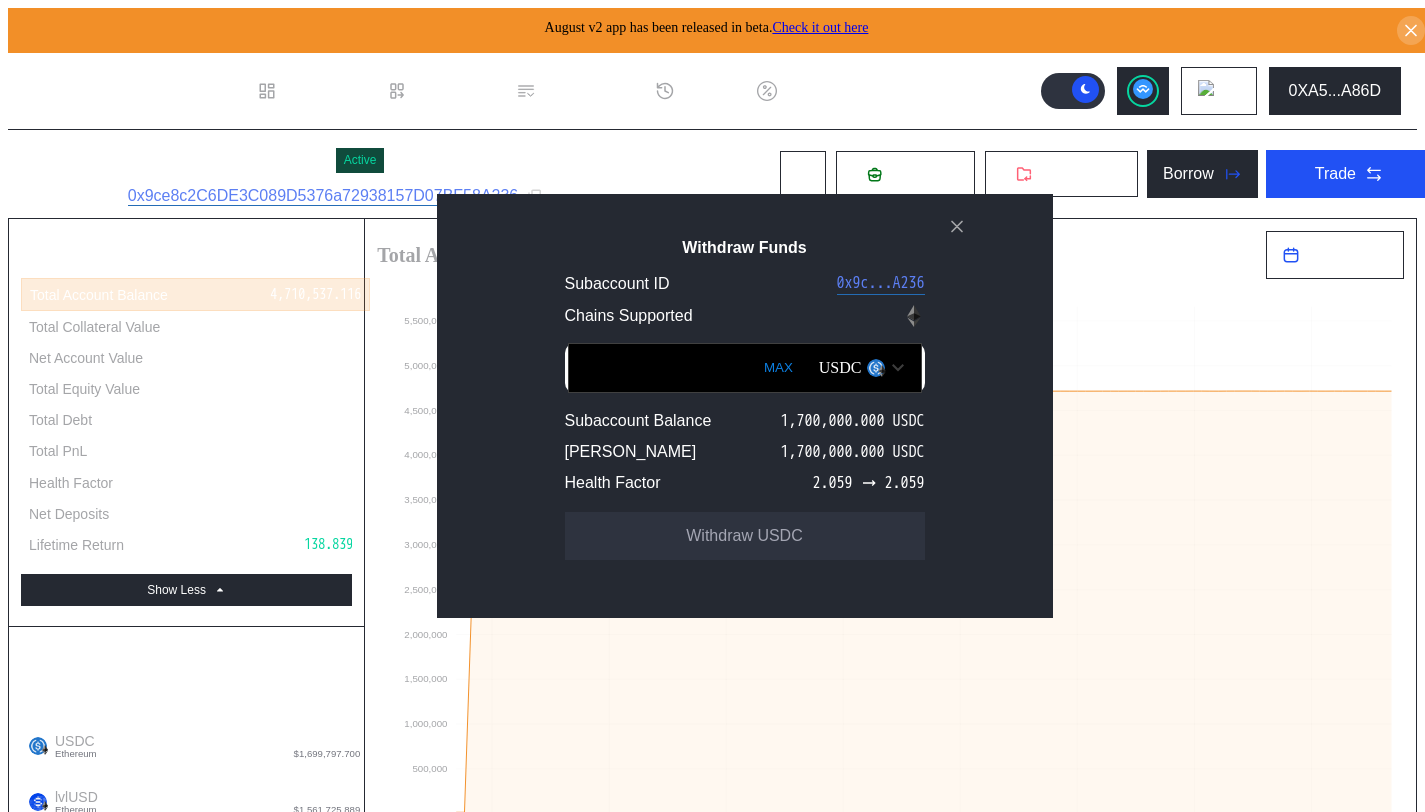 click at bounding box center (745, 368) 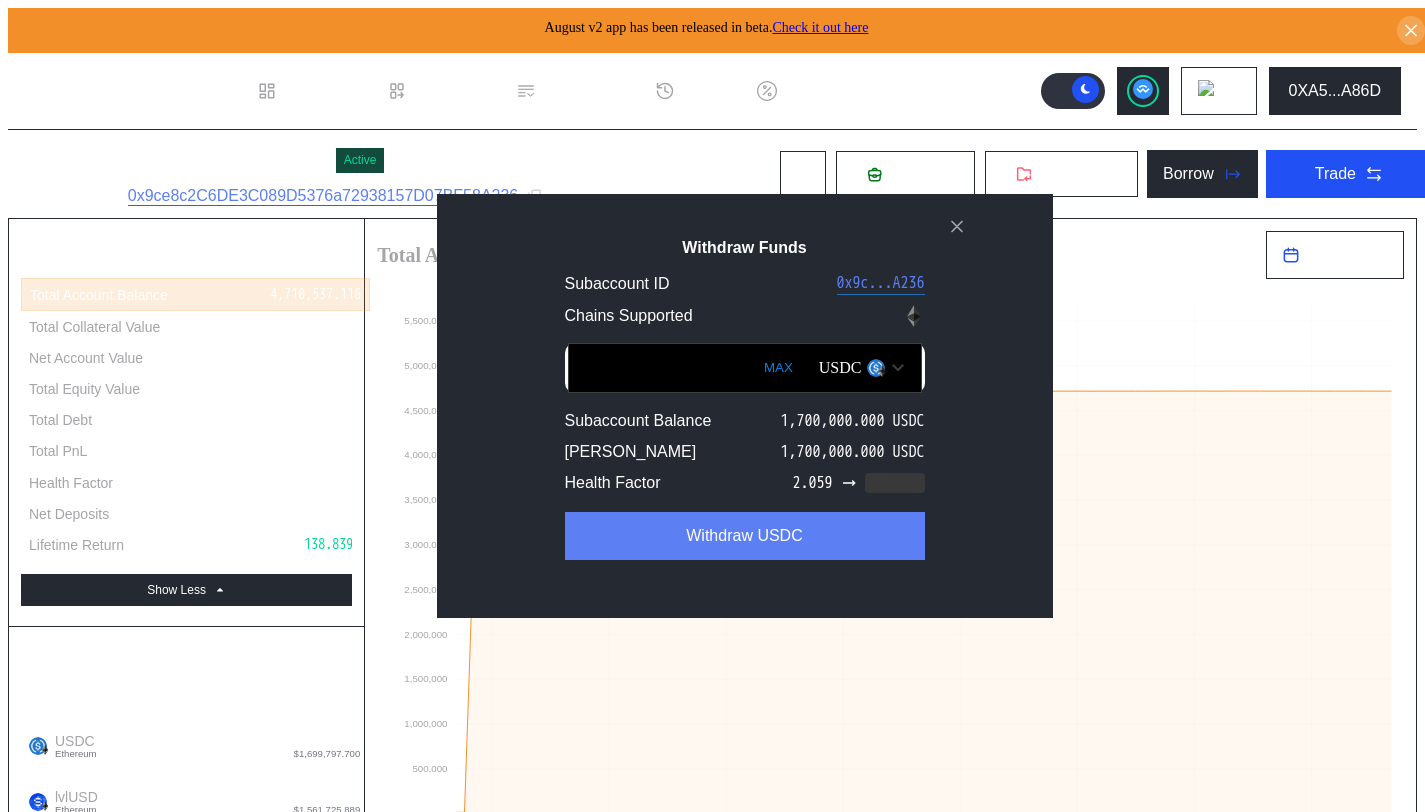 type on "***" 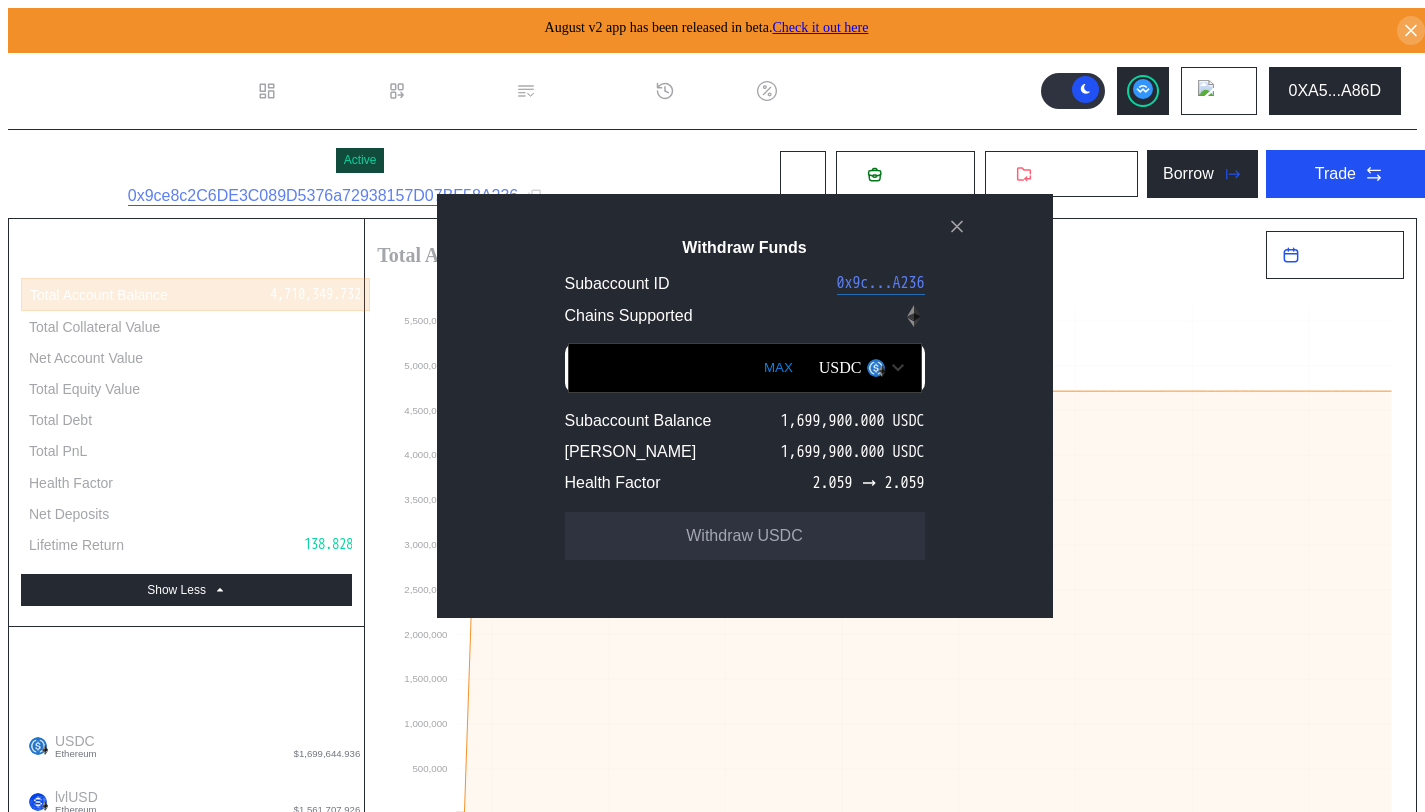 click on "MAX" at bounding box center (778, 368) 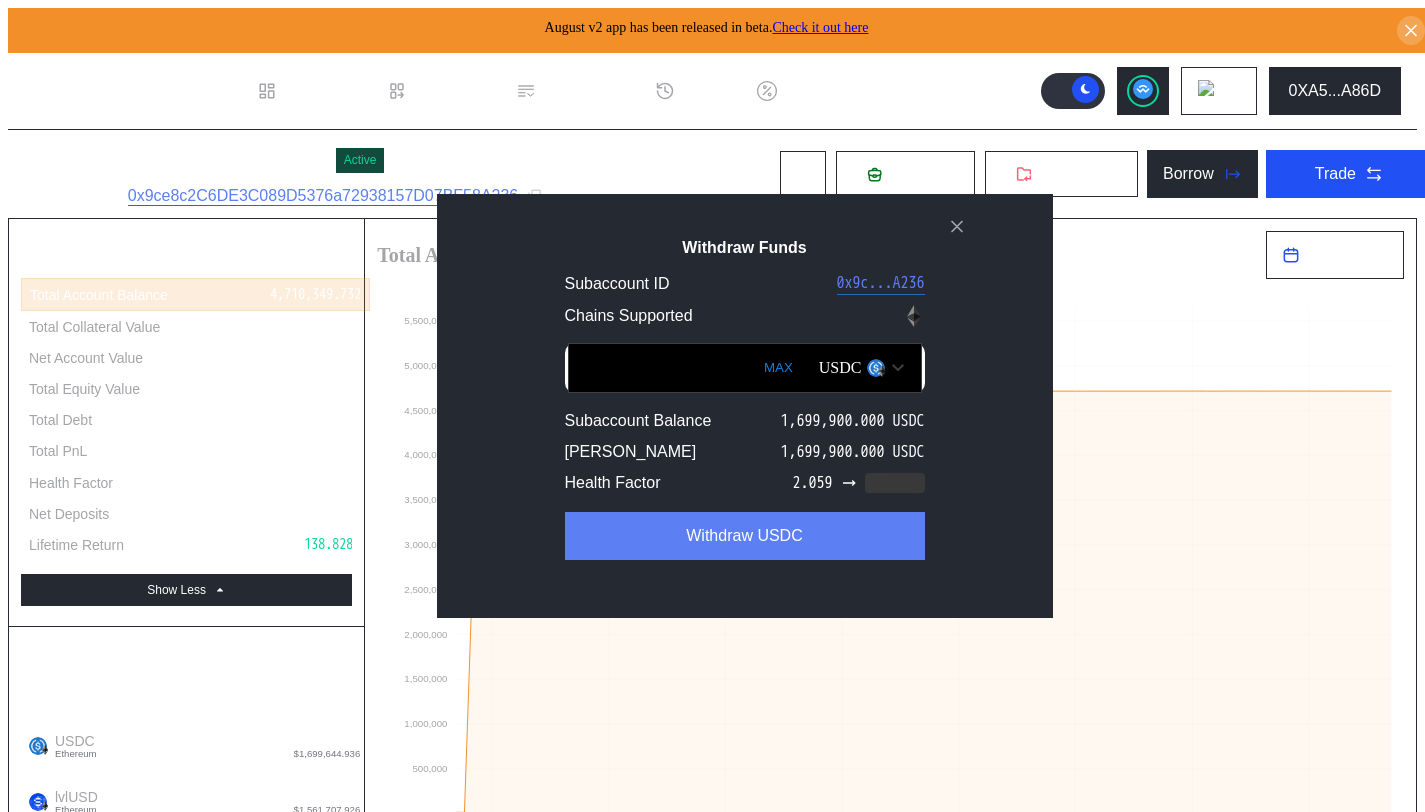 click on "Withdraw USDC" at bounding box center (745, 536) 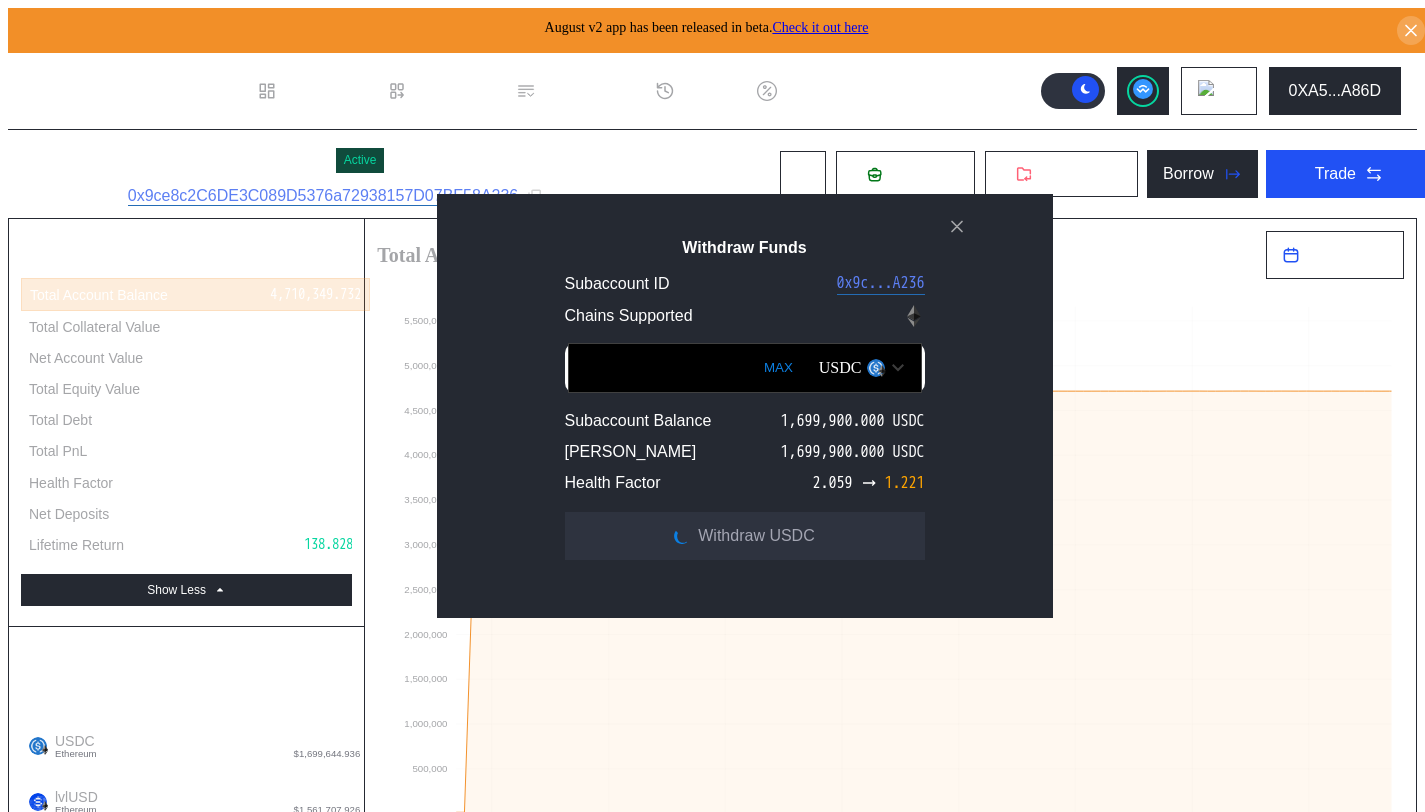 type 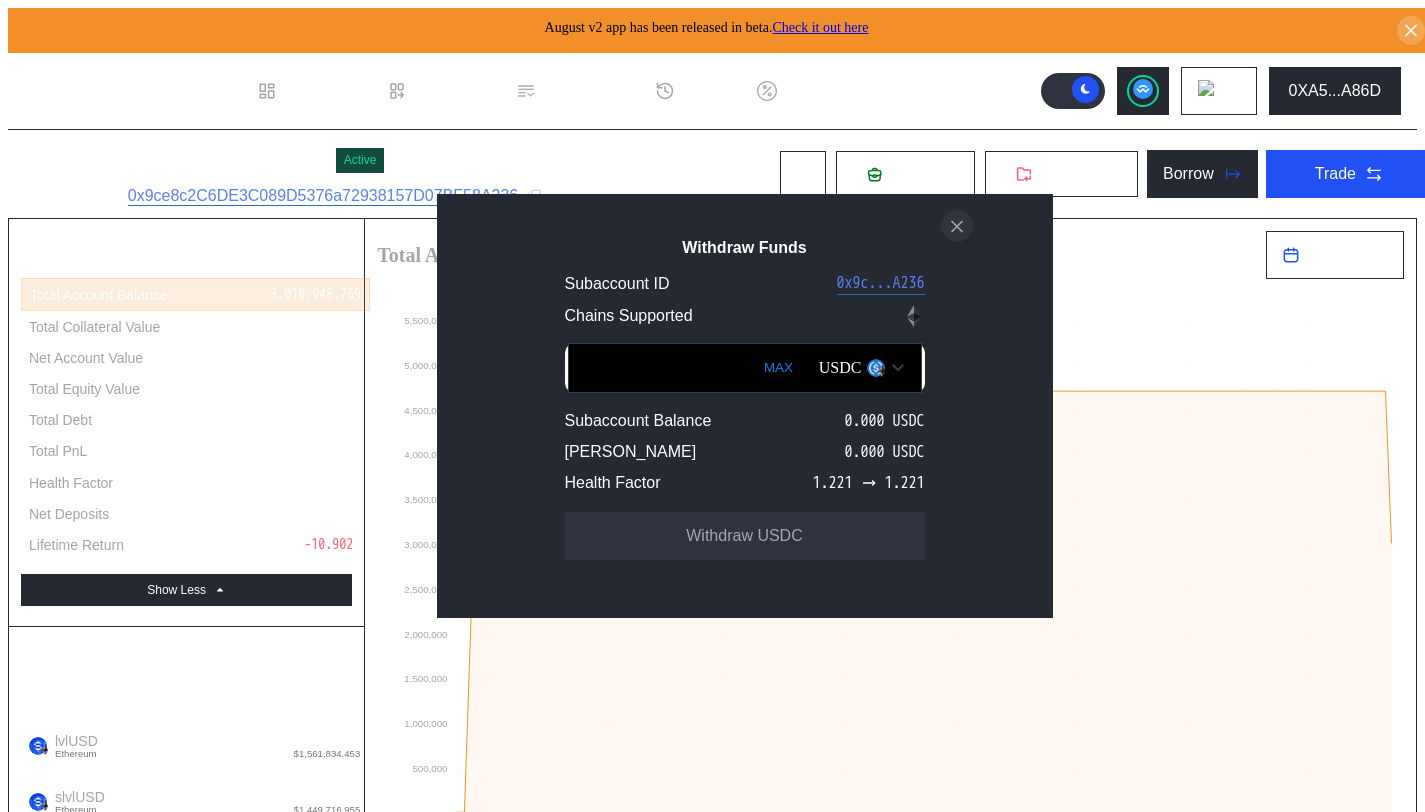 click 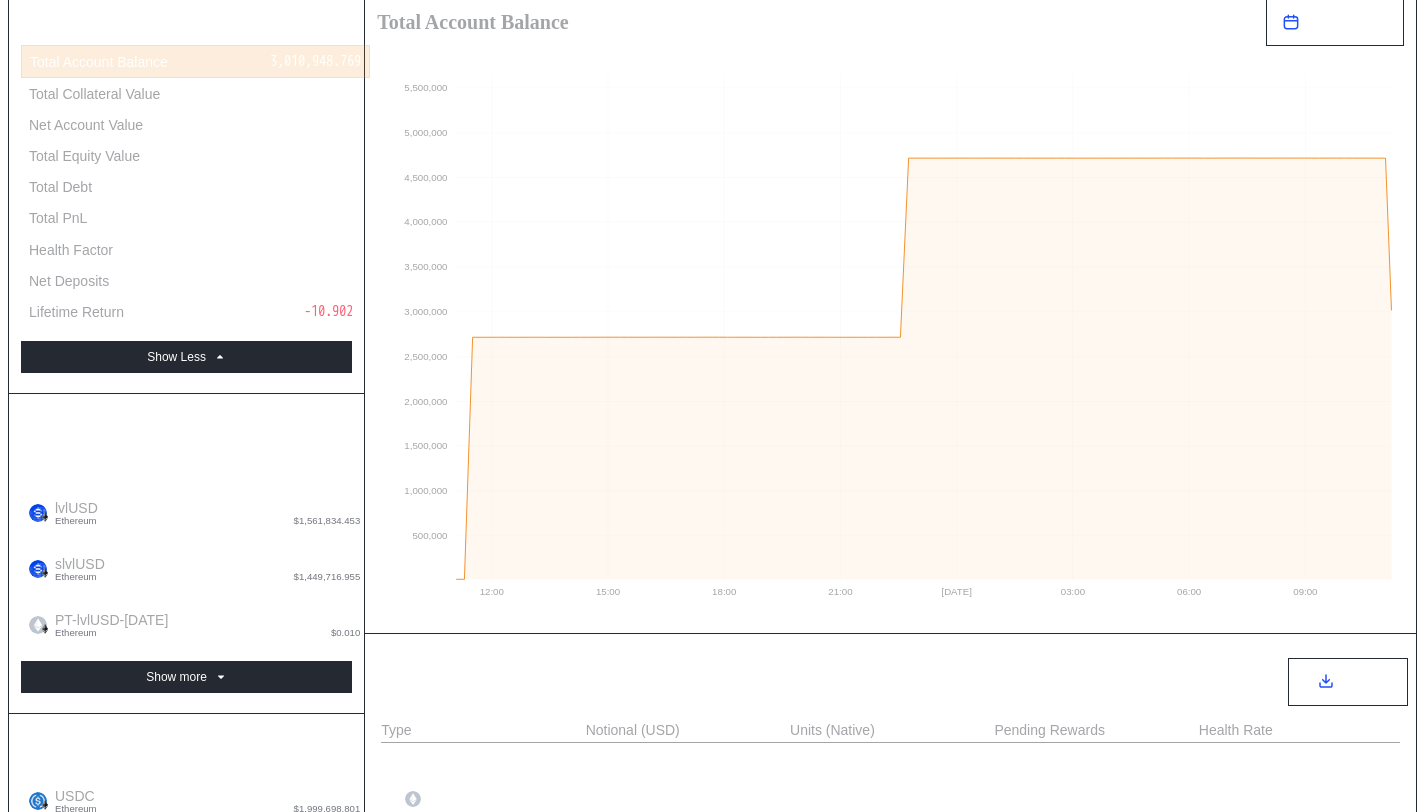 scroll, scrollTop: 0, scrollLeft: 0, axis: both 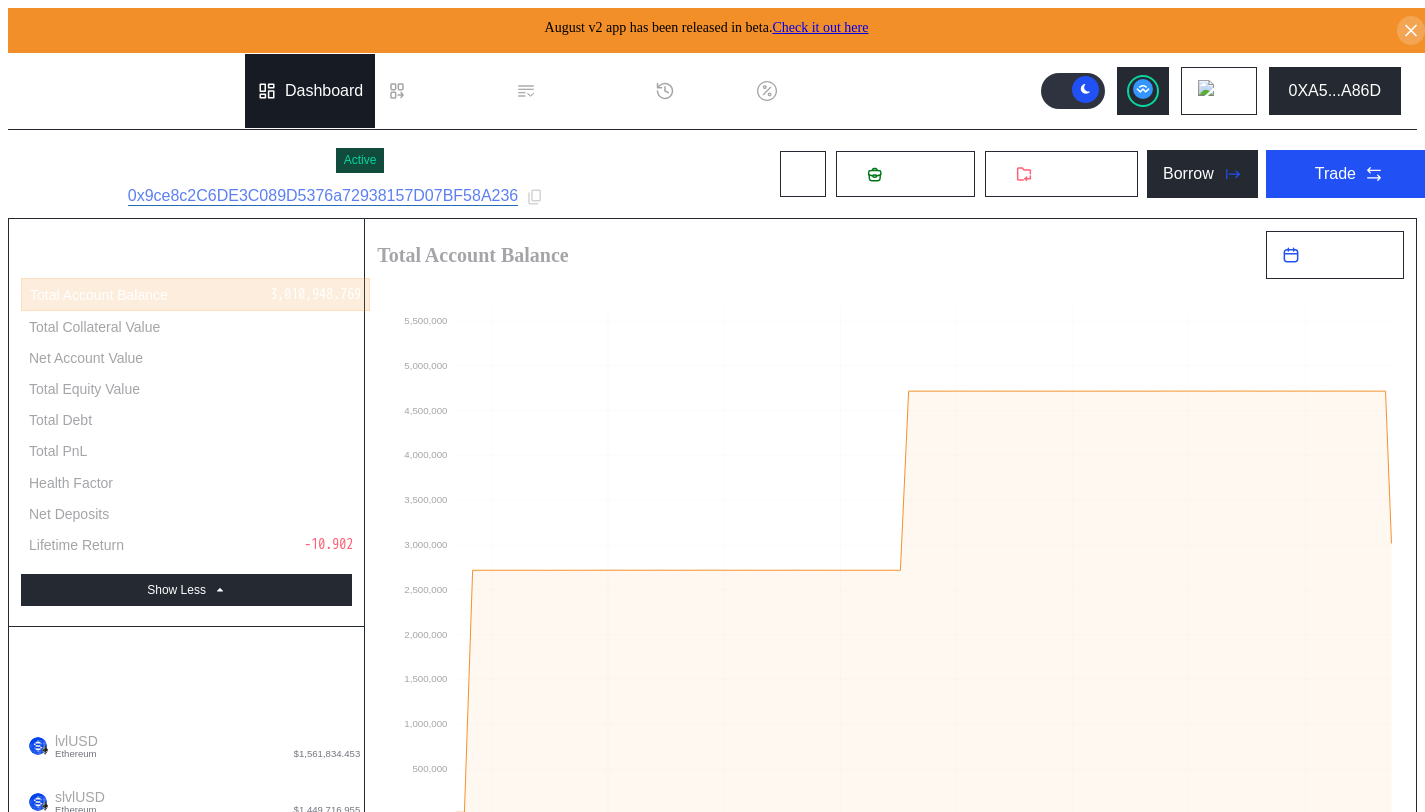 click on "Dashboard" at bounding box center (310, 91) 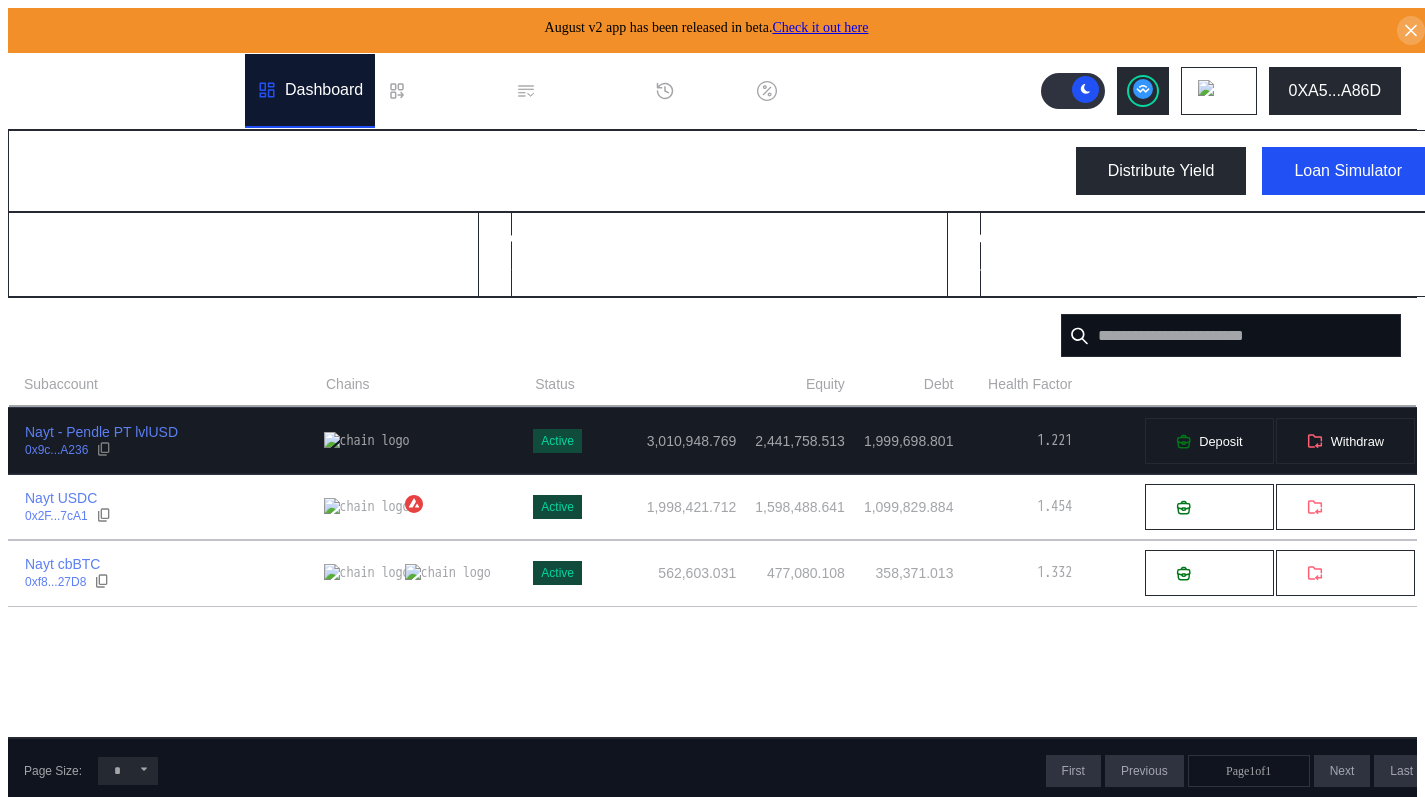 click on "1.221" at bounding box center [1013, 441] 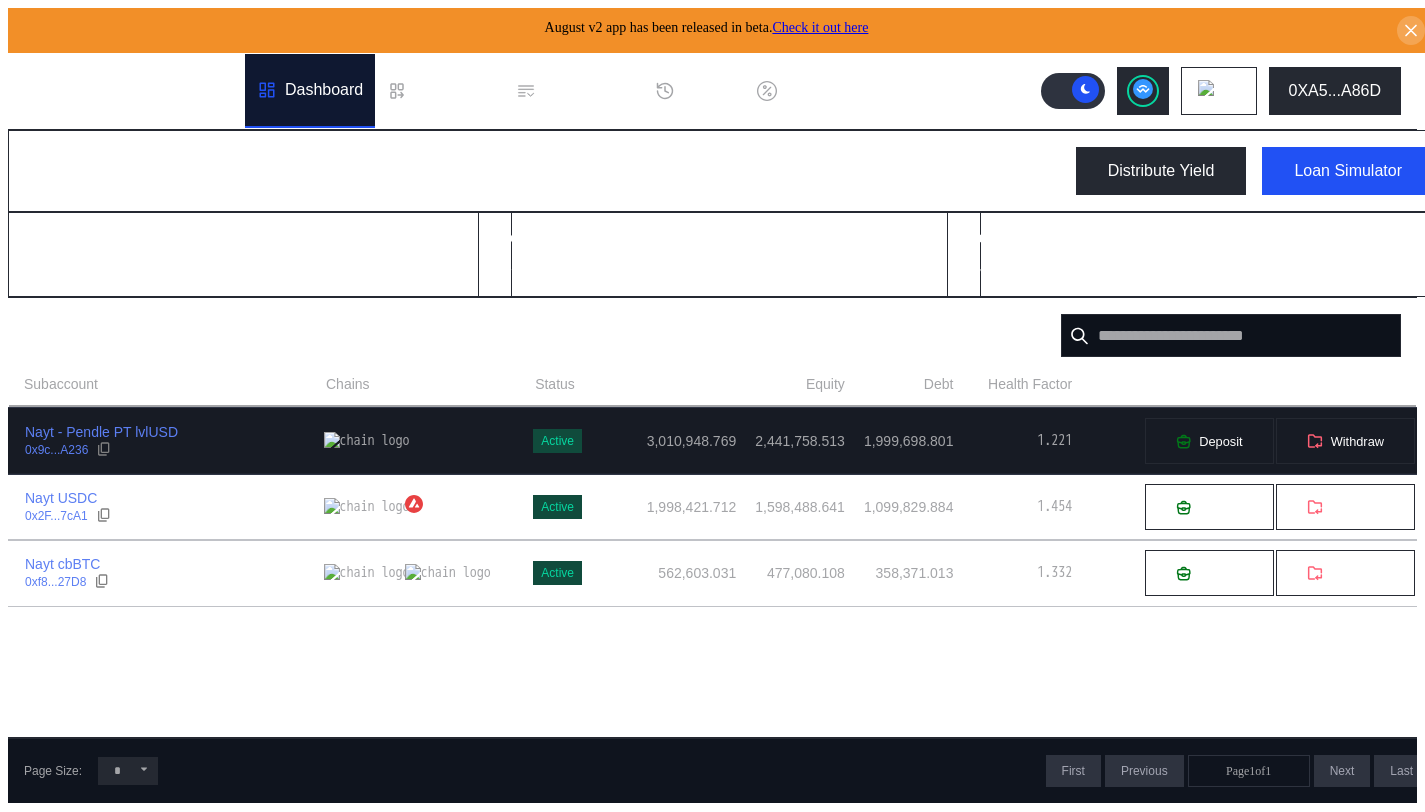 select on "*" 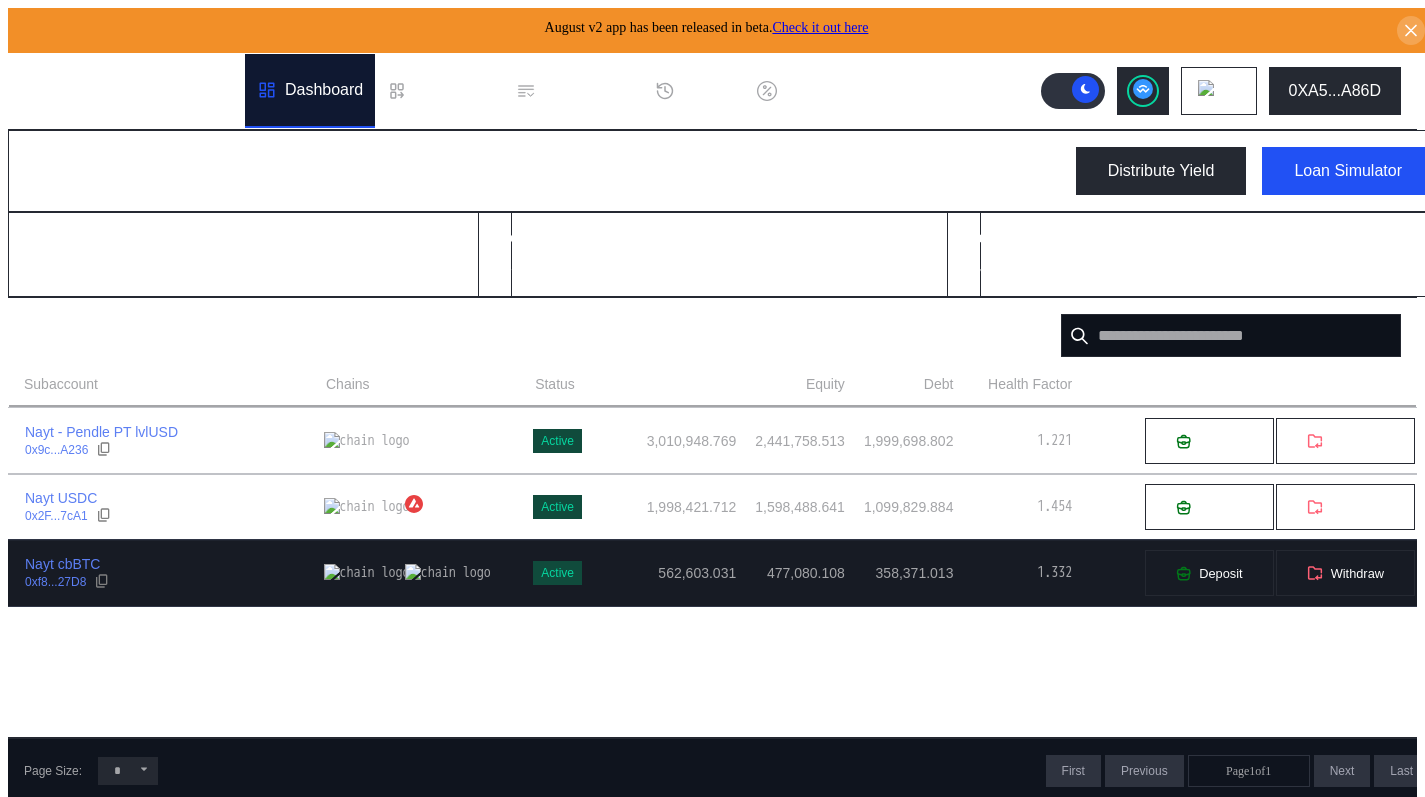 click on "562,603.031" at bounding box center (666, 573) 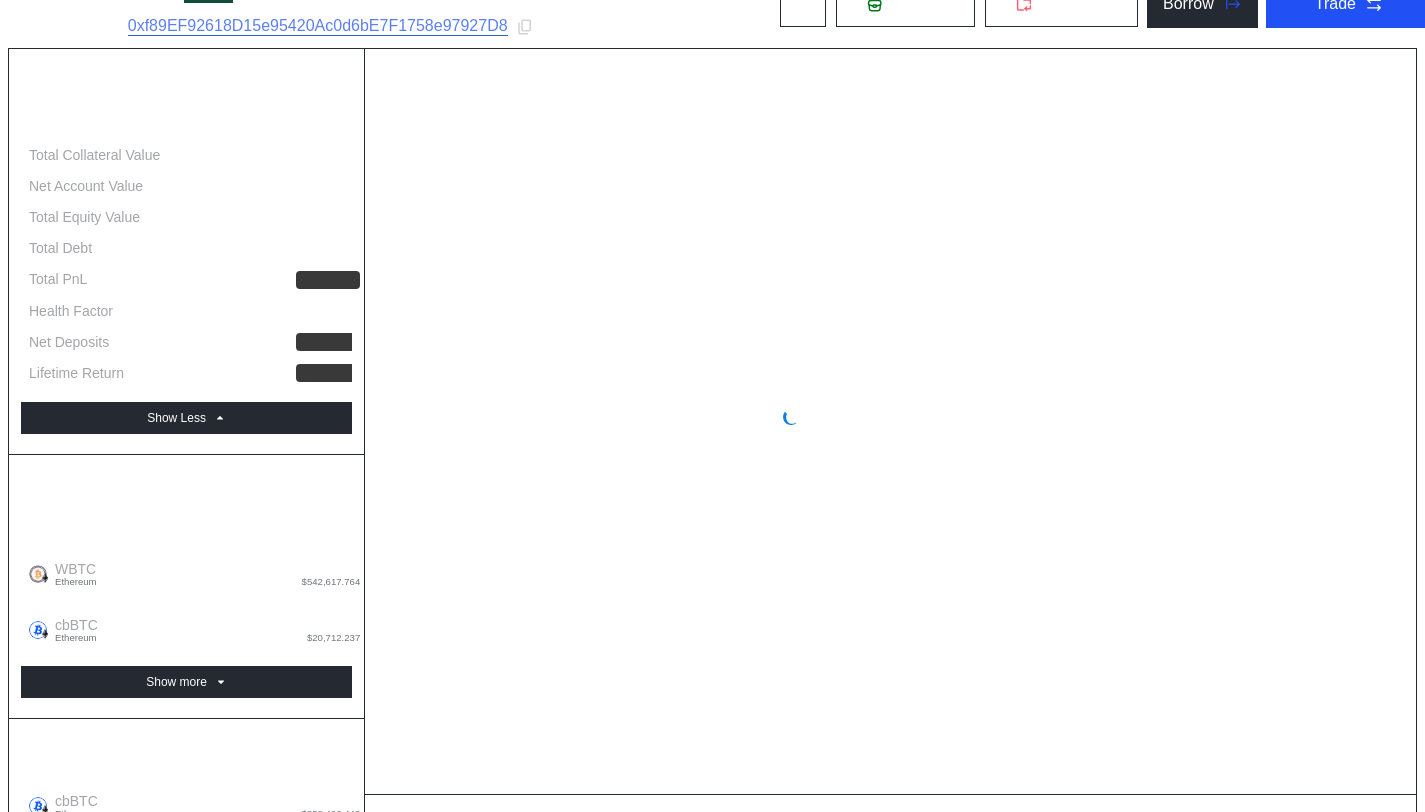 scroll, scrollTop: 197, scrollLeft: 0, axis: vertical 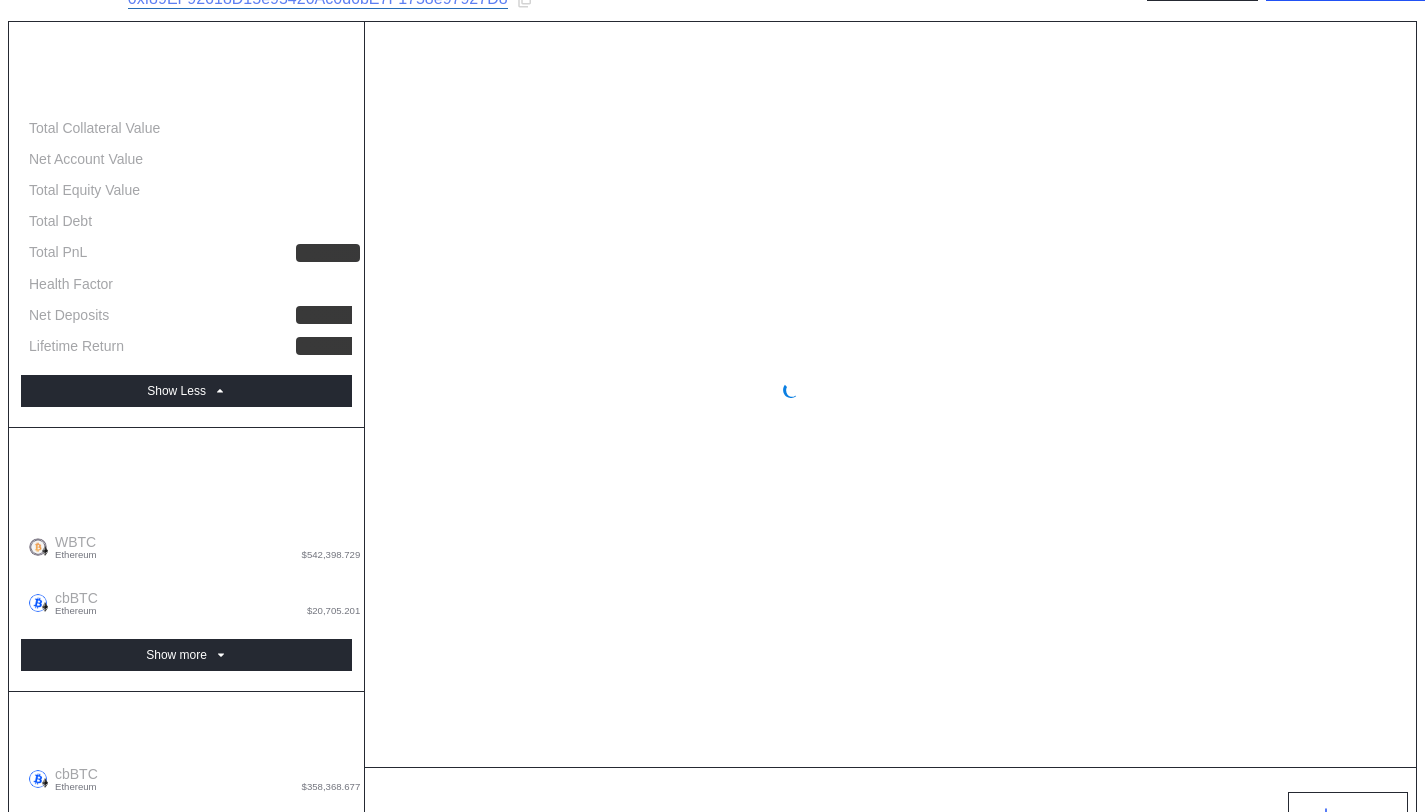 select on "*" 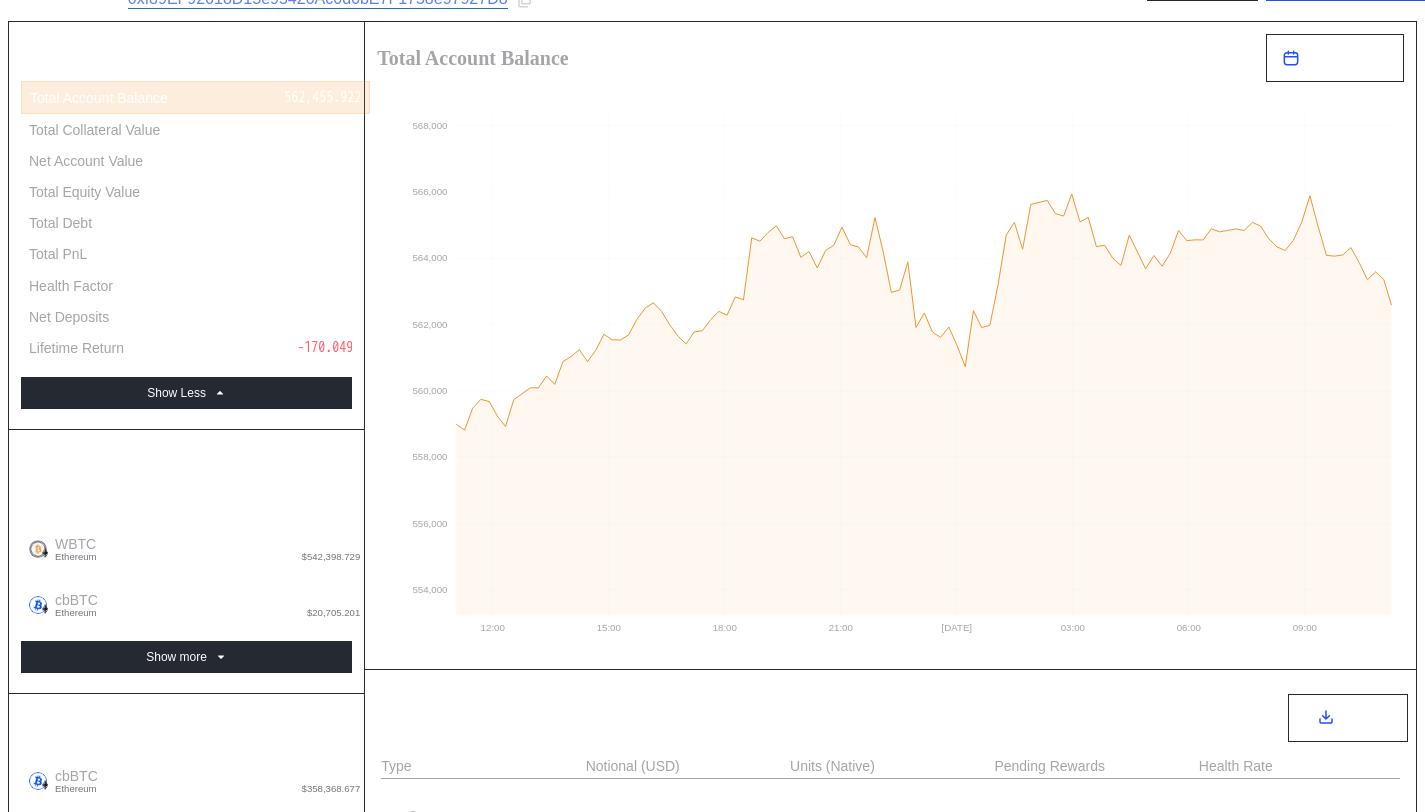 scroll, scrollTop: 0, scrollLeft: 0, axis: both 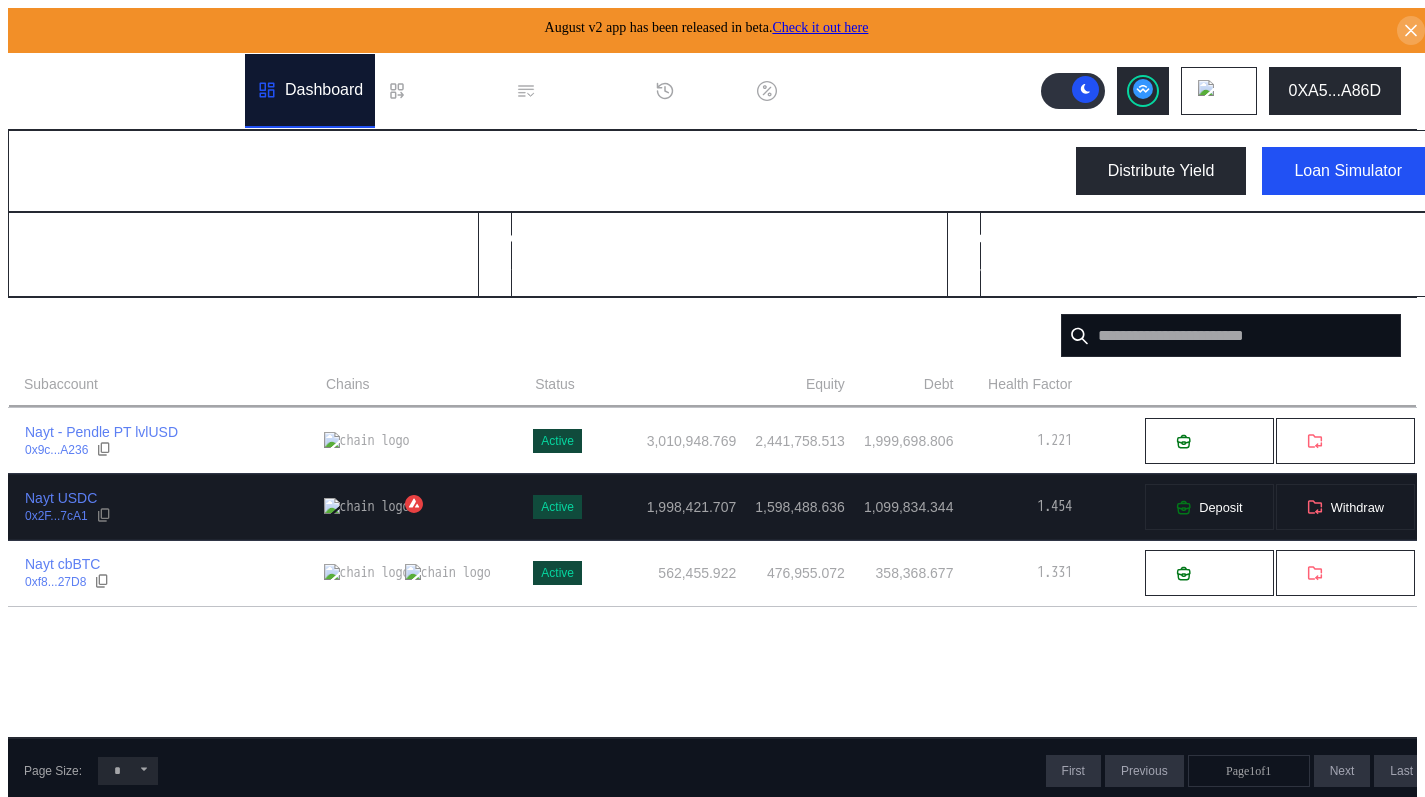 click on "Nayt USDC  0x2F...7cA1" at bounding box center (166, 507) 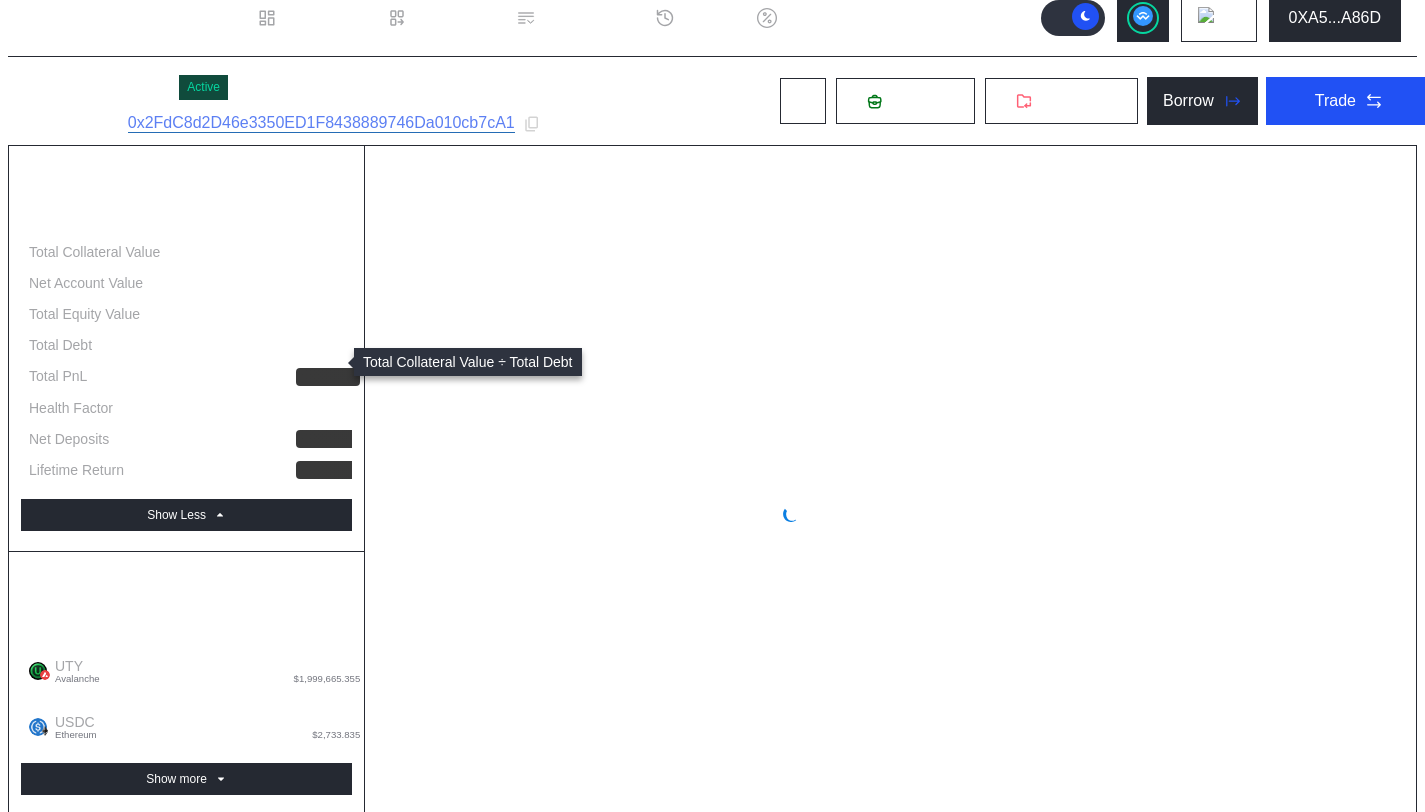 select on "*" 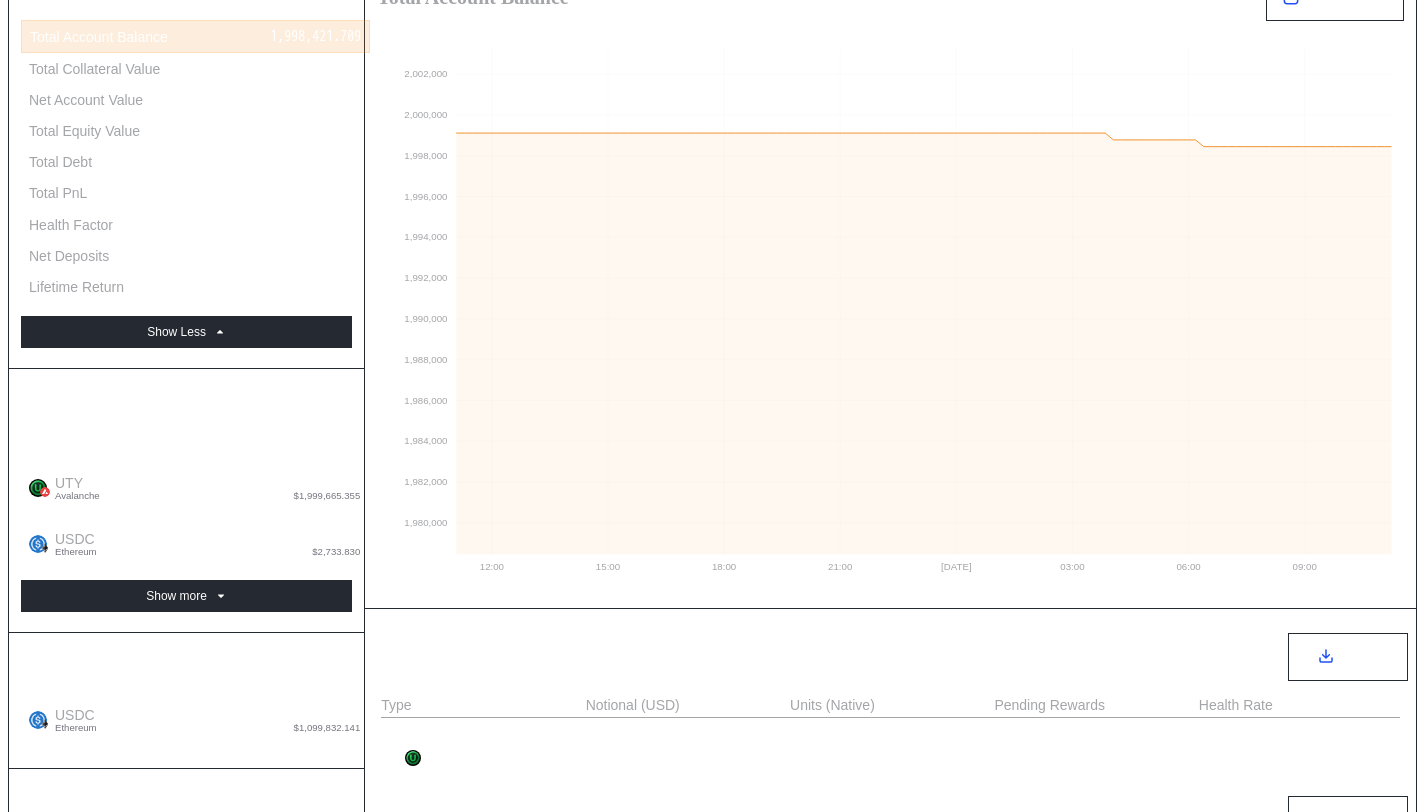 scroll, scrollTop: 0, scrollLeft: 0, axis: both 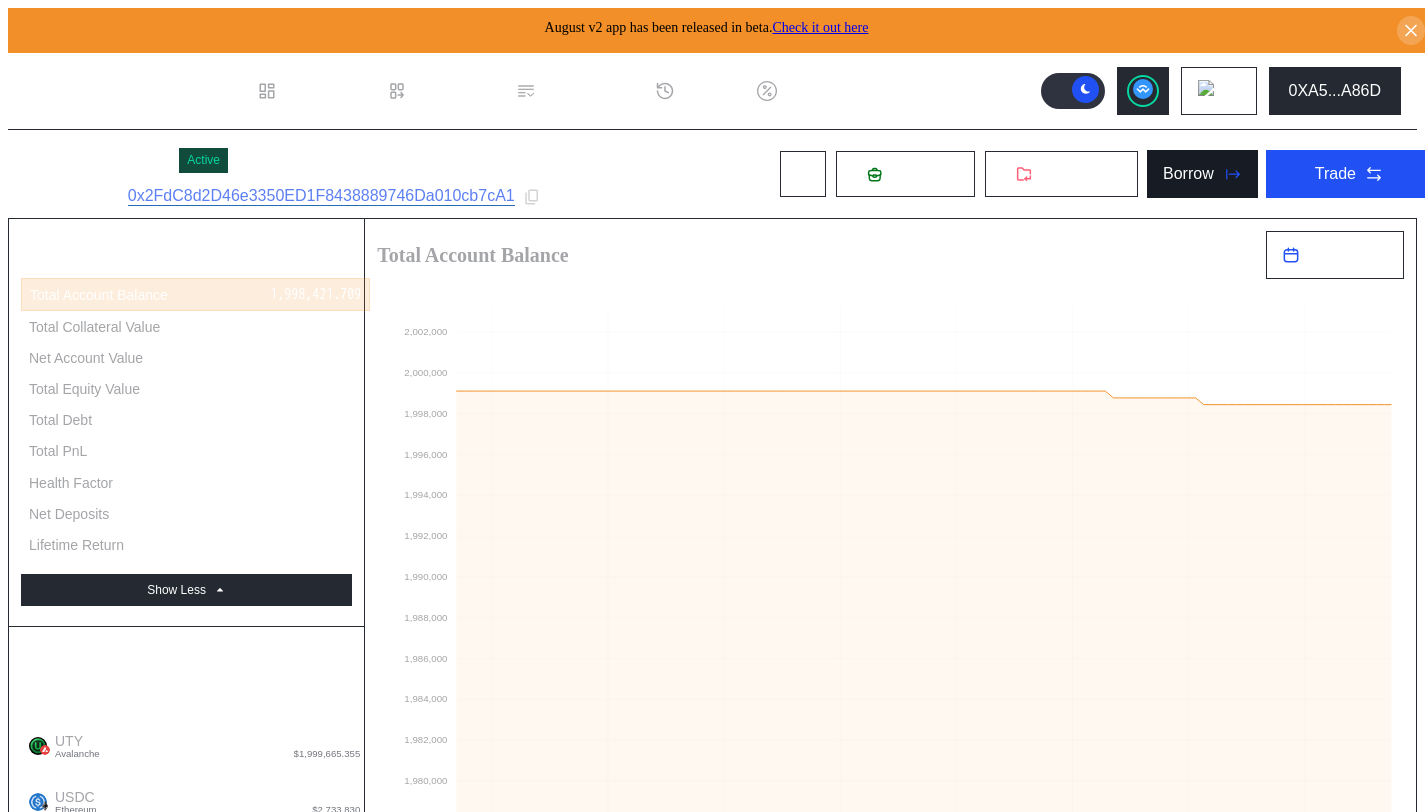 click on "Borrow" at bounding box center (1202, 174) 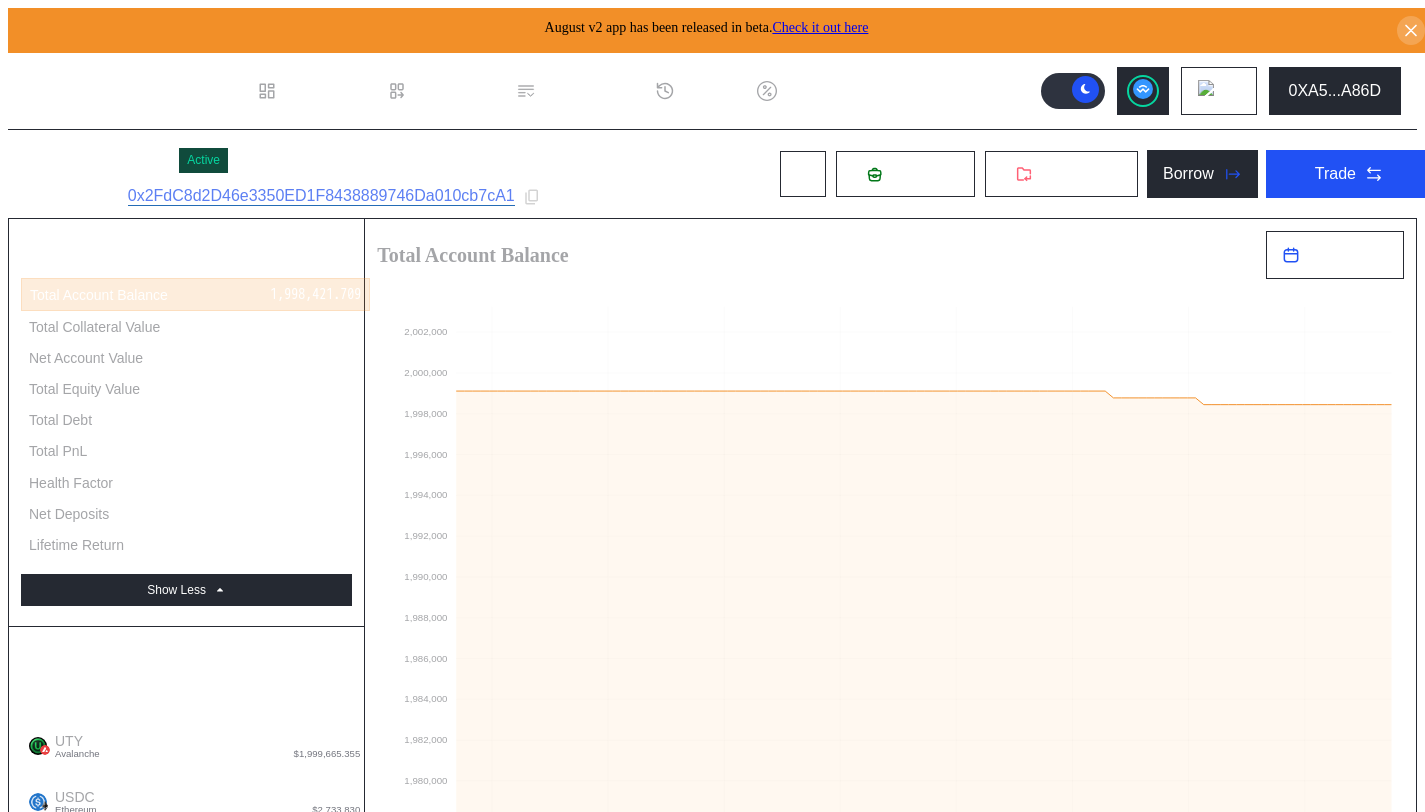 click on "Repay Interest" at bounding box center [301, 1813] 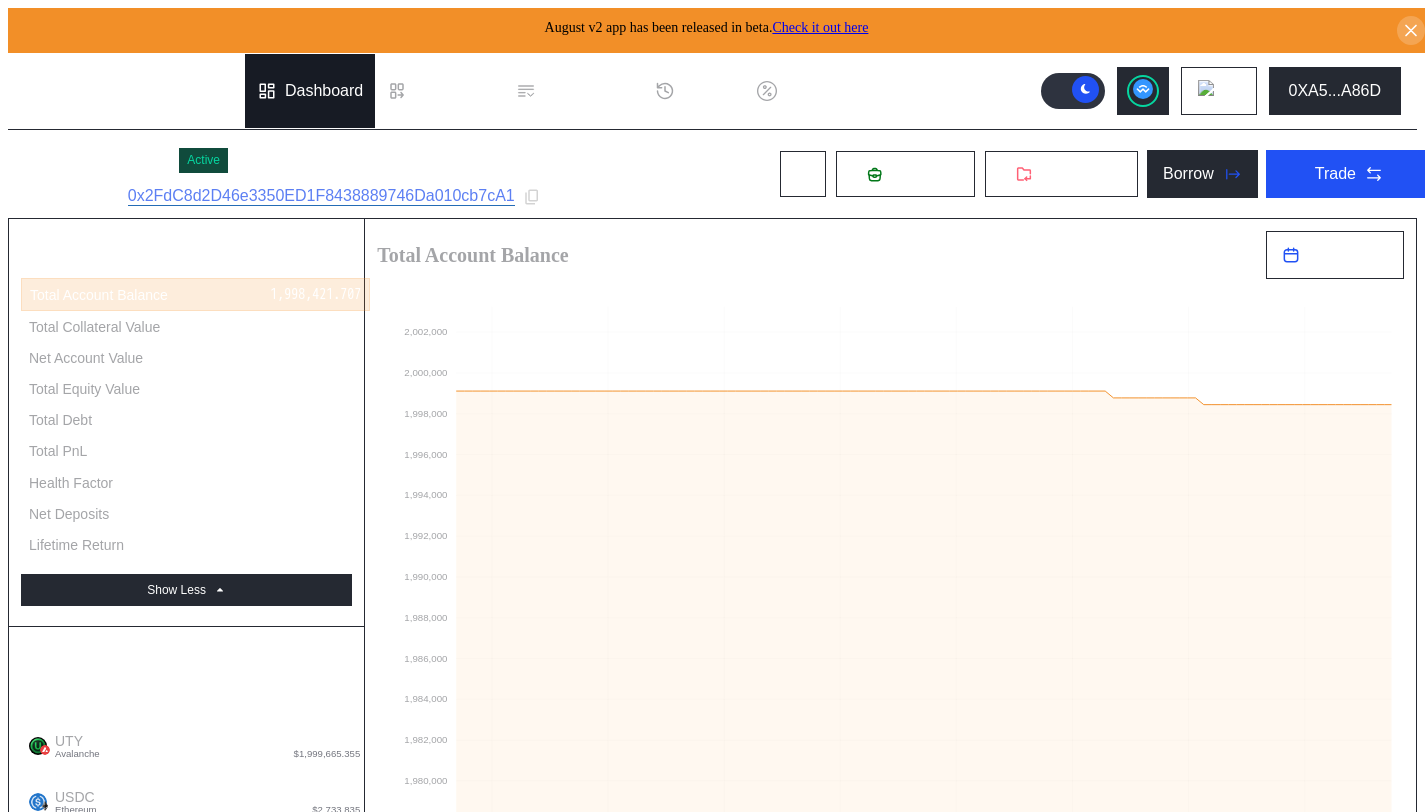 click on "Dashboard" at bounding box center [310, 91] 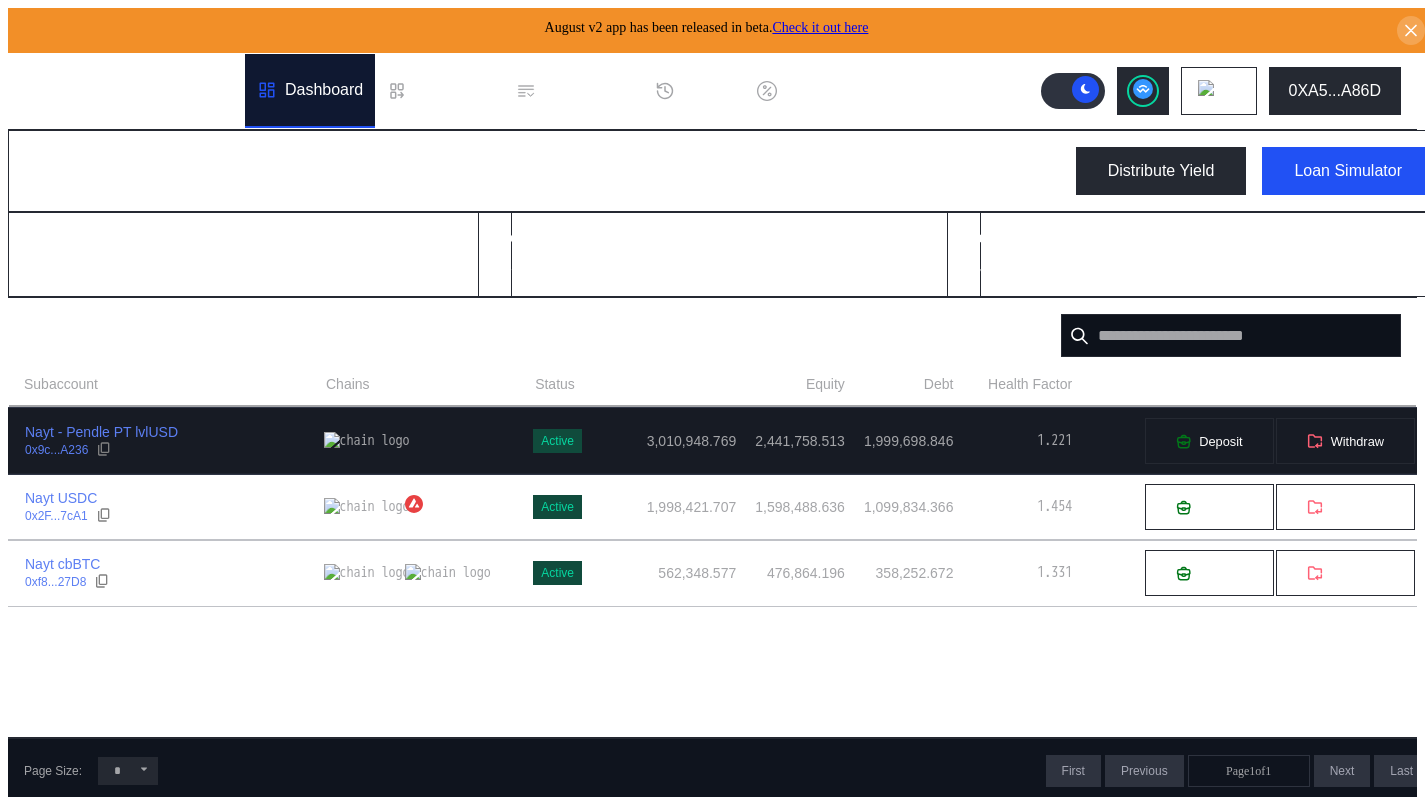 click on "3,010,948.769" at bounding box center [666, 441] 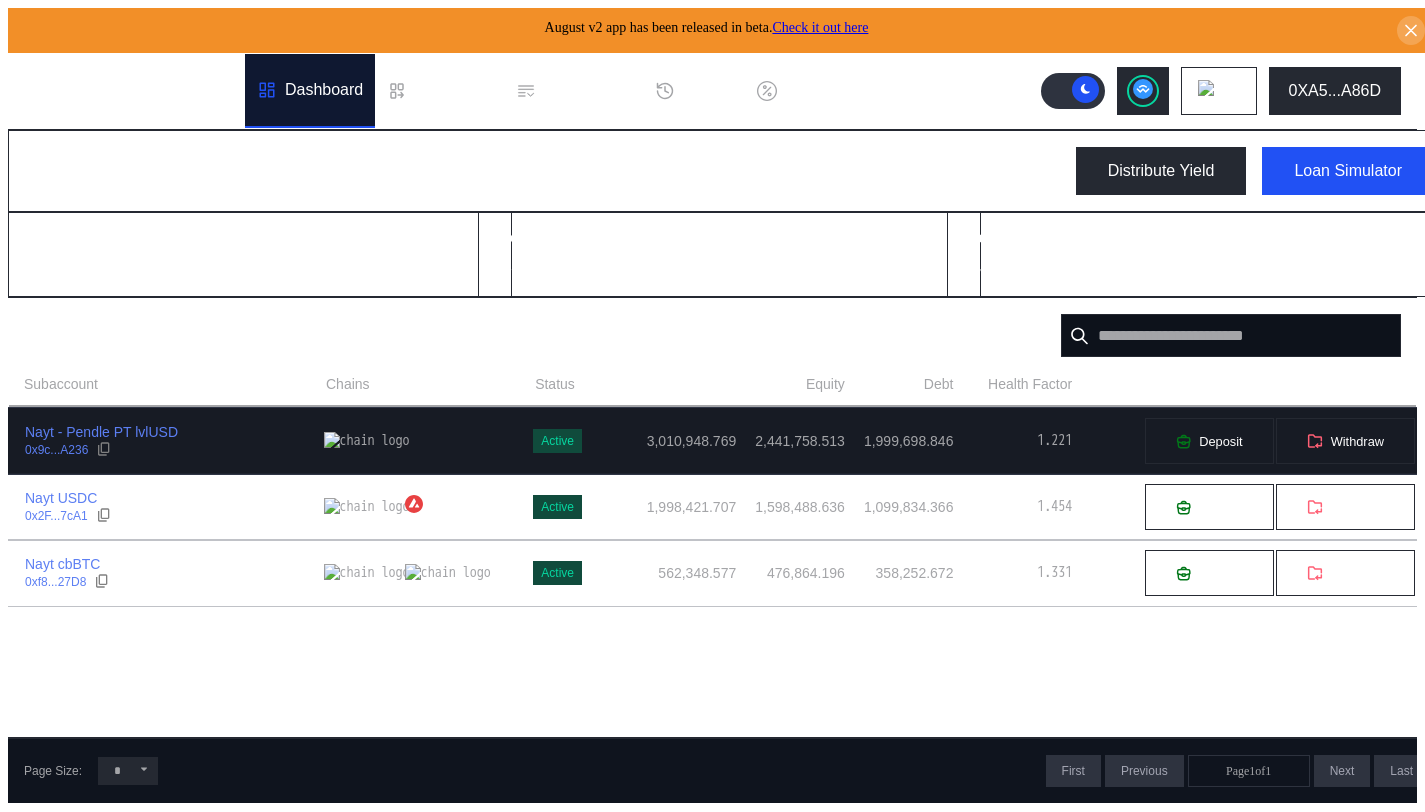 select on "*" 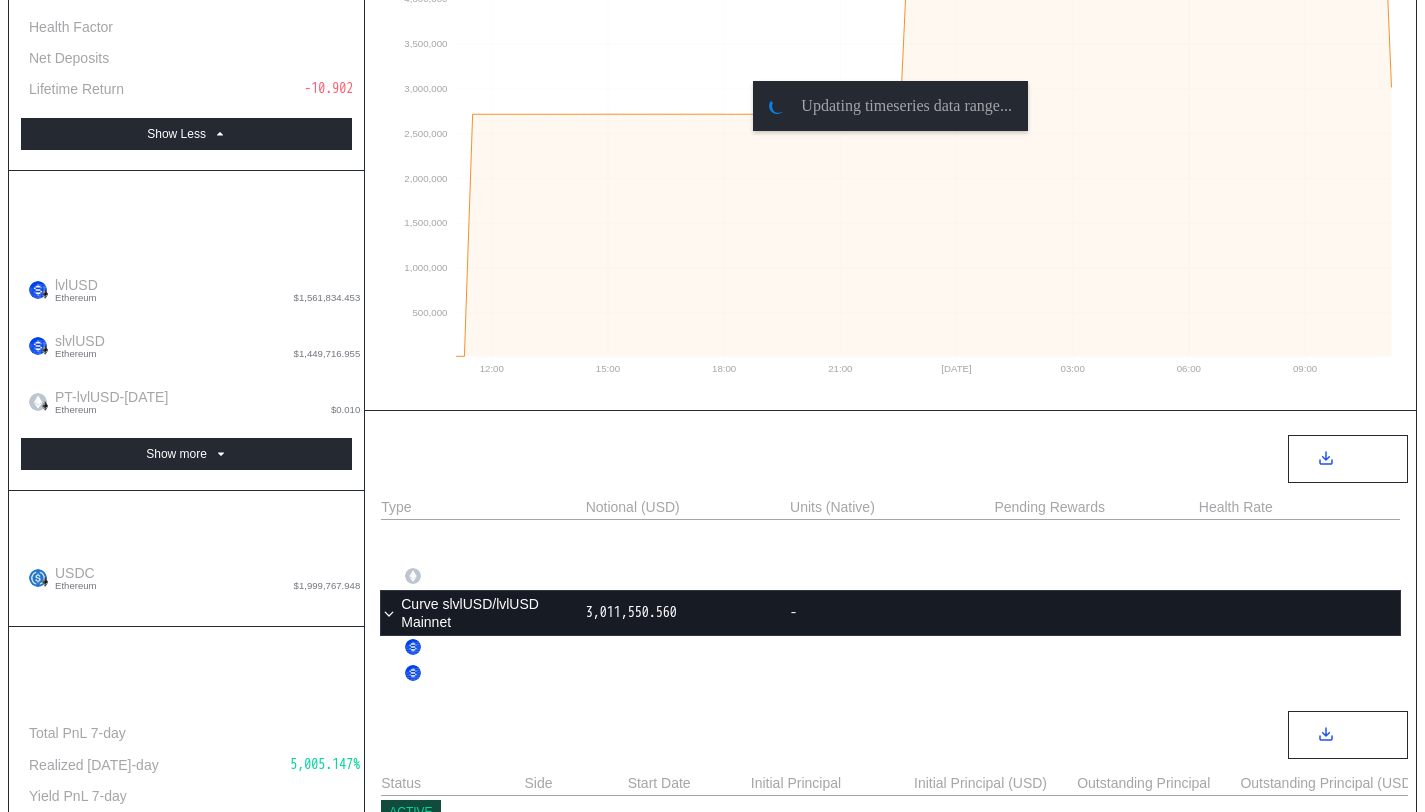 scroll, scrollTop: 457, scrollLeft: 0, axis: vertical 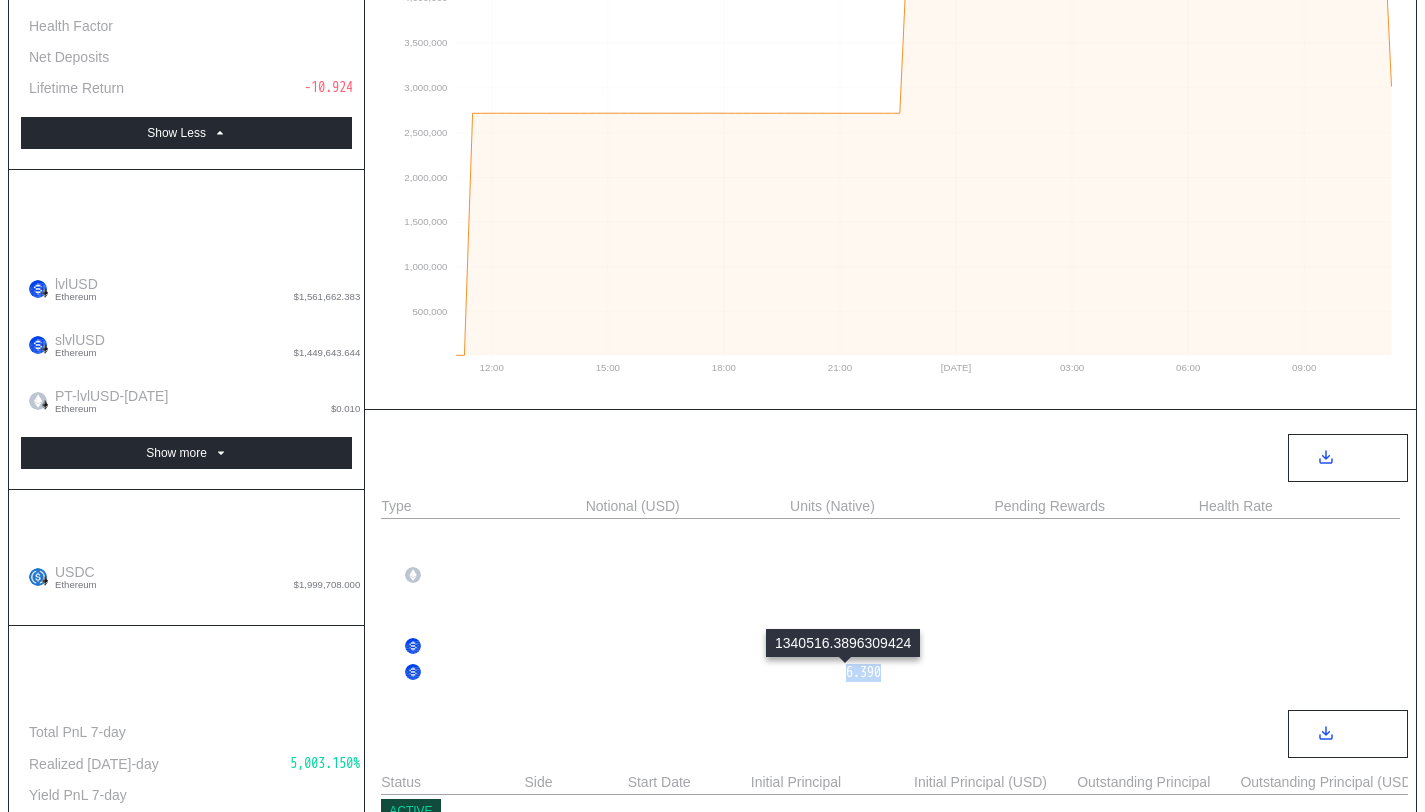 drag, startPoint x: 899, startPoint y: 678, endPoint x: 859, endPoint y: 674, distance: 40.1995 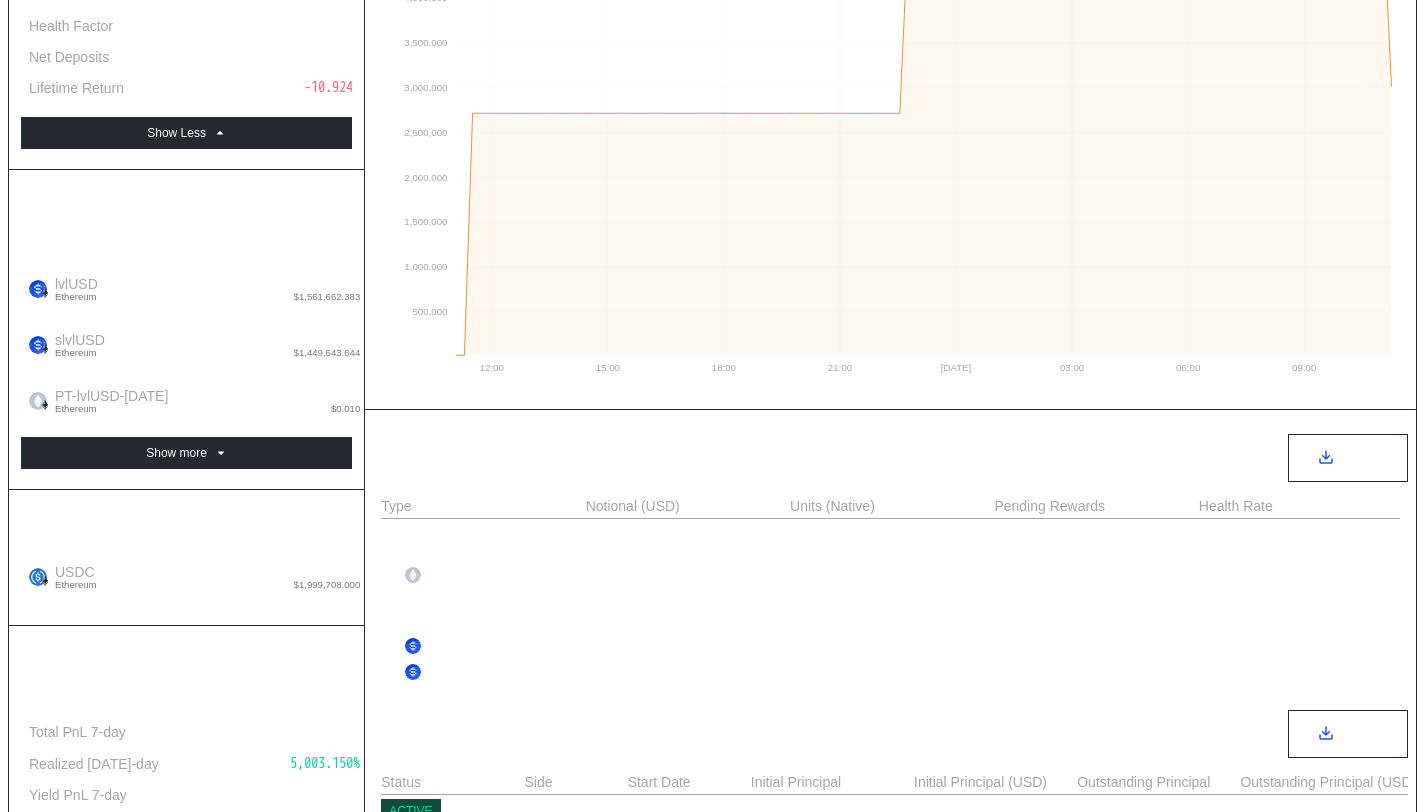 click on "DeFi Metrics Export Type Notional (USD) Units (Native) Pending Rewards Health Rate Pendle PT lvlUSD 29052025 MAINNET 0.010 - PT-lvlUSD-[DATE] 0.010 0.010 Curve slvlUSD/lvlUSD Mainnet 3,011,305.177 - lvlUSD 1,561,661.534 1,562,025.597 slvlUSD 1,449,643.644 1,340,516.390 Loans Export Status Side Start Date Initial Principal Initial Principal (USD) Outstanding Principal Outstanding Principal (USD) Principal Token APR Chain Total Interest Repaid Next Payment Next Interest Period Address Lender Borrower ACTIVE Borrower [DATE] 2,000,000.000 1,999,708.000 2,000,000.000 1,999,708.000 USDC 11.000% Ethereum - 602.740 [DATE] 0x53...DC69 0x80...6A42 0x9c...A236 CLOSED Borrower [DATE] 250,000.000 249,963.500 - - USDC 8.000% Ethereum 17,847.591 - [DATE] 0x8F...0c4d 0x80...6A42 0x9c...A236 OTC Positions No Data Trade Name Value Units Price No OTC Options" at bounding box center [890, 851] 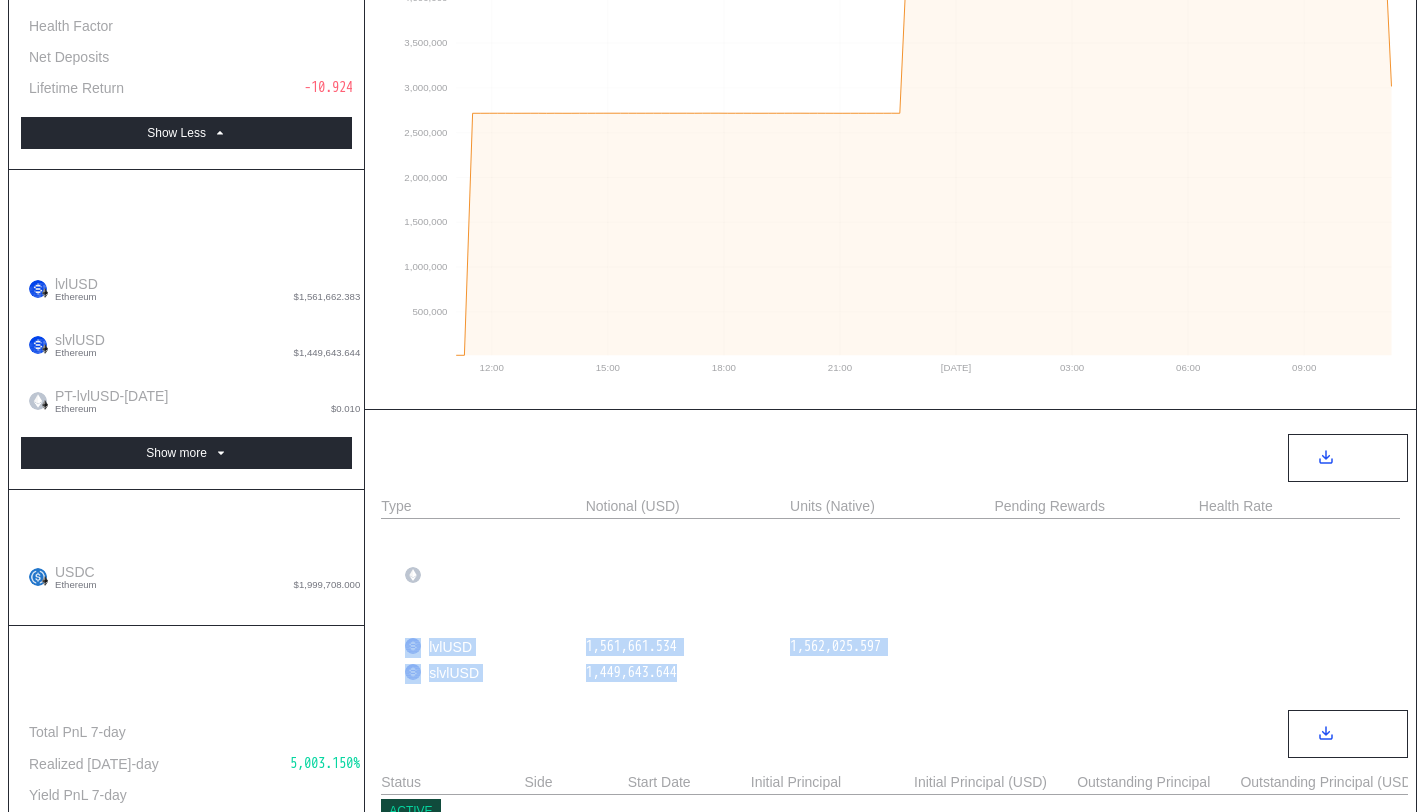 drag, startPoint x: 698, startPoint y: 679, endPoint x: 578, endPoint y: 647, distance: 124.1934 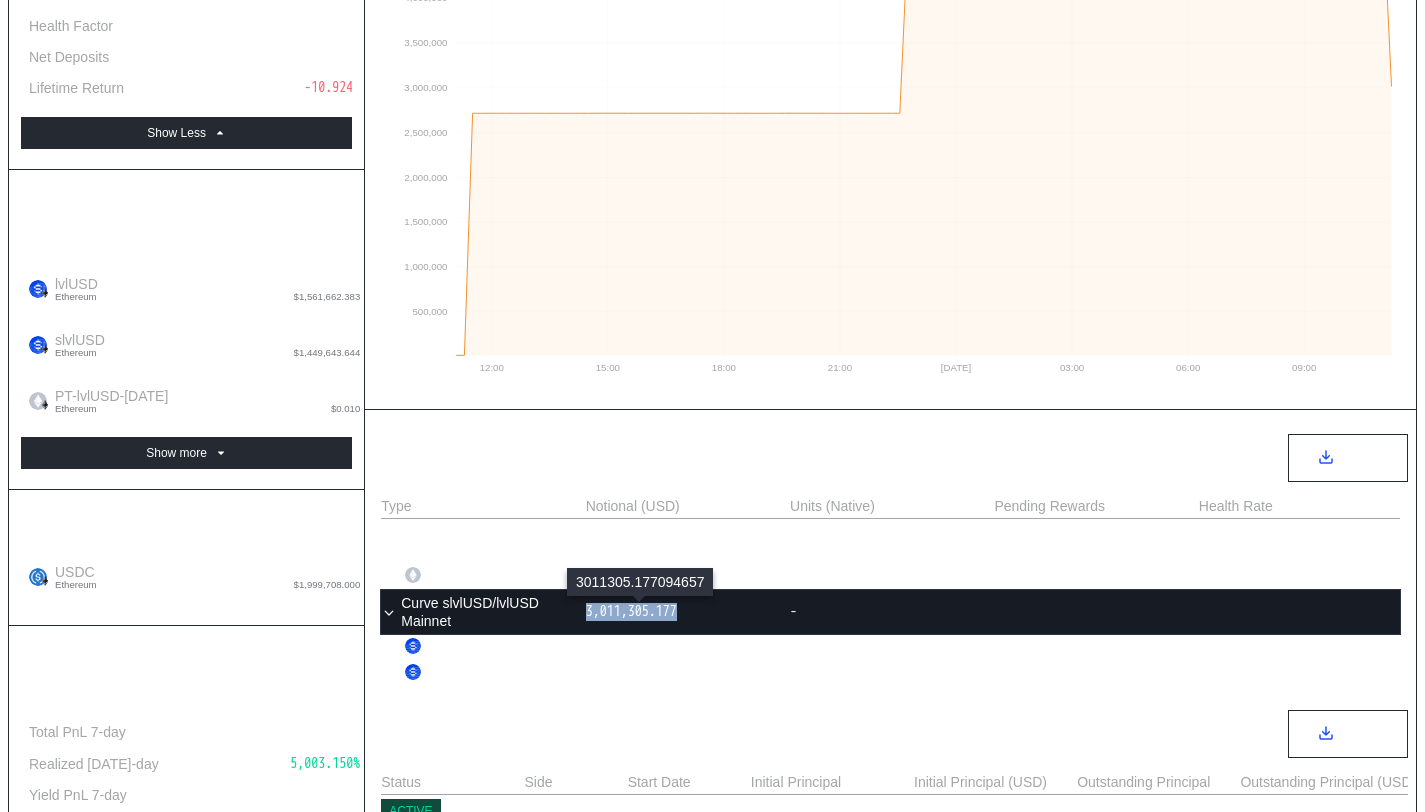 drag, startPoint x: 701, startPoint y: 613, endPoint x: 586, endPoint y: 618, distance: 115.10864 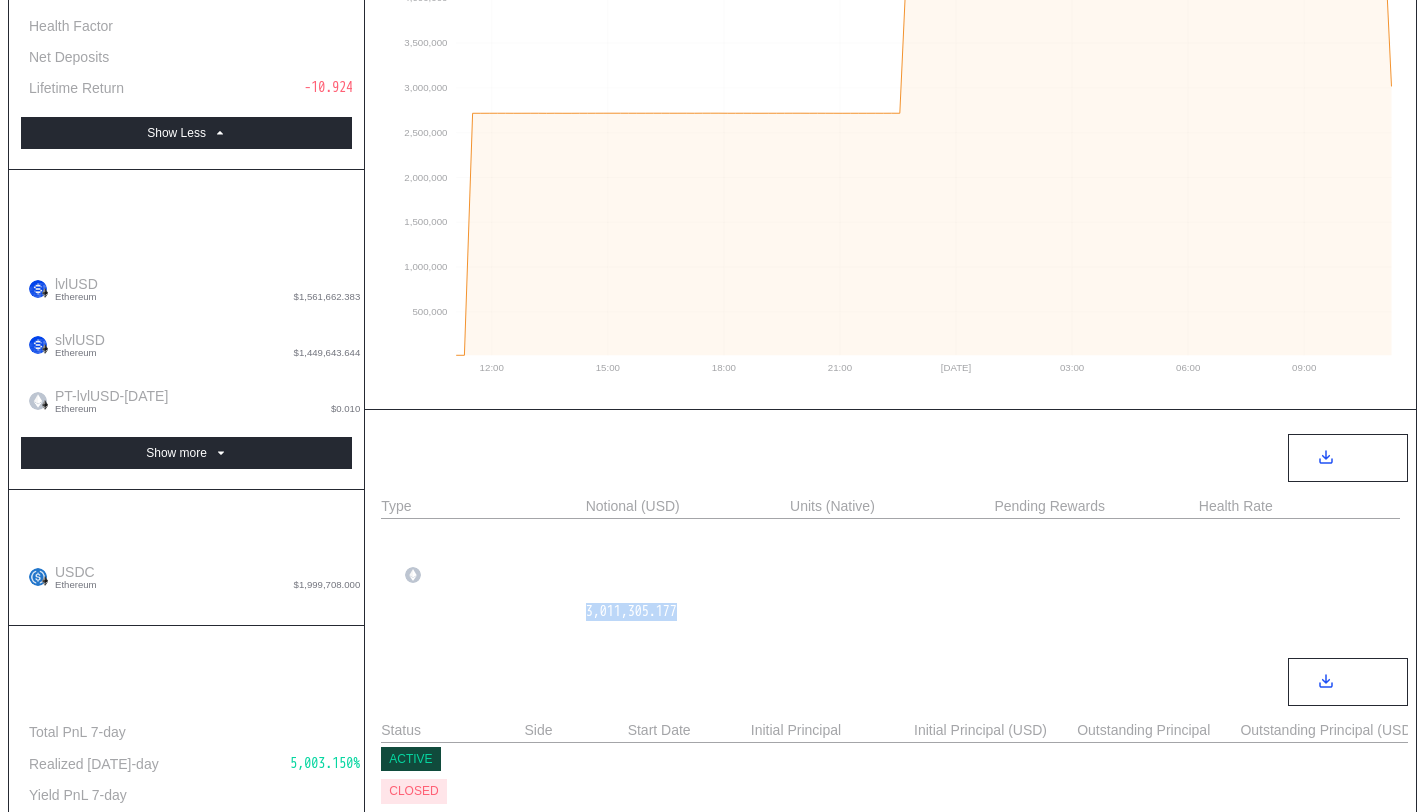 copy on "3,011,305.177" 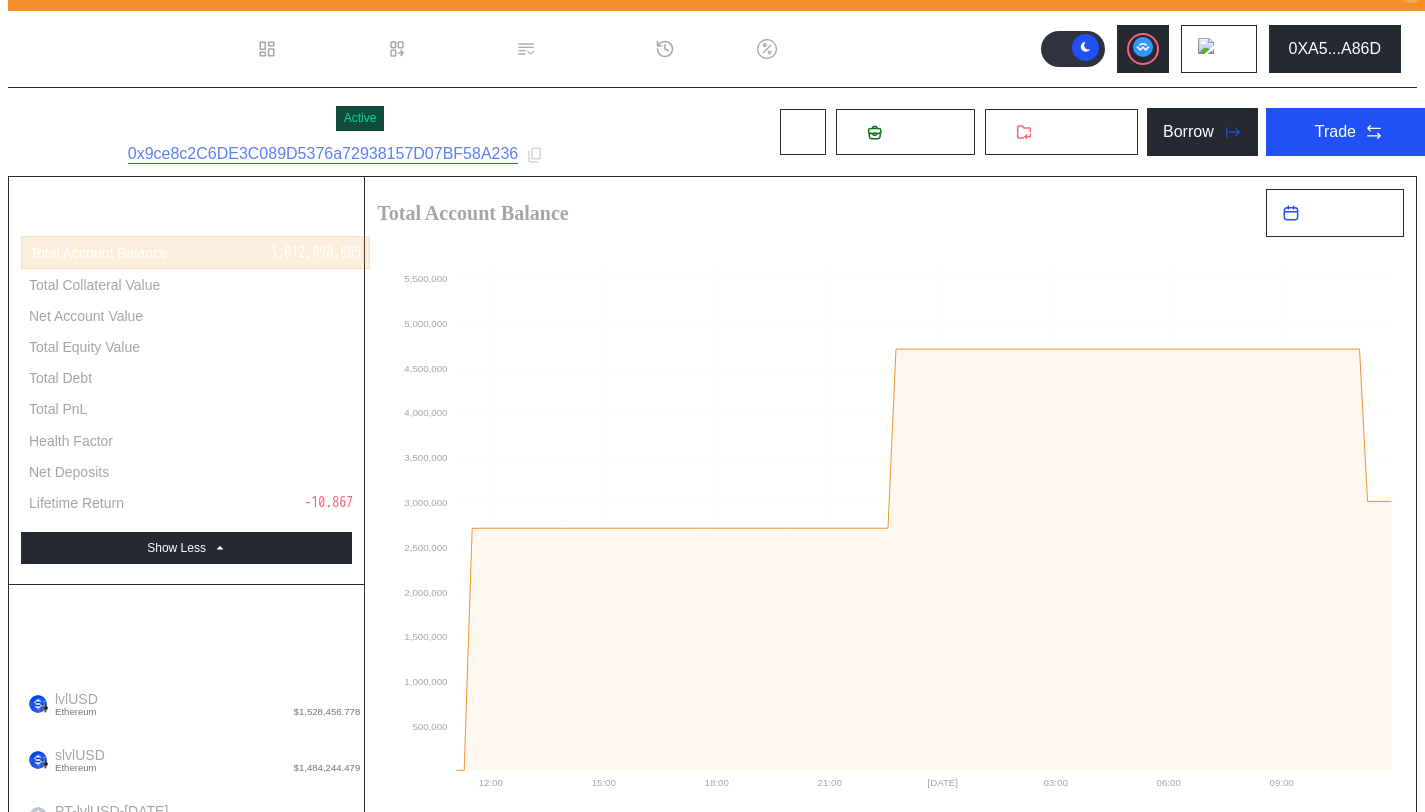 scroll, scrollTop: 9, scrollLeft: 0, axis: vertical 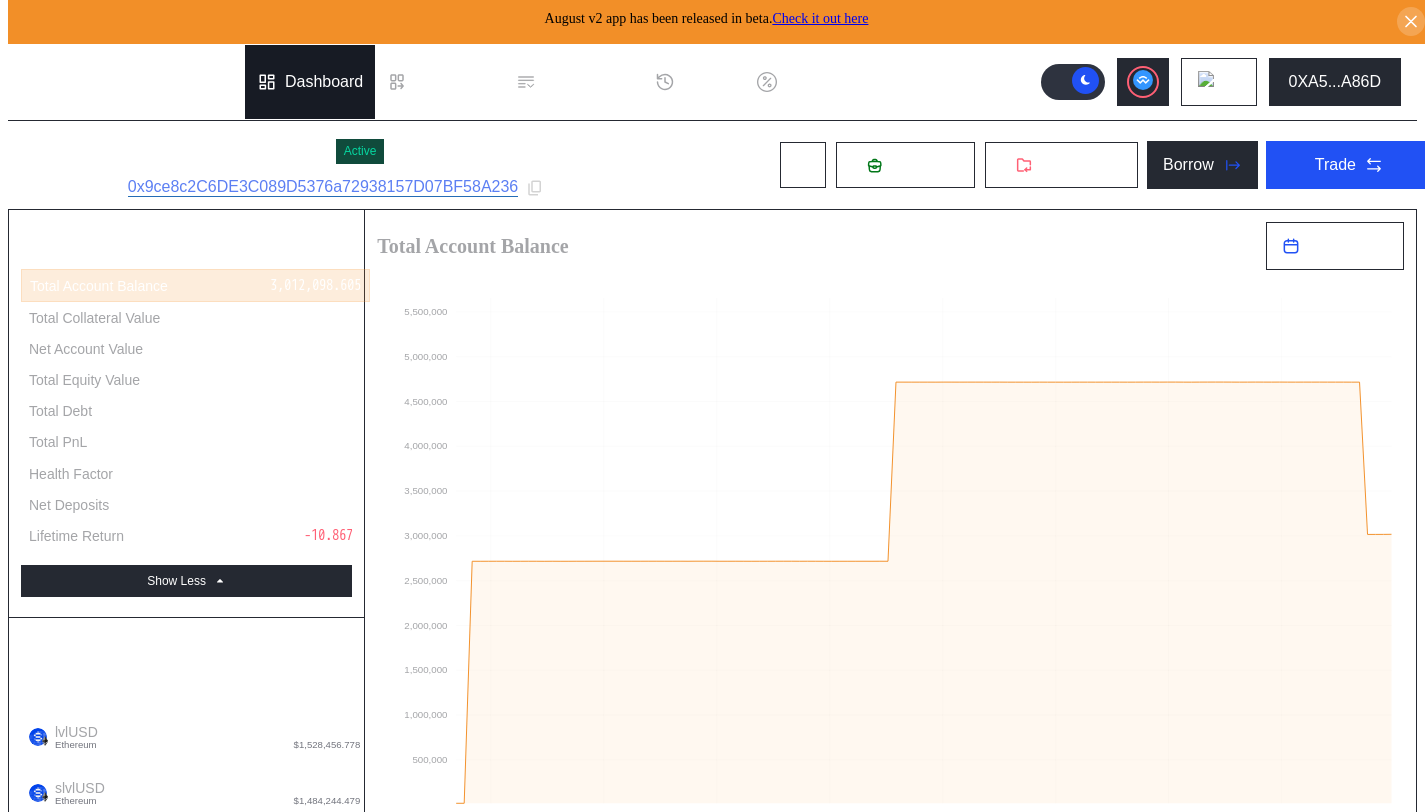 click on "Dashboard" at bounding box center (324, 82) 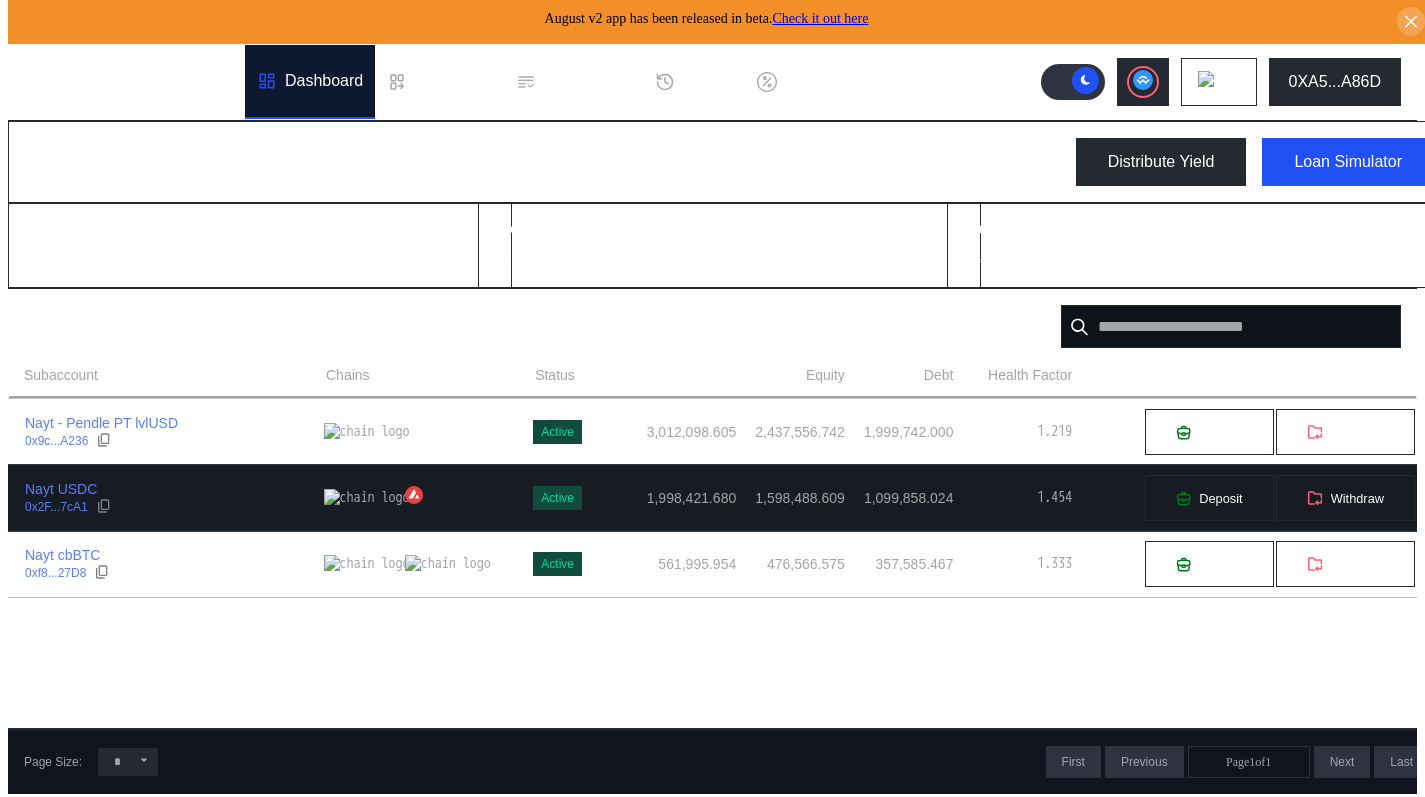 click on "Nayt USDC  0x2F...7cA1" at bounding box center [166, 498] 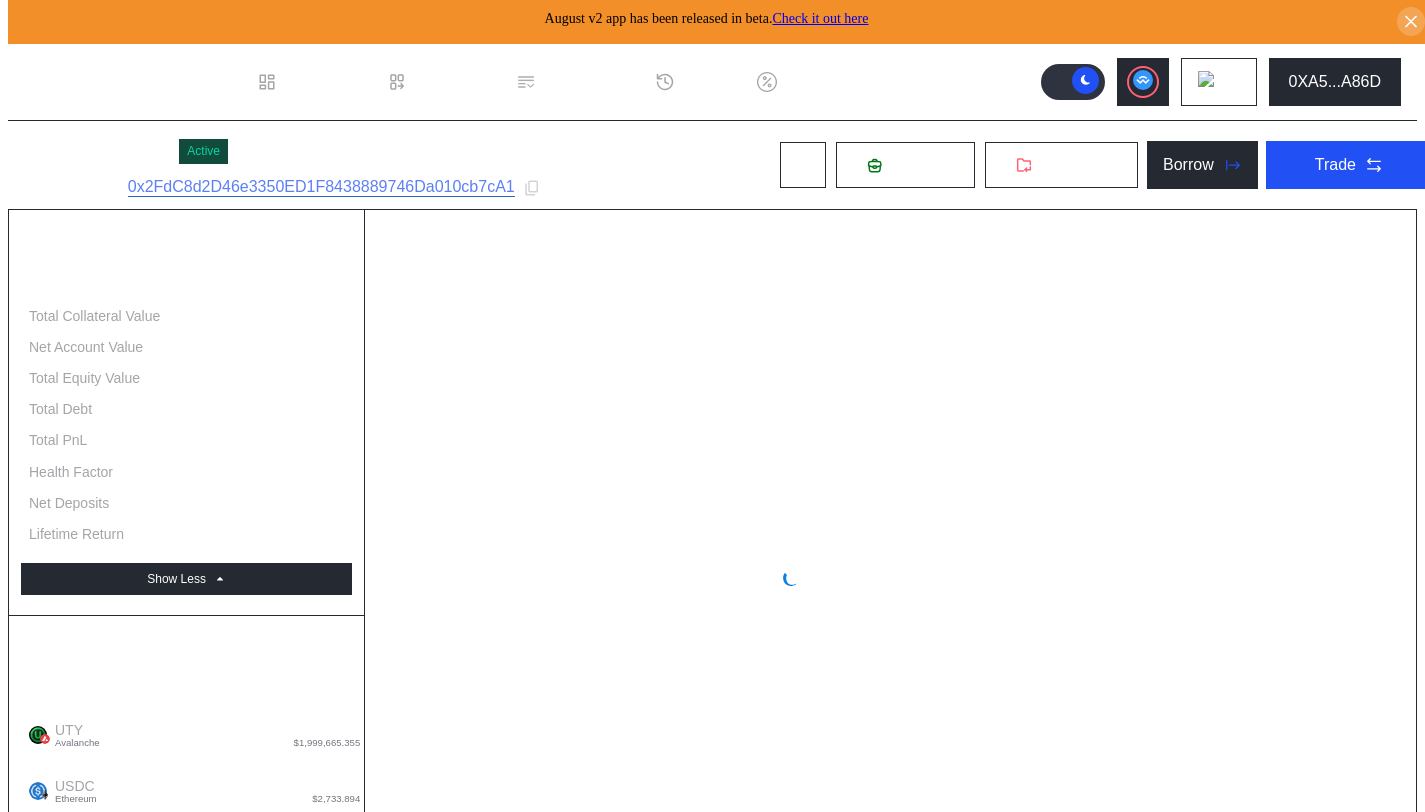 select on "*" 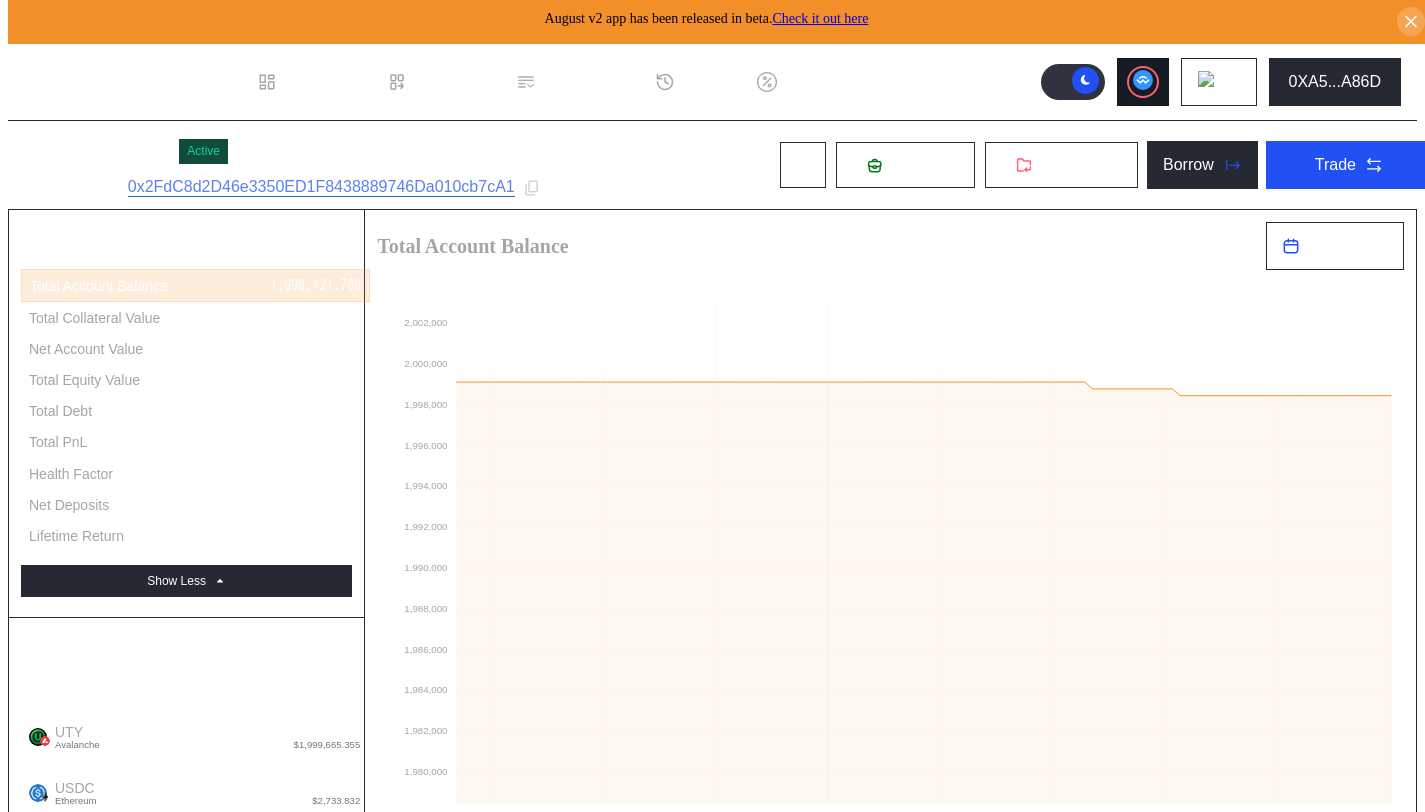 click at bounding box center (1143, 82) 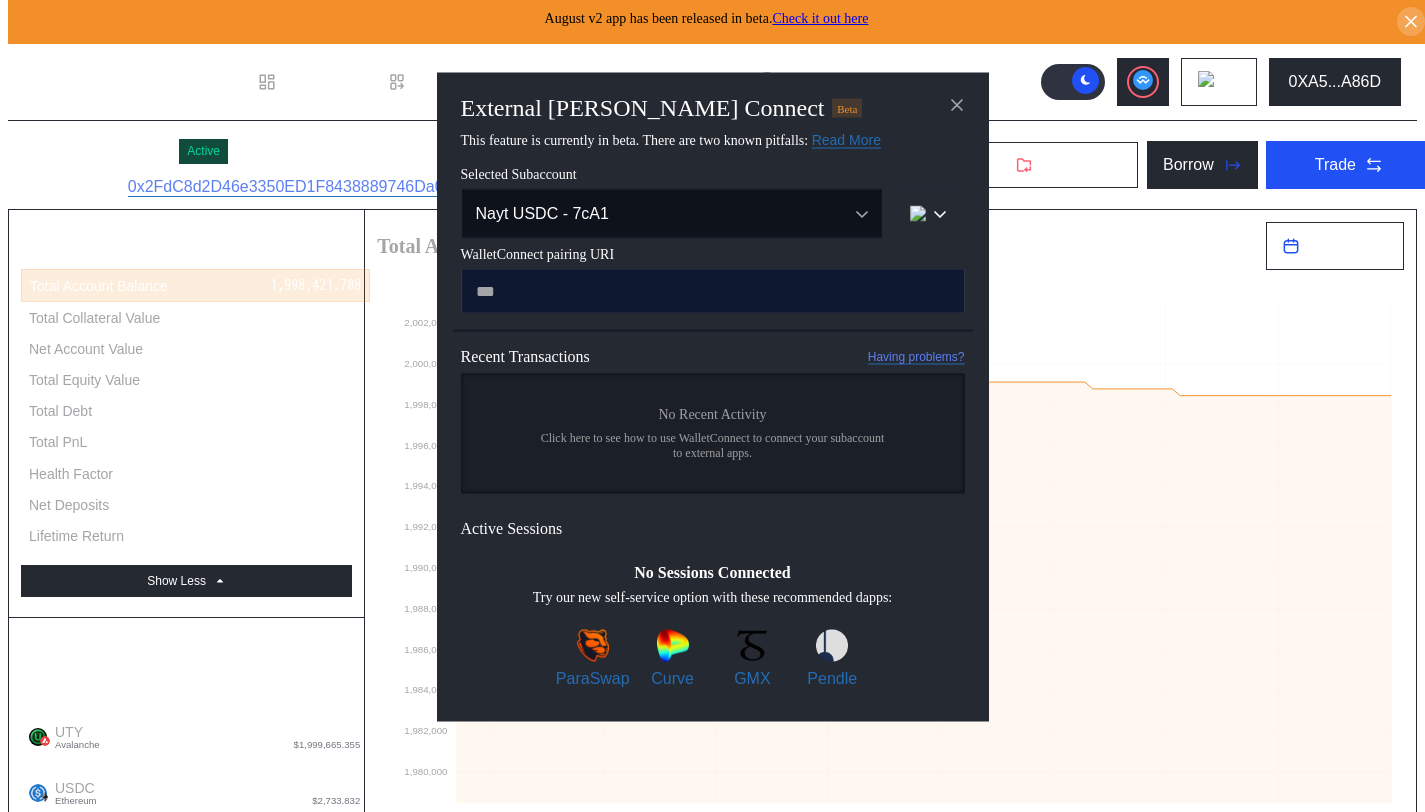 click at bounding box center [713, 291] 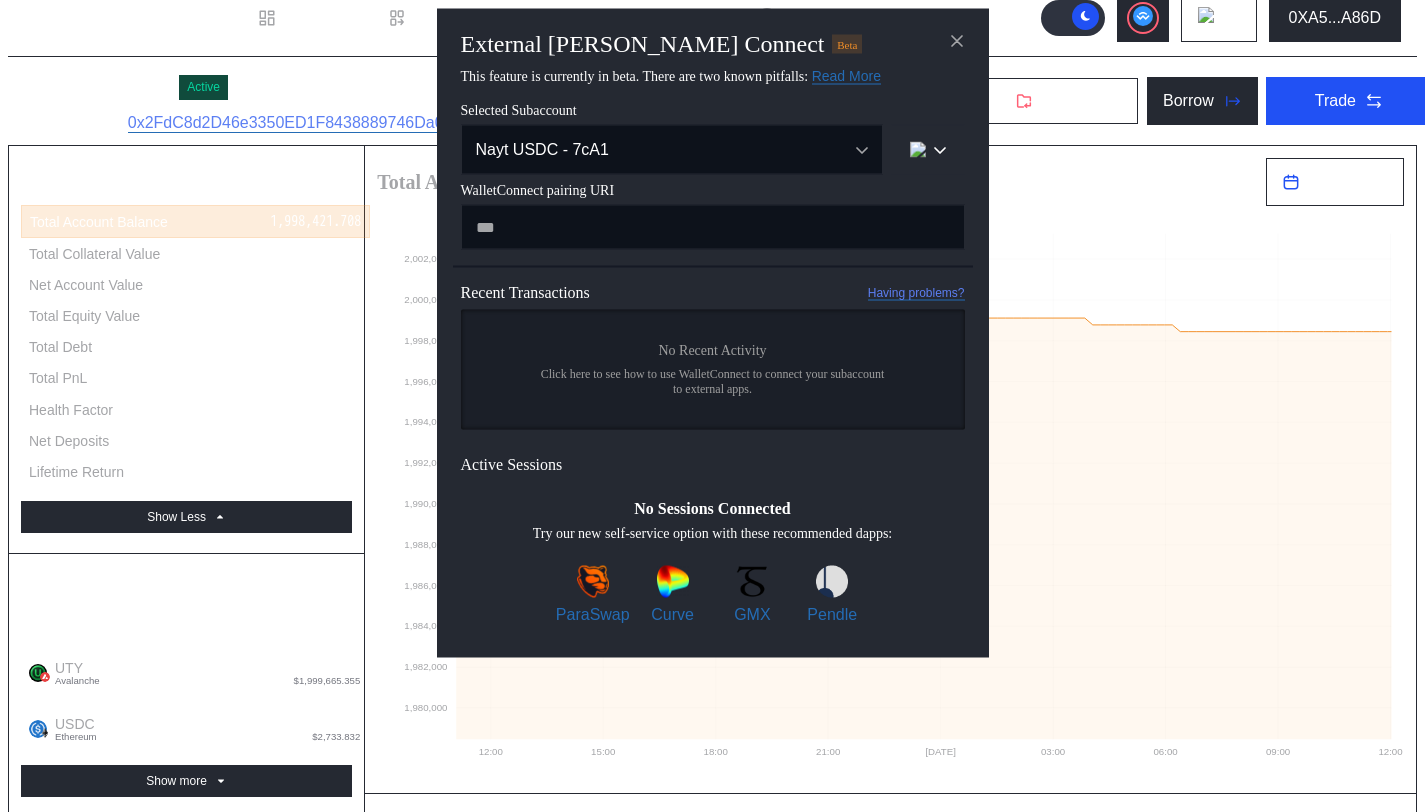 scroll, scrollTop: 75, scrollLeft: 0, axis: vertical 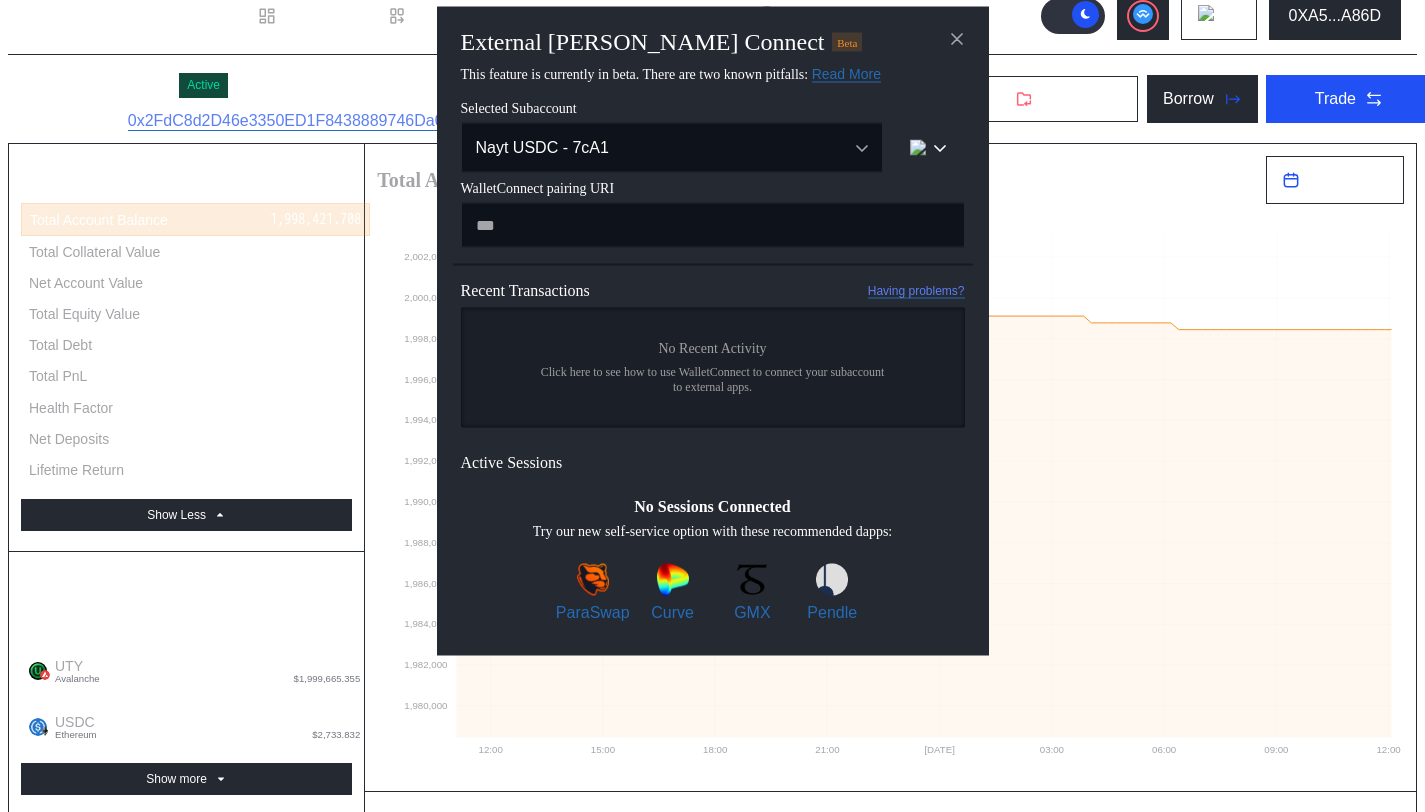 paste on "**********" 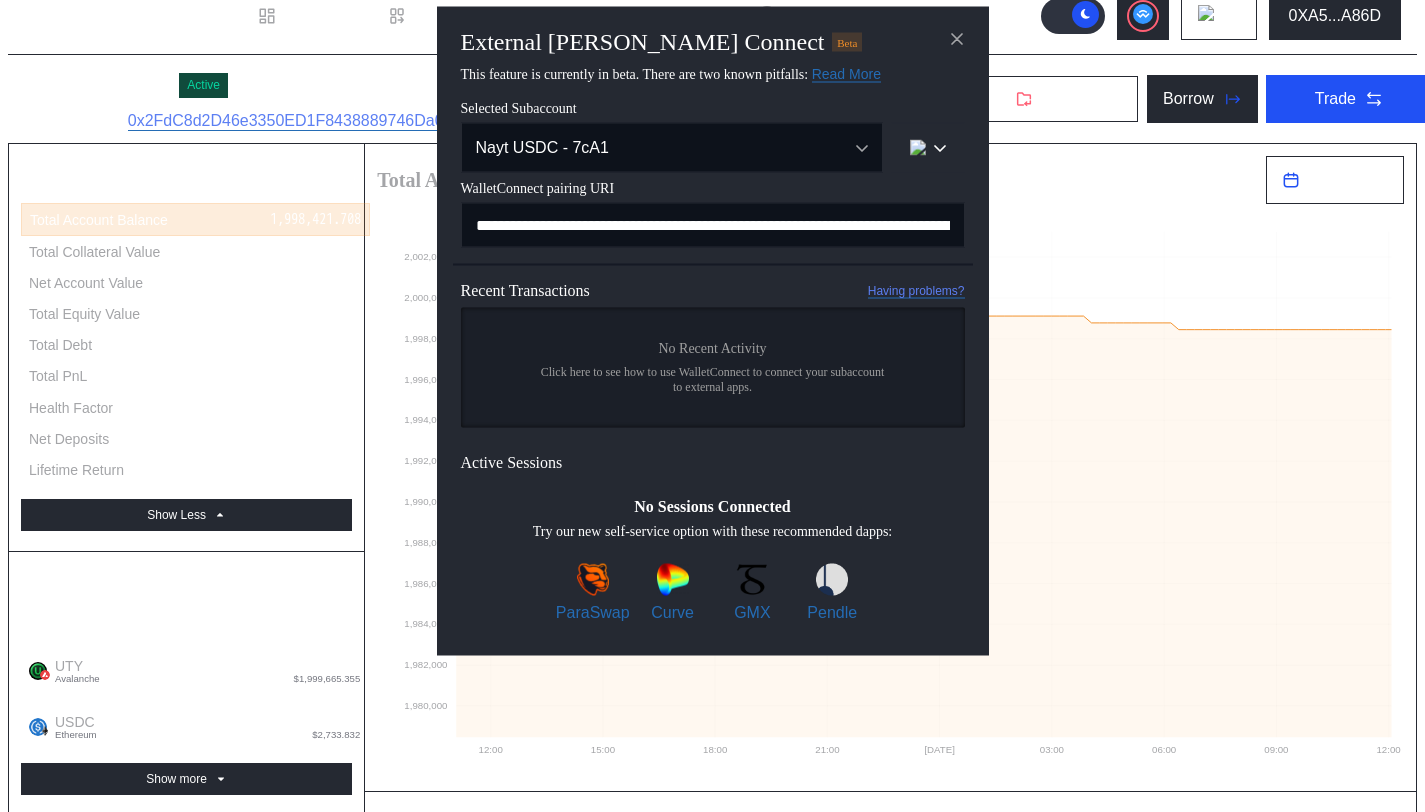 scroll, scrollTop: 0, scrollLeft: 1220, axis: horizontal 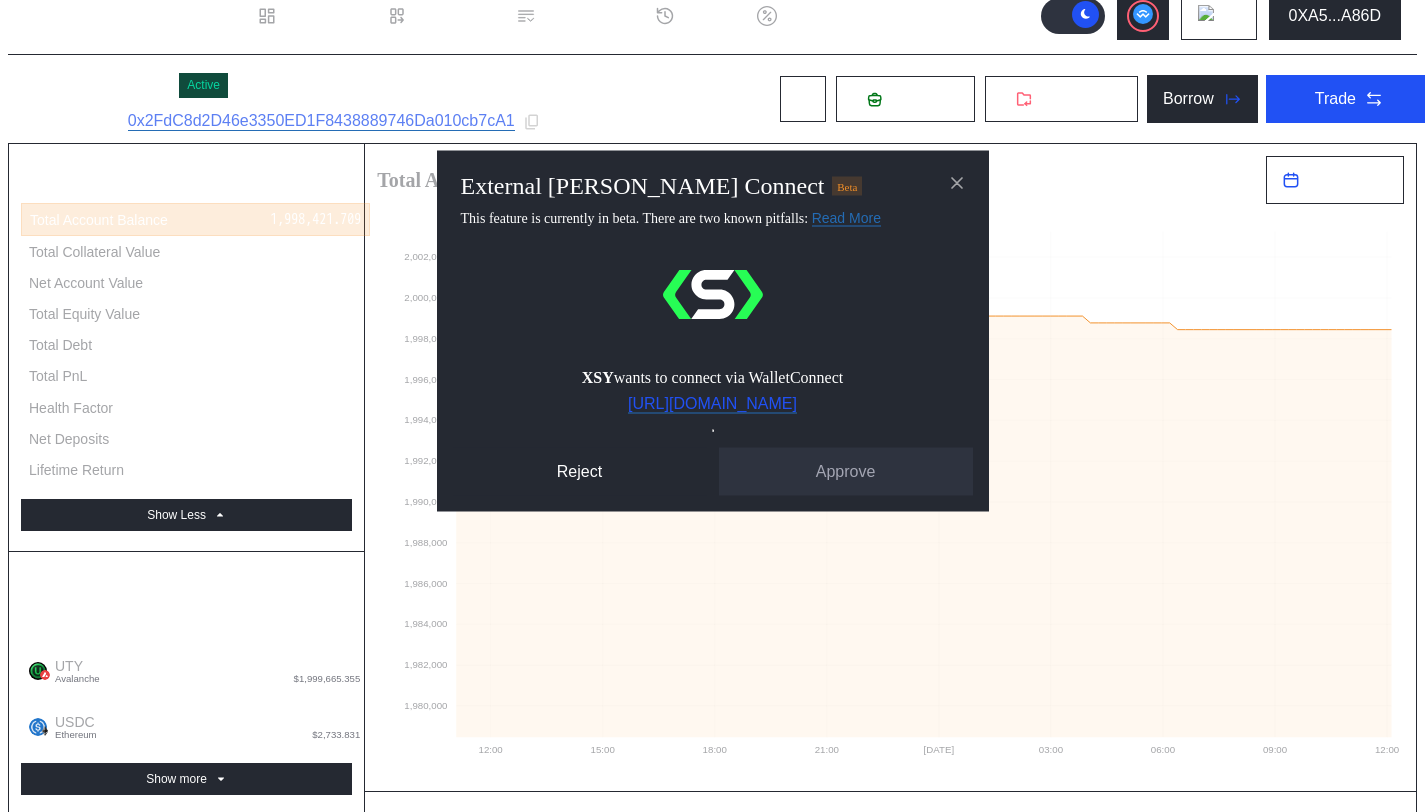 click on "[URL][DOMAIN_NAME]" at bounding box center (712, 404) 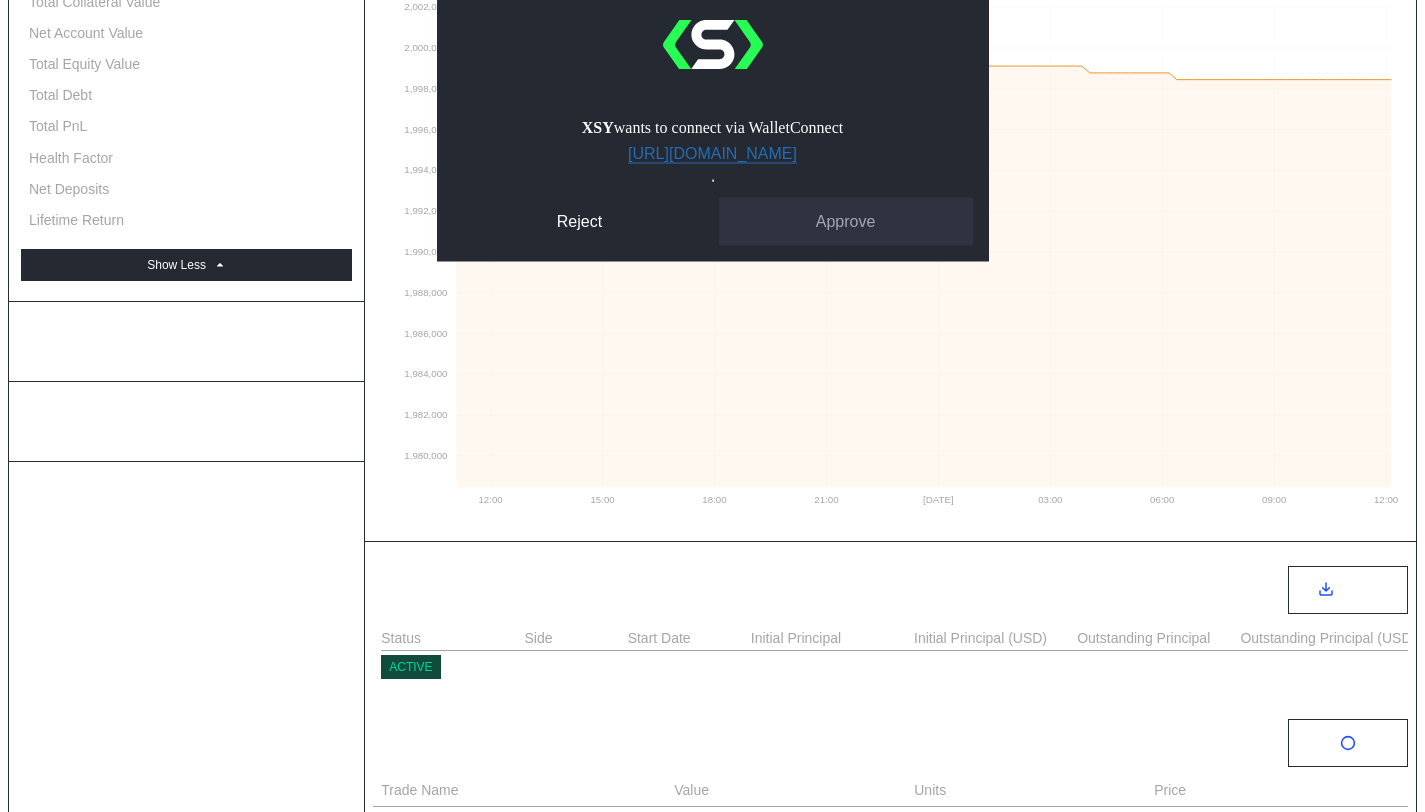 scroll, scrollTop: 646, scrollLeft: 0, axis: vertical 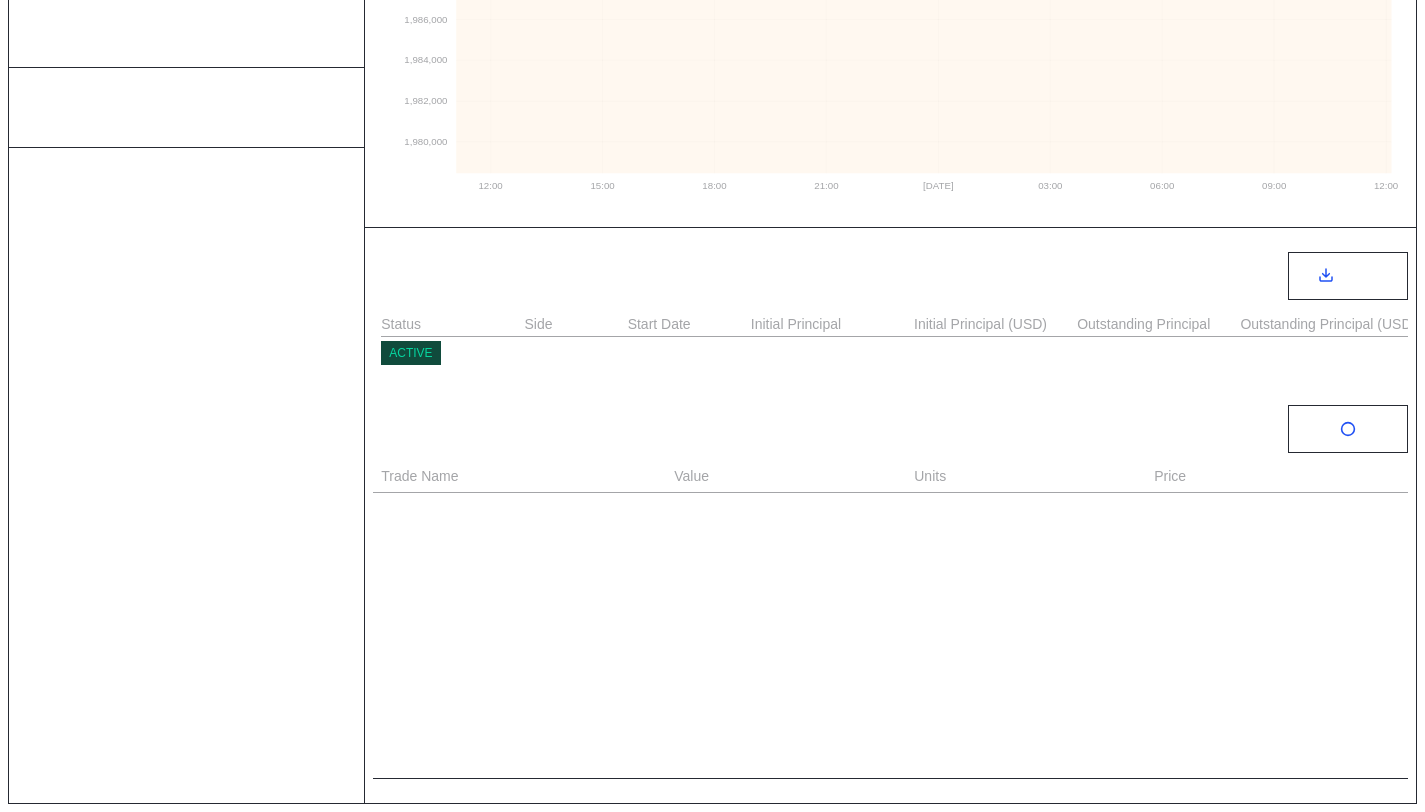 click on "Read More" at bounding box center (846, -346) 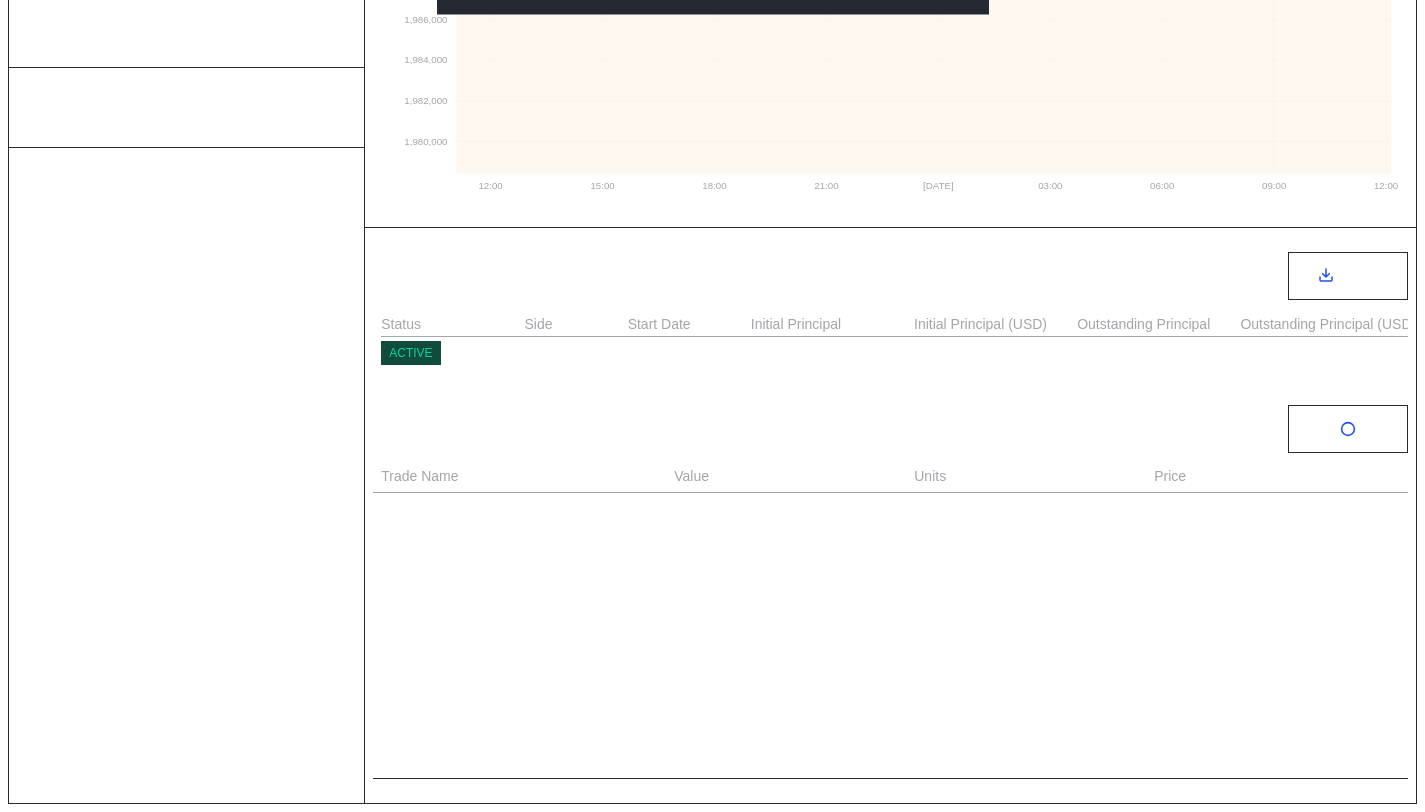 click on "XSY  wants to connect via WalletConnect [URL][DOMAIN_NAME] Reject Approve" at bounding box center [713, -127] 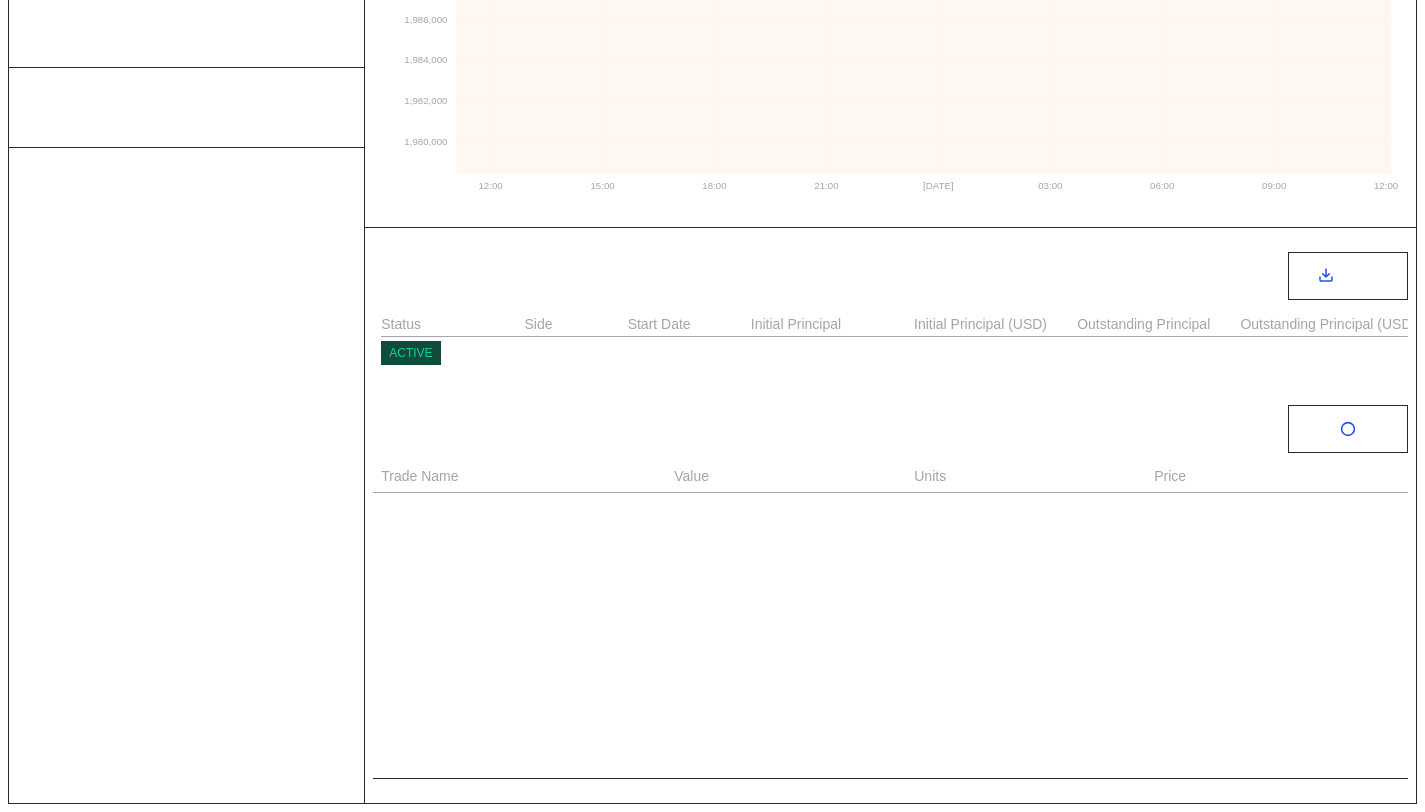 scroll, scrollTop: 0, scrollLeft: 0, axis: both 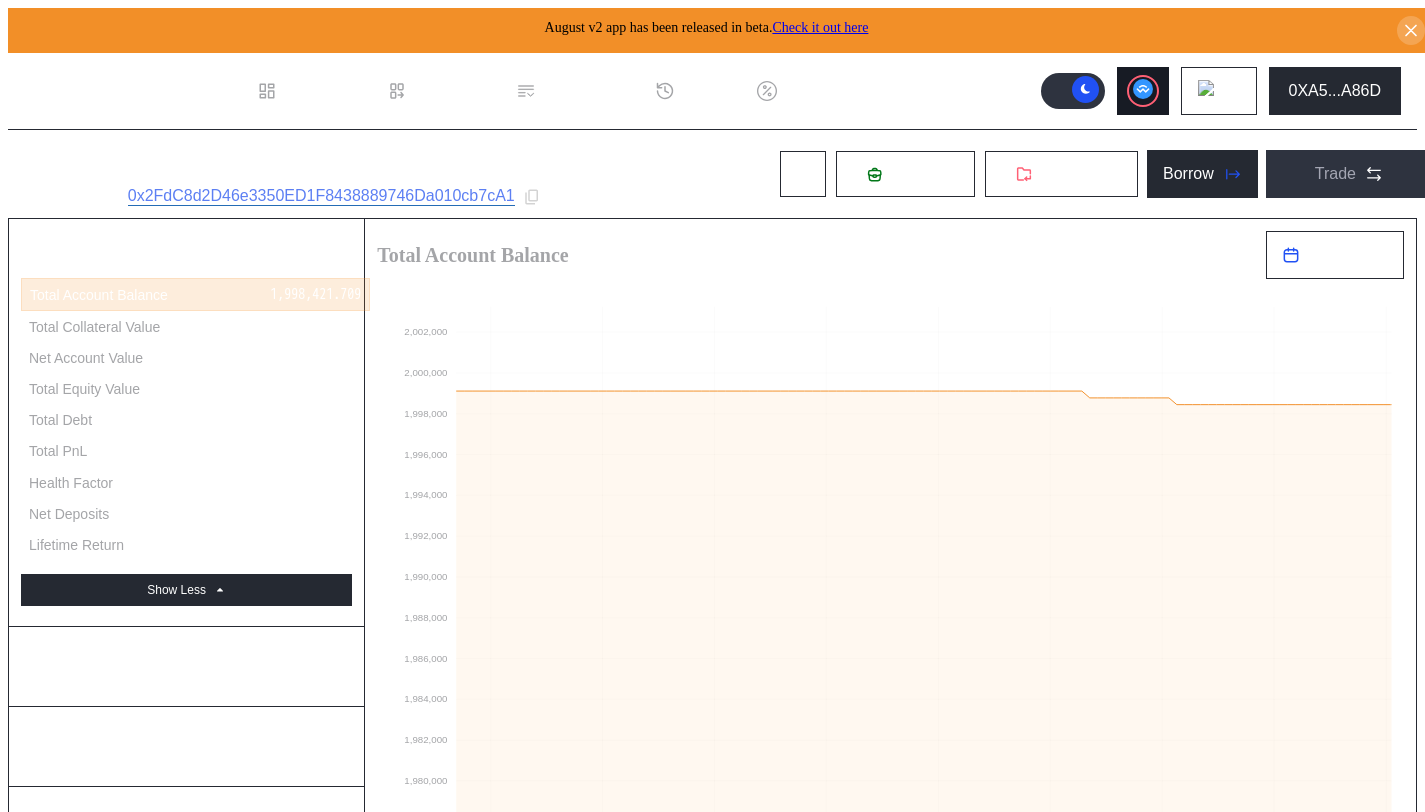 click at bounding box center [1143, 91] 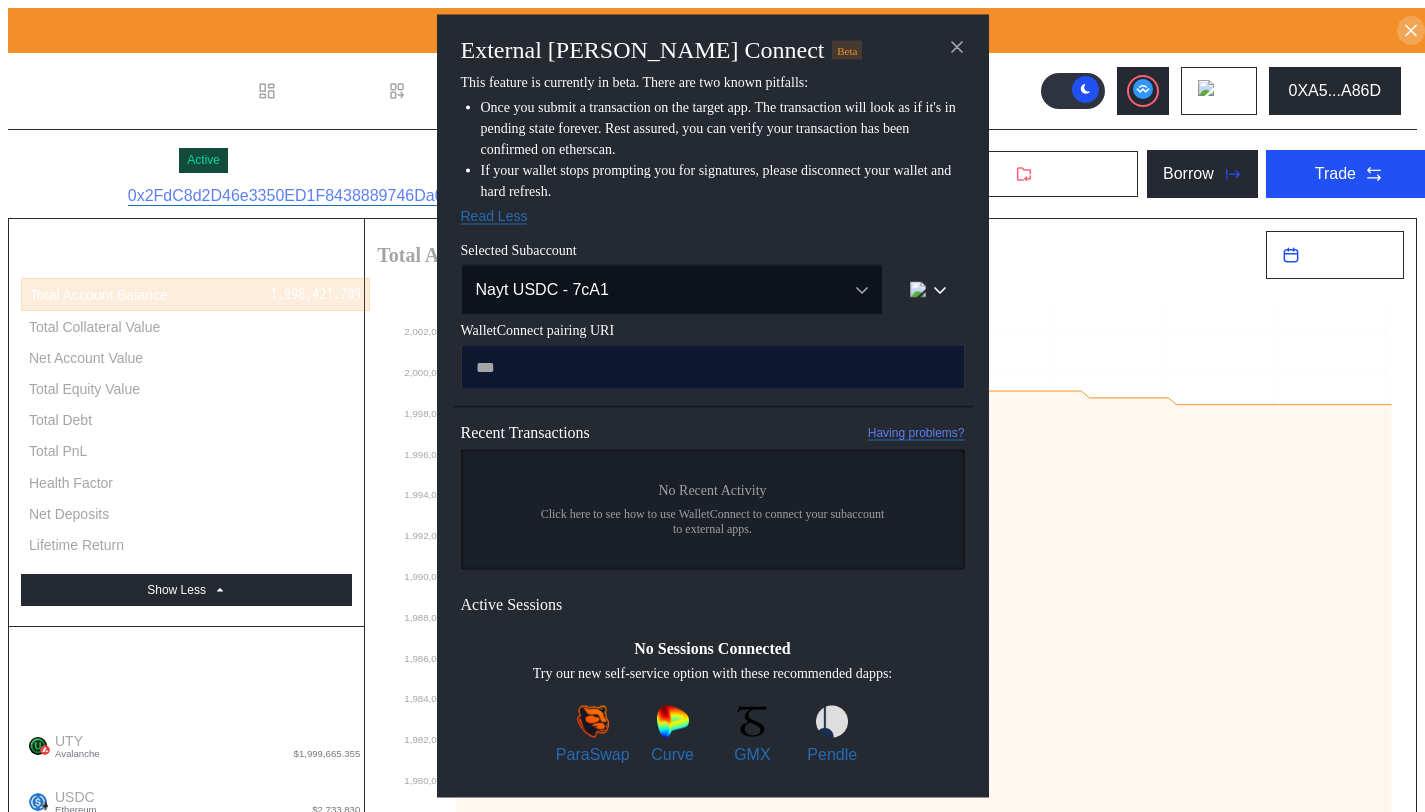 paste on "**********" 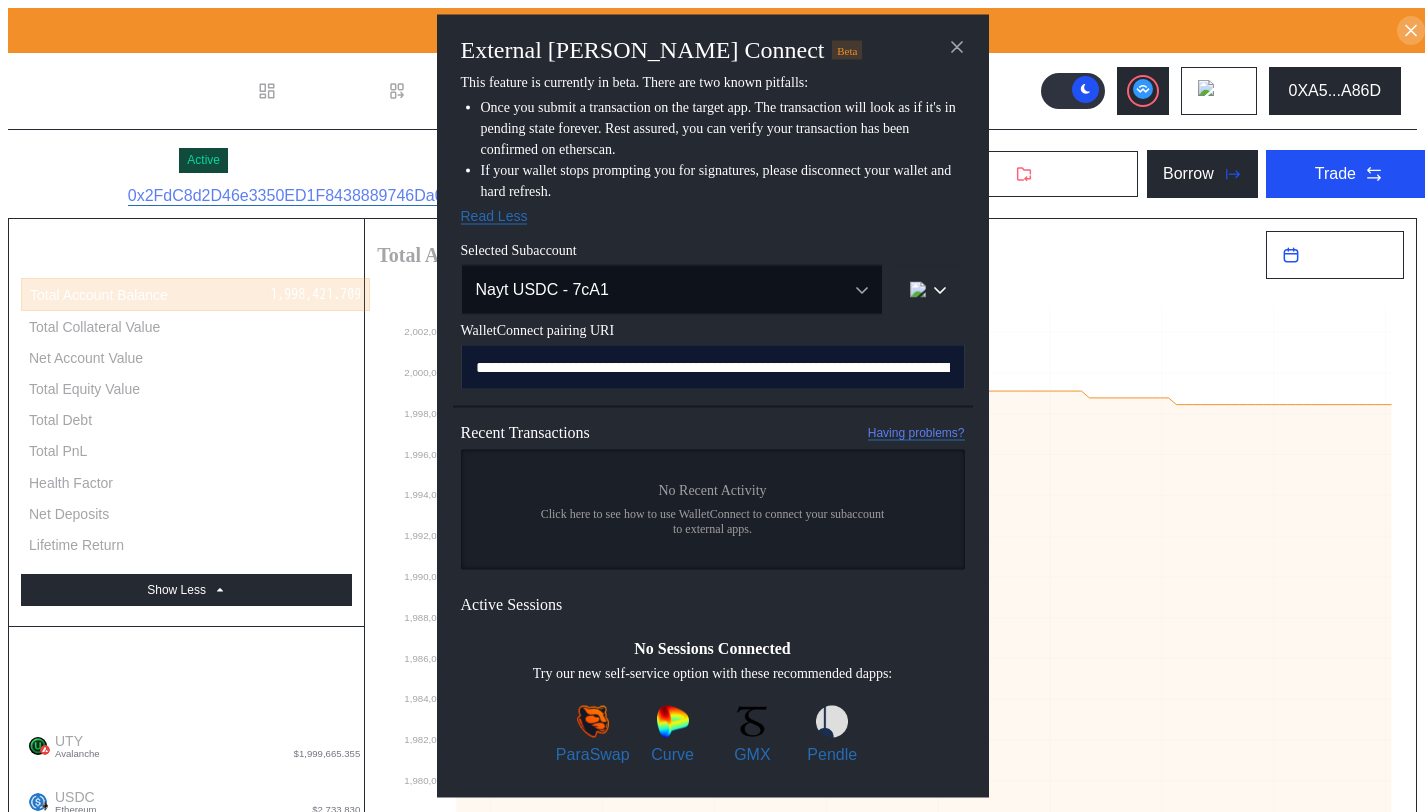 scroll, scrollTop: 0, scrollLeft: 1242, axis: horizontal 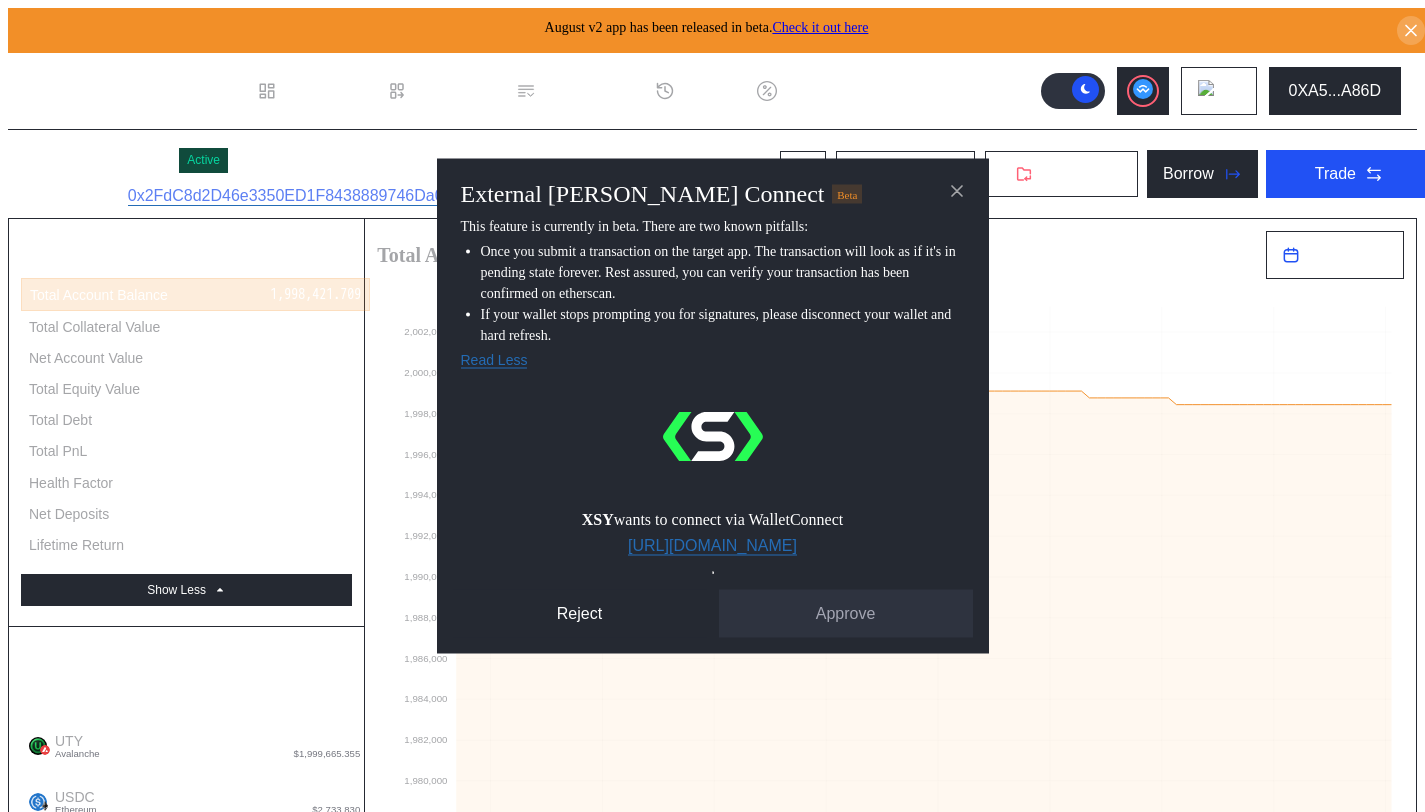 click on "XSY  wants to connect via WalletConnect [URL][DOMAIN_NAME] Reject Approve" at bounding box center [713, 512] 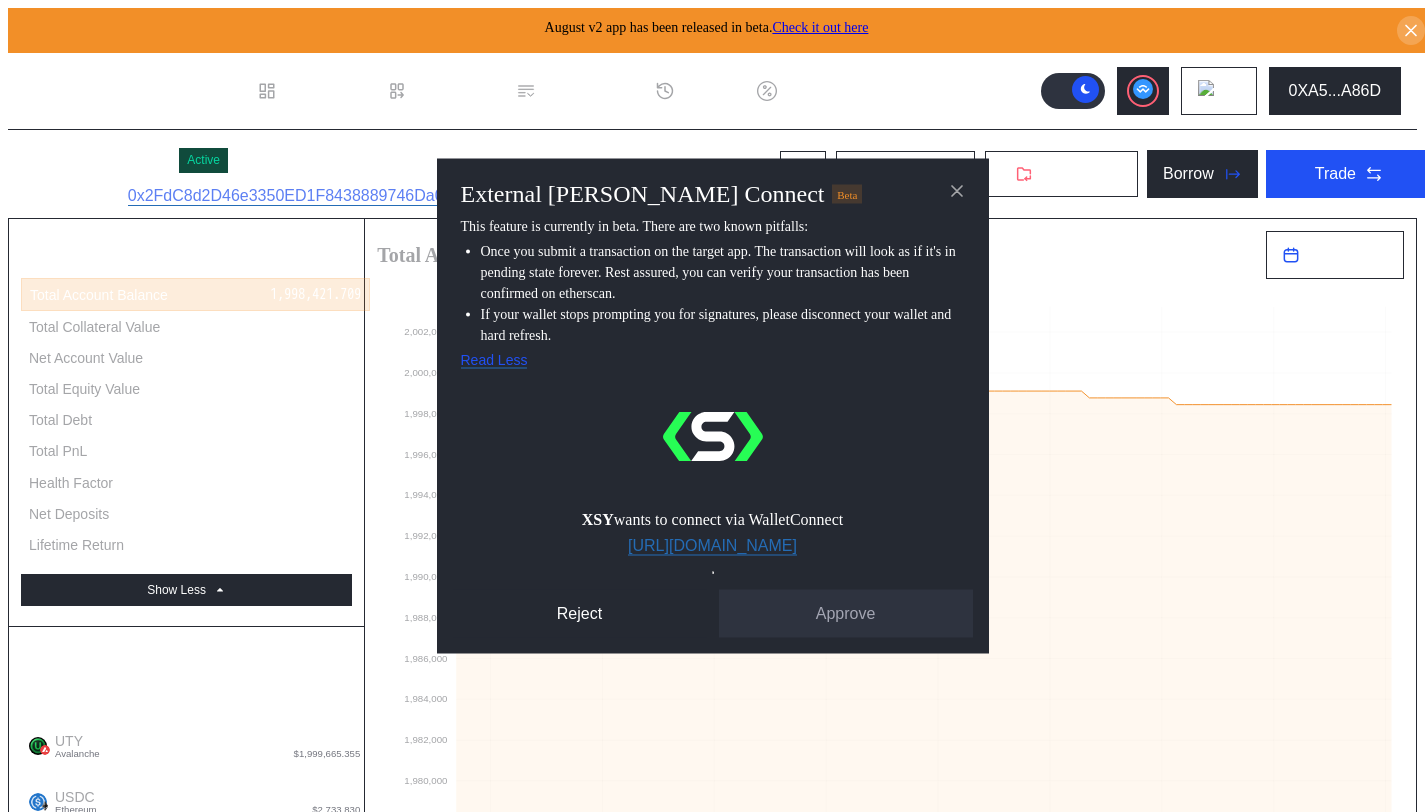 click on "Read Less" at bounding box center [494, 360] 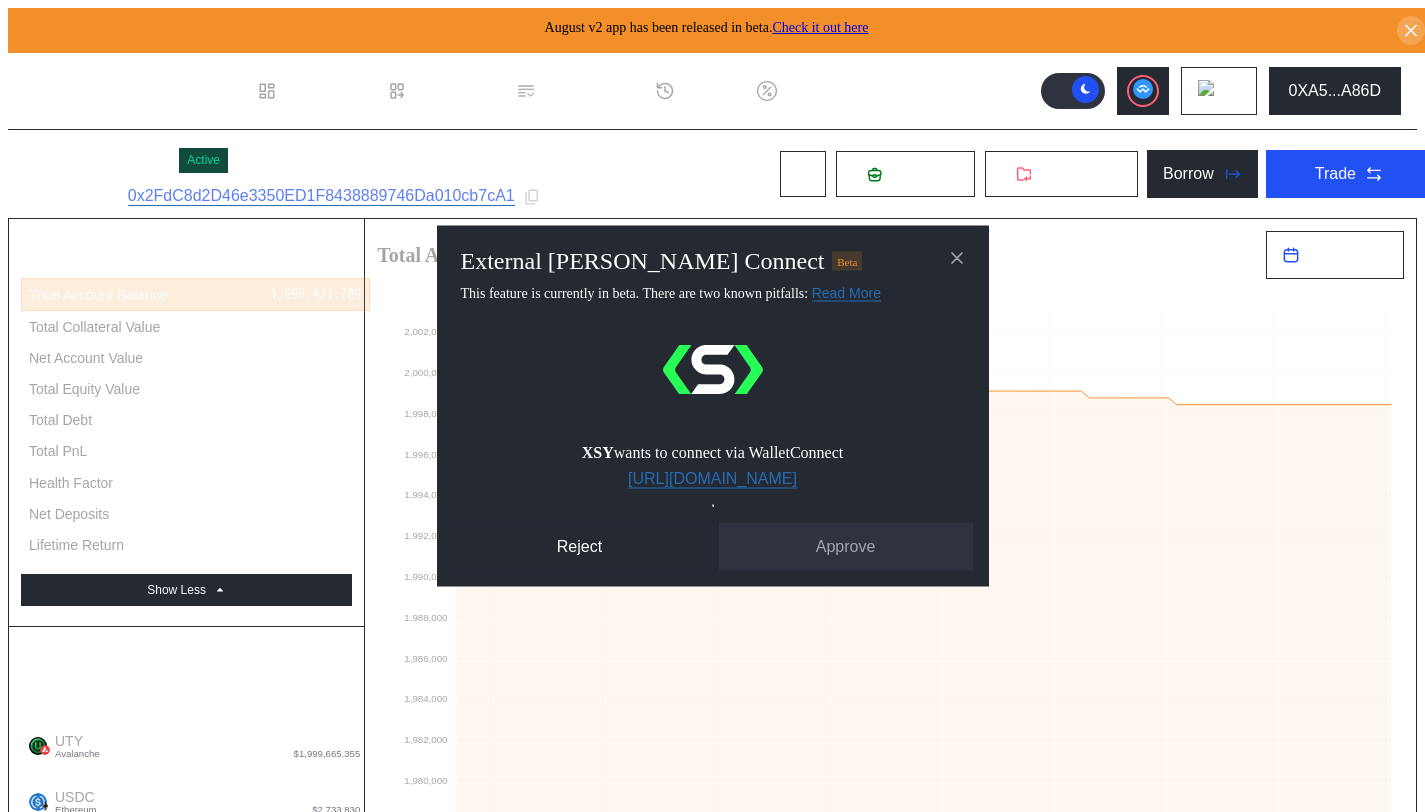 click on "This feature is currently in beta. There are two known pitfalls:   Read More Once you submit a transaction on the target app. The transaction will look as if it's in pending state forever. Rest assured, you can verify your transaction has been confirmed on etherscan. If your wallet stops prompting you for signatures, please disconnect your wallet and hard refresh." at bounding box center (713, 293) 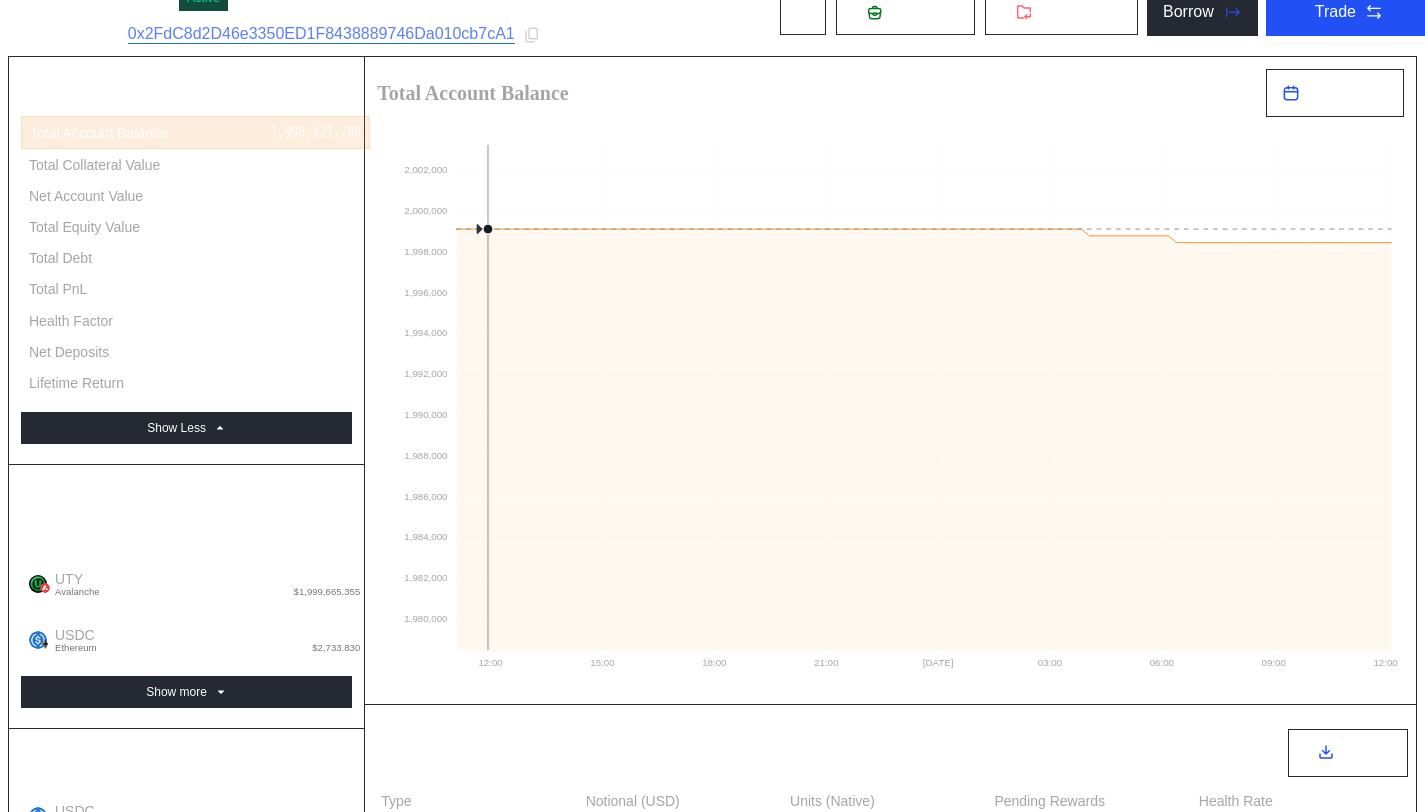 scroll, scrollTop: 0, scrollLeft: 0, axis: both 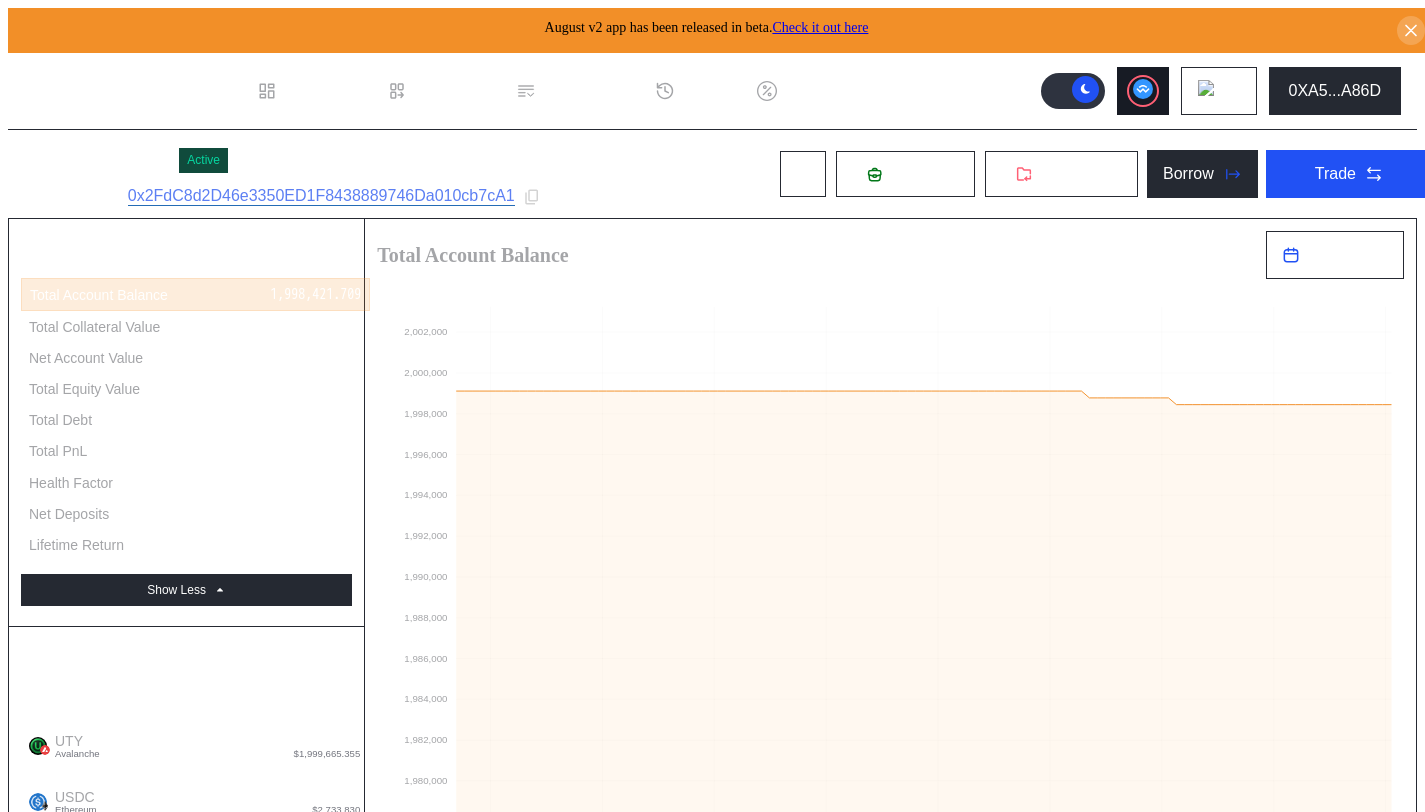 click at bounding box center (1143, 91) 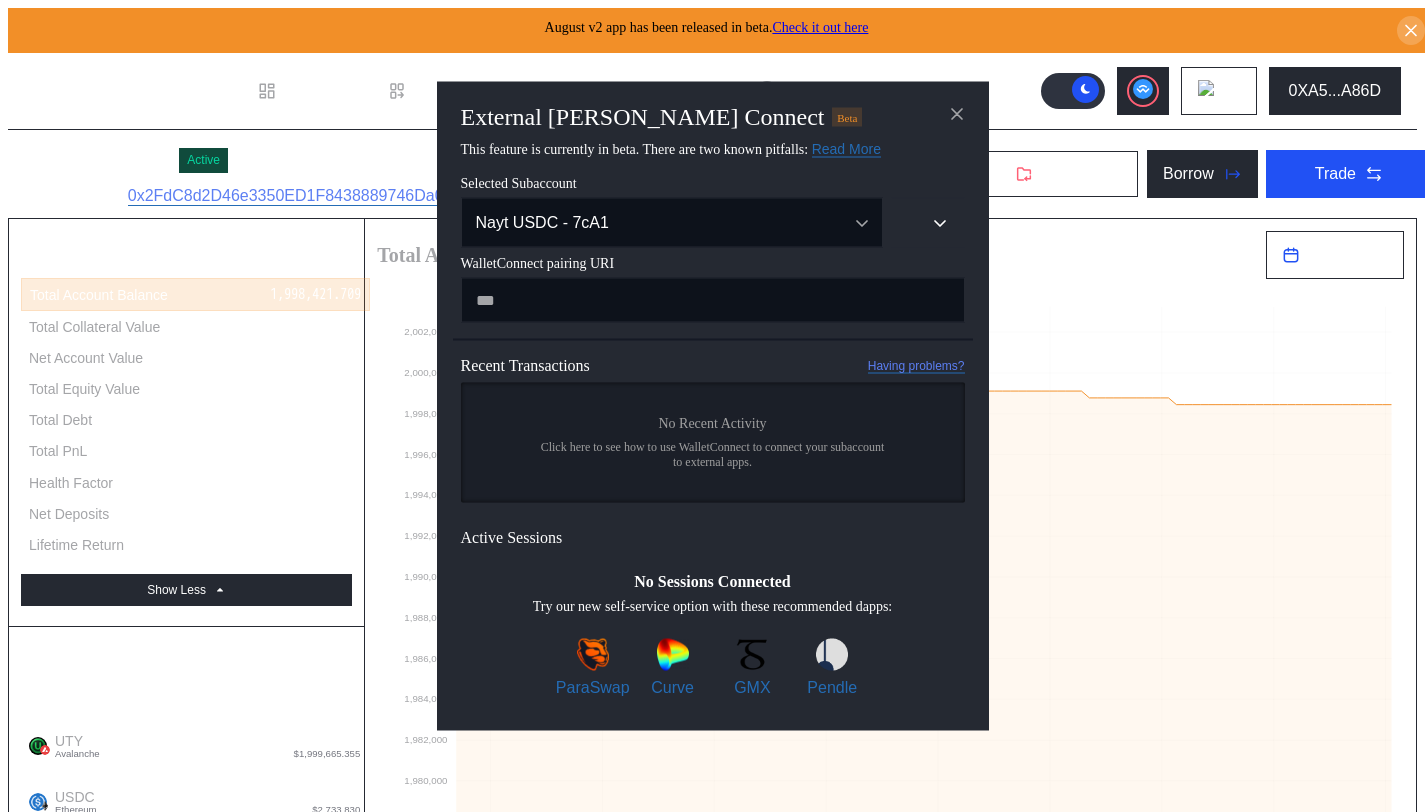 type on "**********" 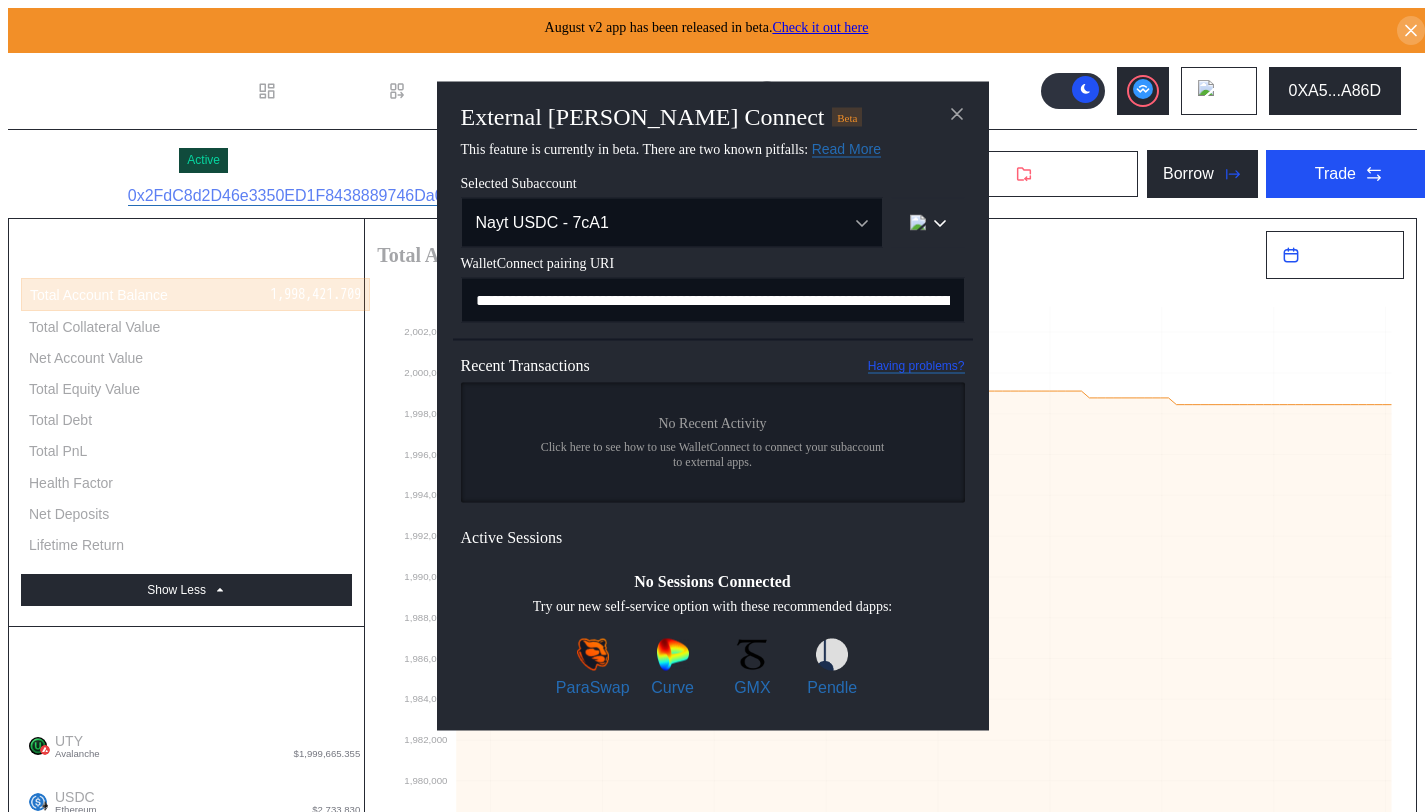 scroll, scrollTop: 0, scrollLeft: 1242, axis: horizontal 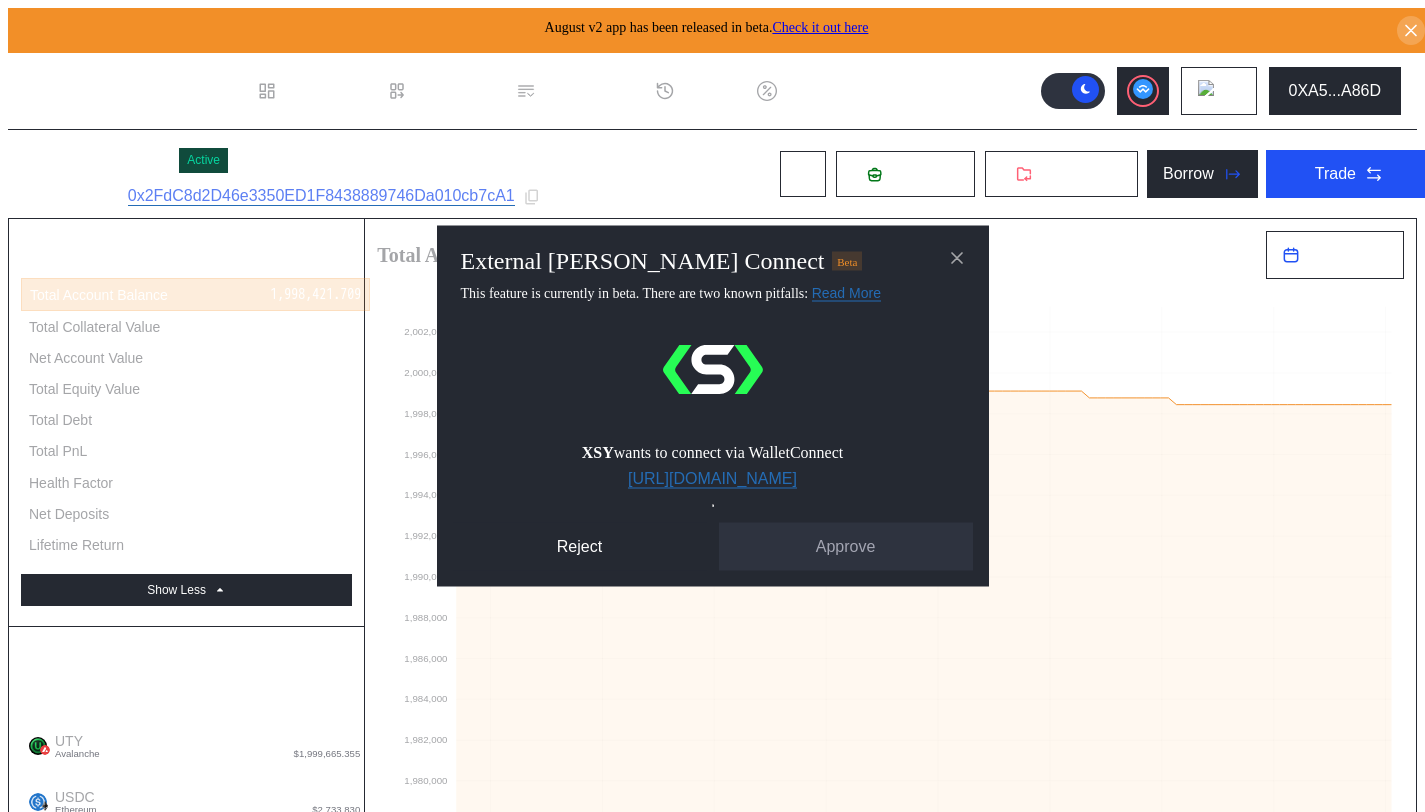 click on "XSY  wants to connect via WalletConnect [URL][DOMAIN_NAME] Reject Approve" at bounding box center (713, 445) 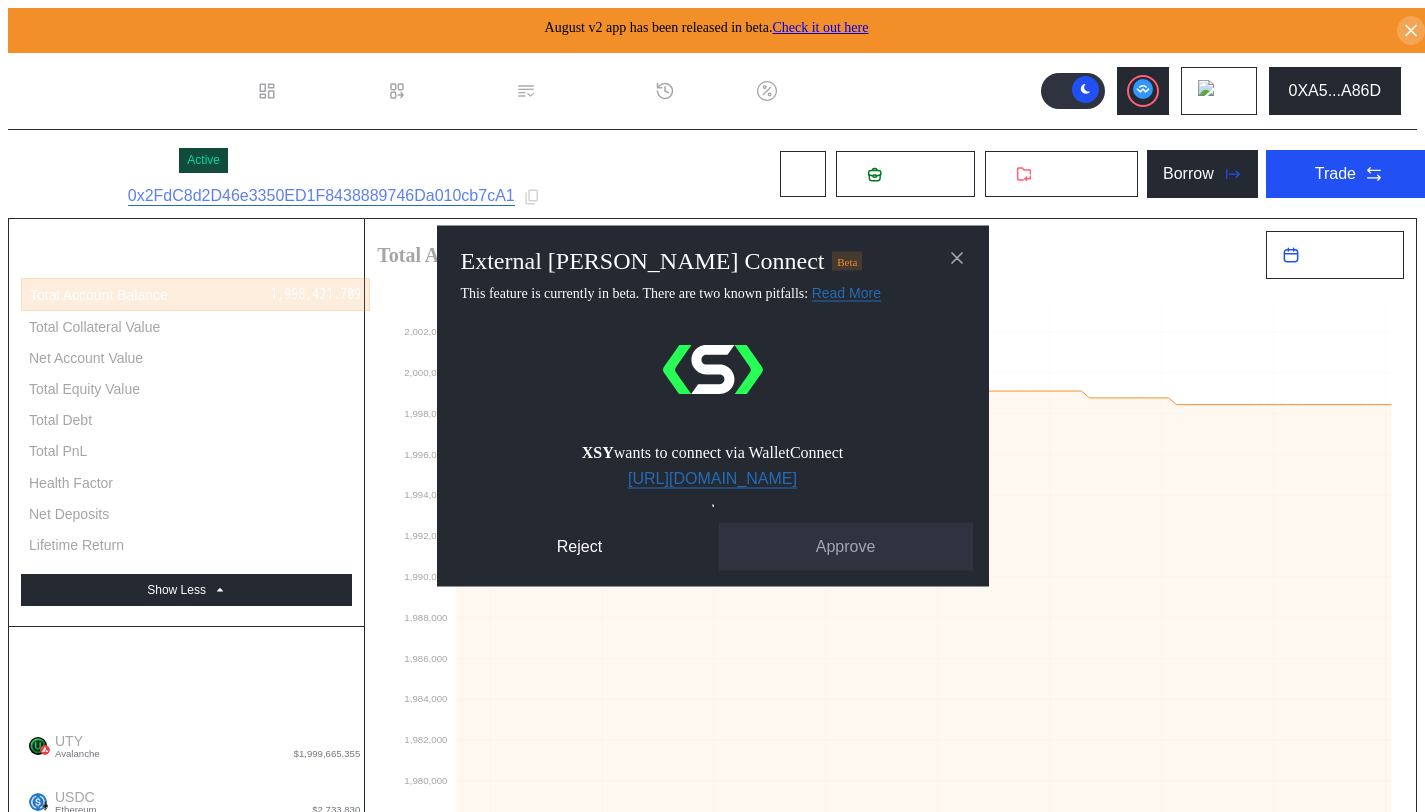 click 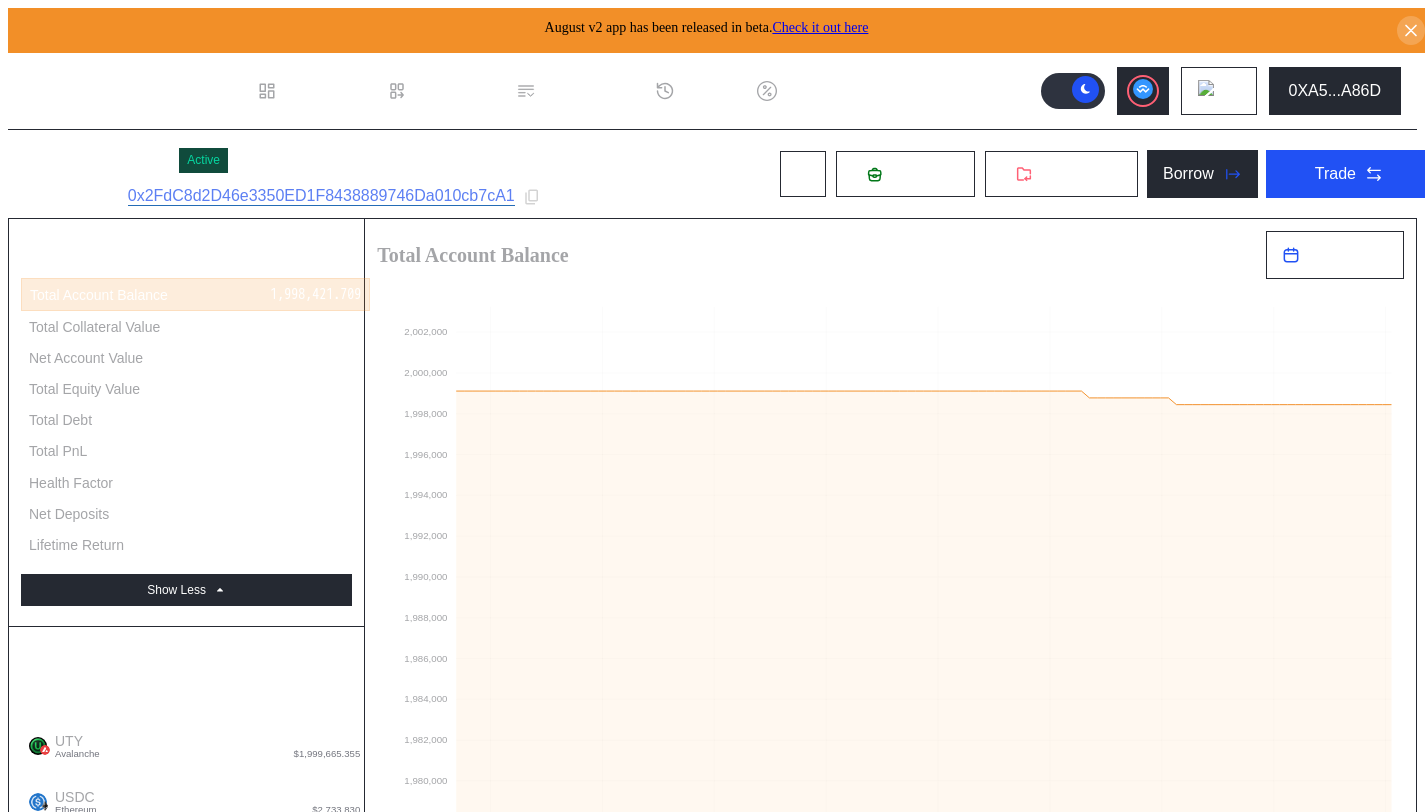 click on "Total Account Balance" at bounding box center [813, 255] 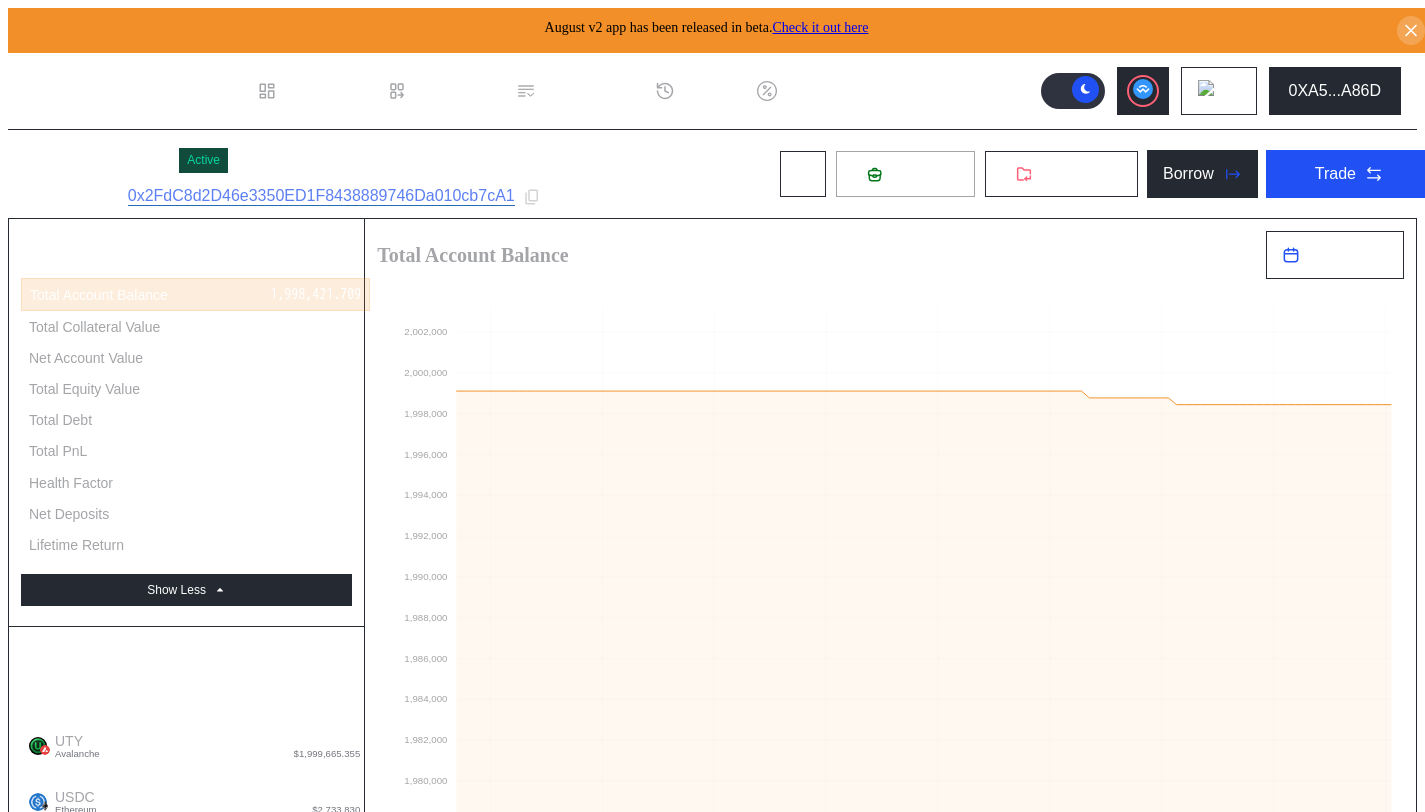 click on "Deposit" at bounding box center (917, 174) 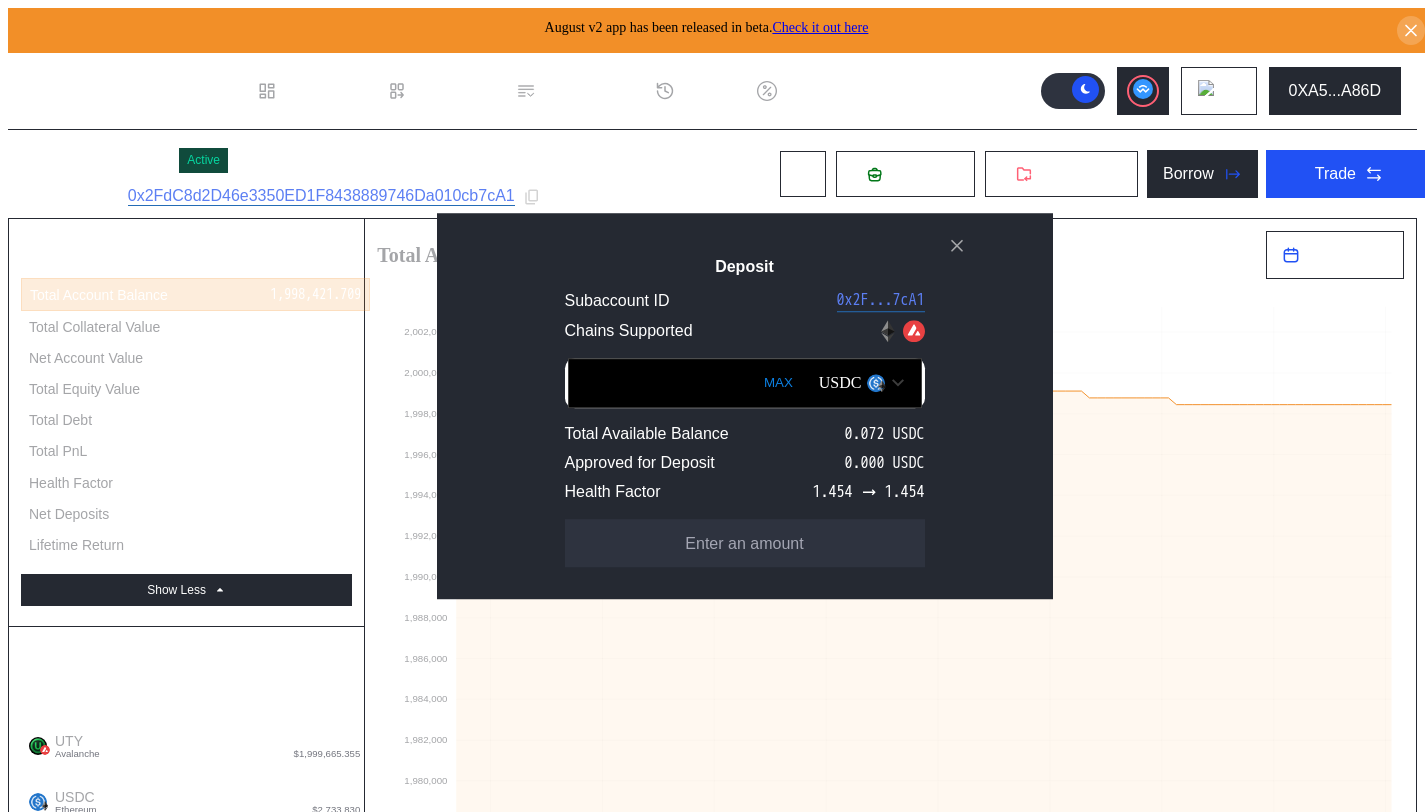 click on "USDC" at bounding box center (861, 383) 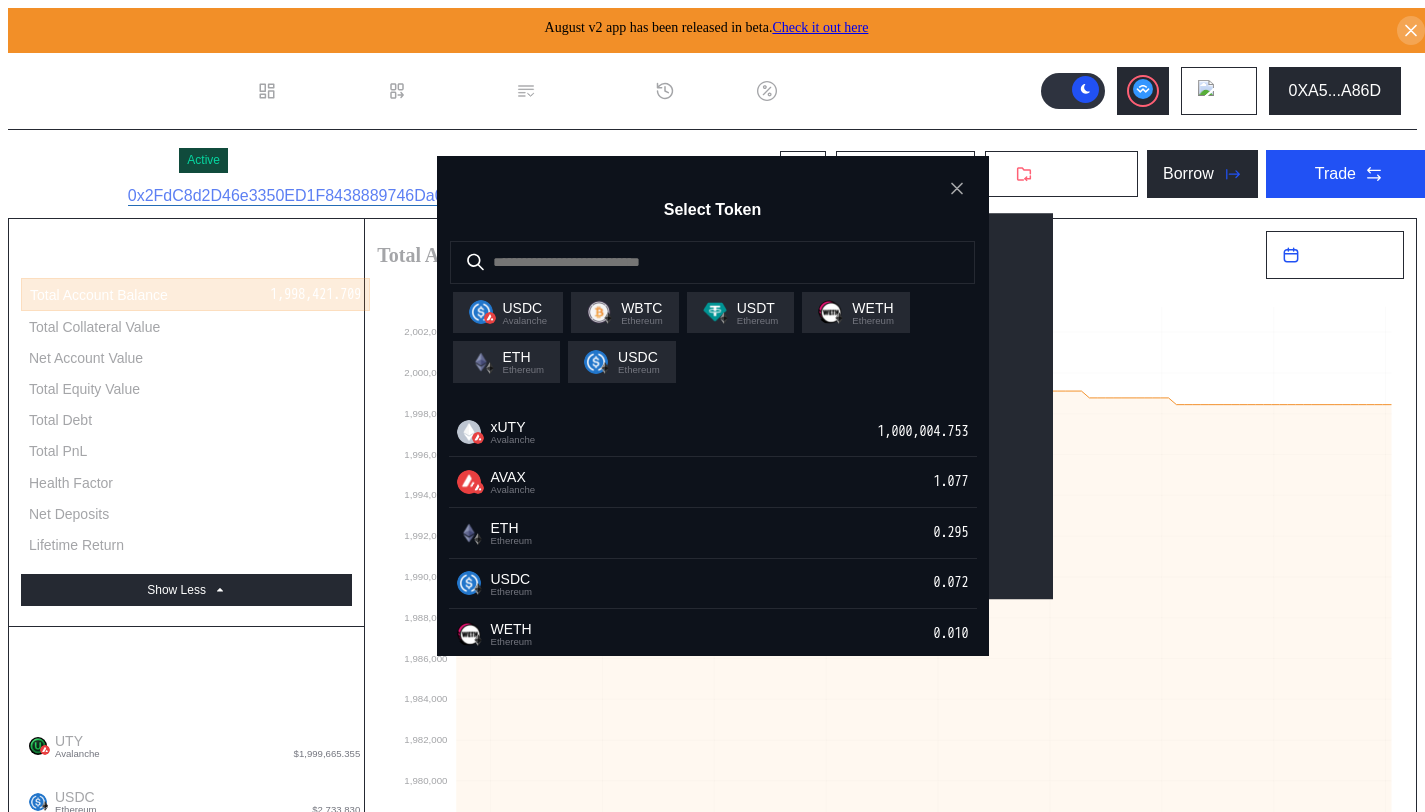 click on "xUTY Avalanche 1,000,004.753" at bounding box center (713, 432) 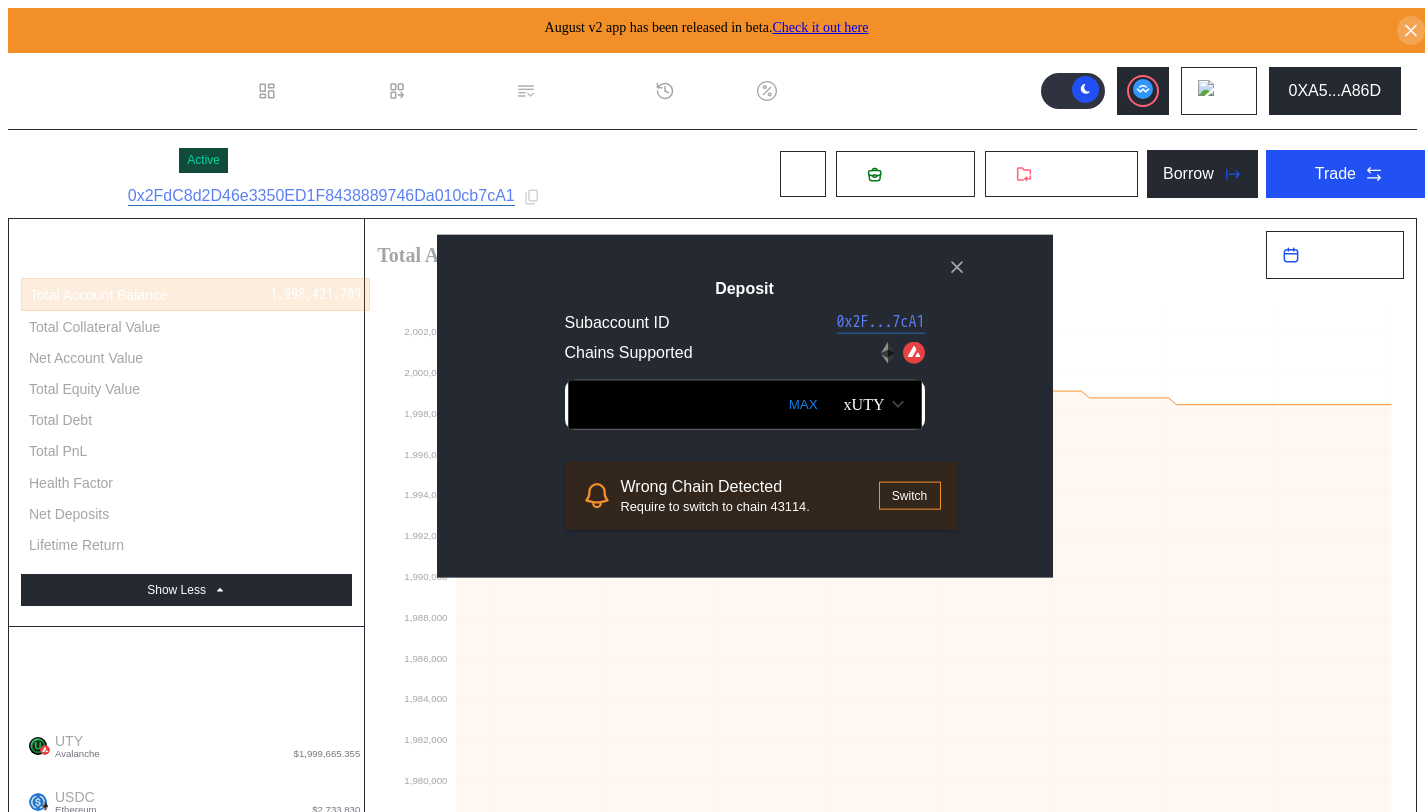 click on "MAX" at bounding box center (803, 404) 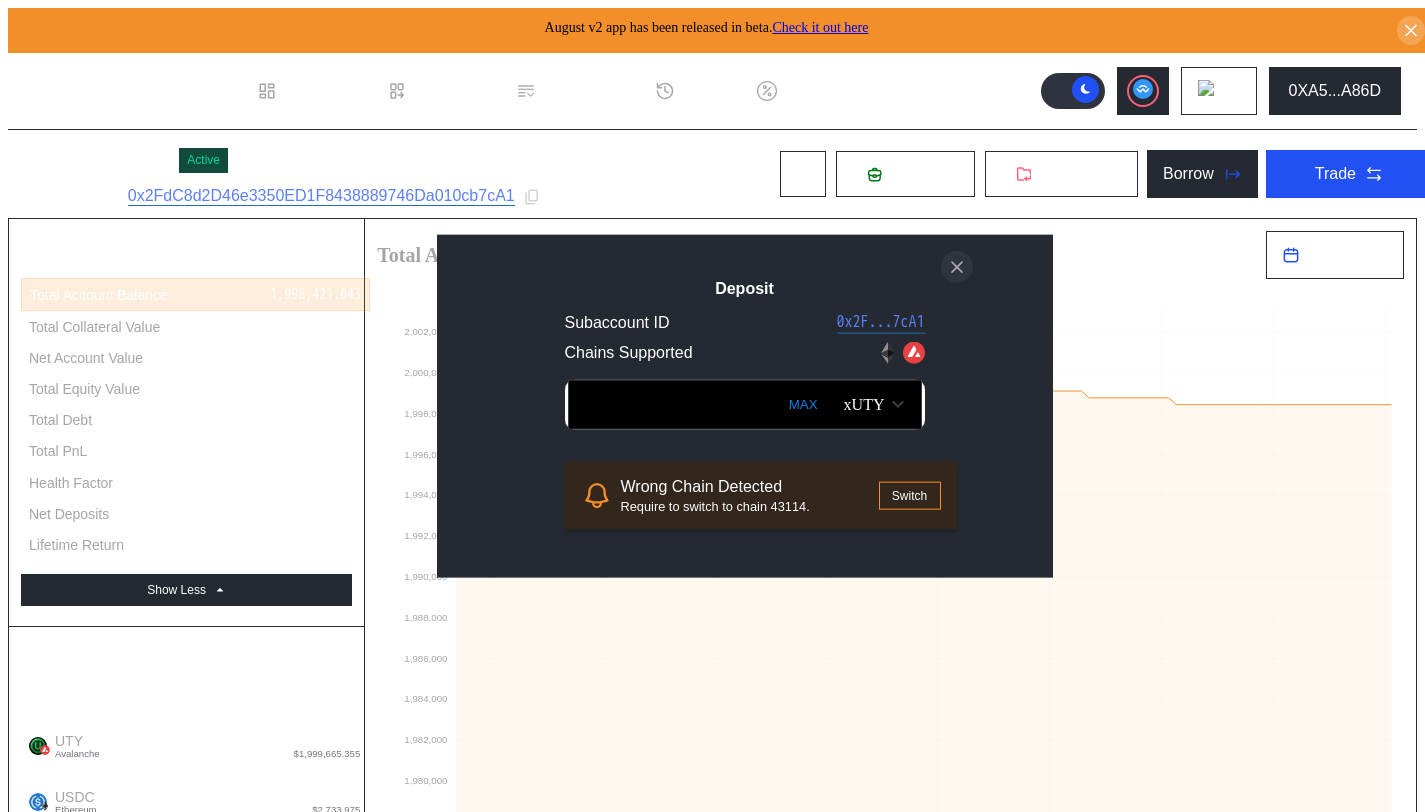 click 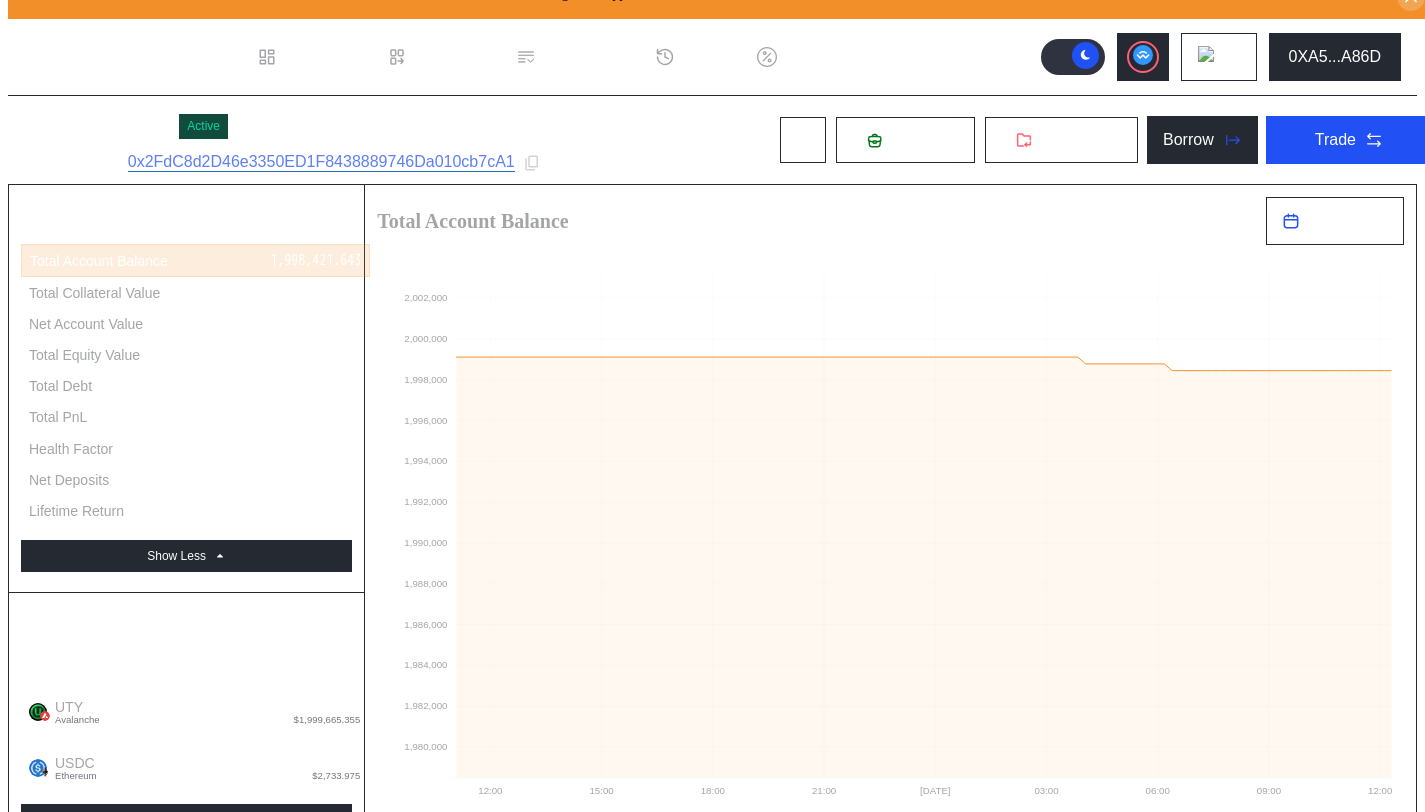scroll, scrollTop: 35, scrollLeft: 0, axis: vertical 